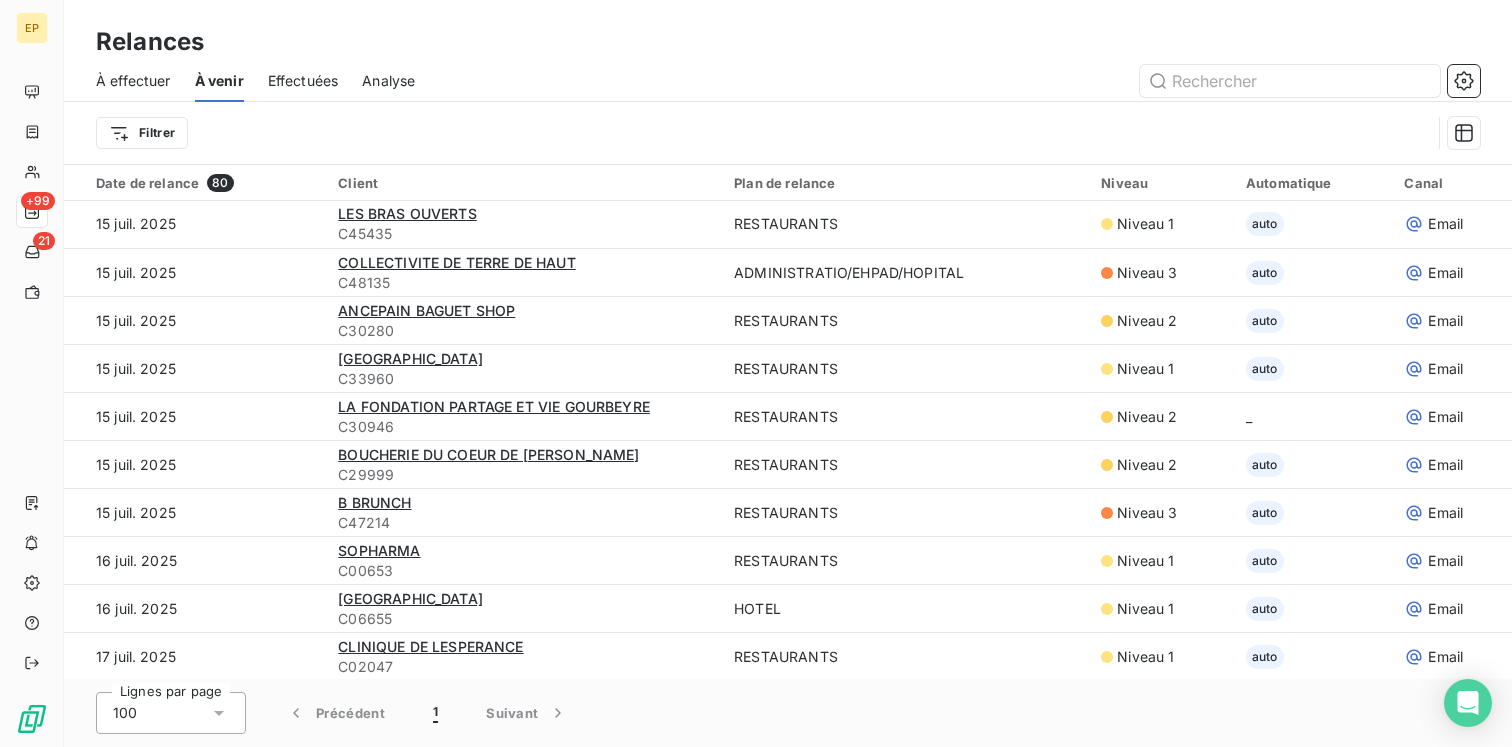 scroll, scrollTop: 0, scrollLeft: 0, axis: both 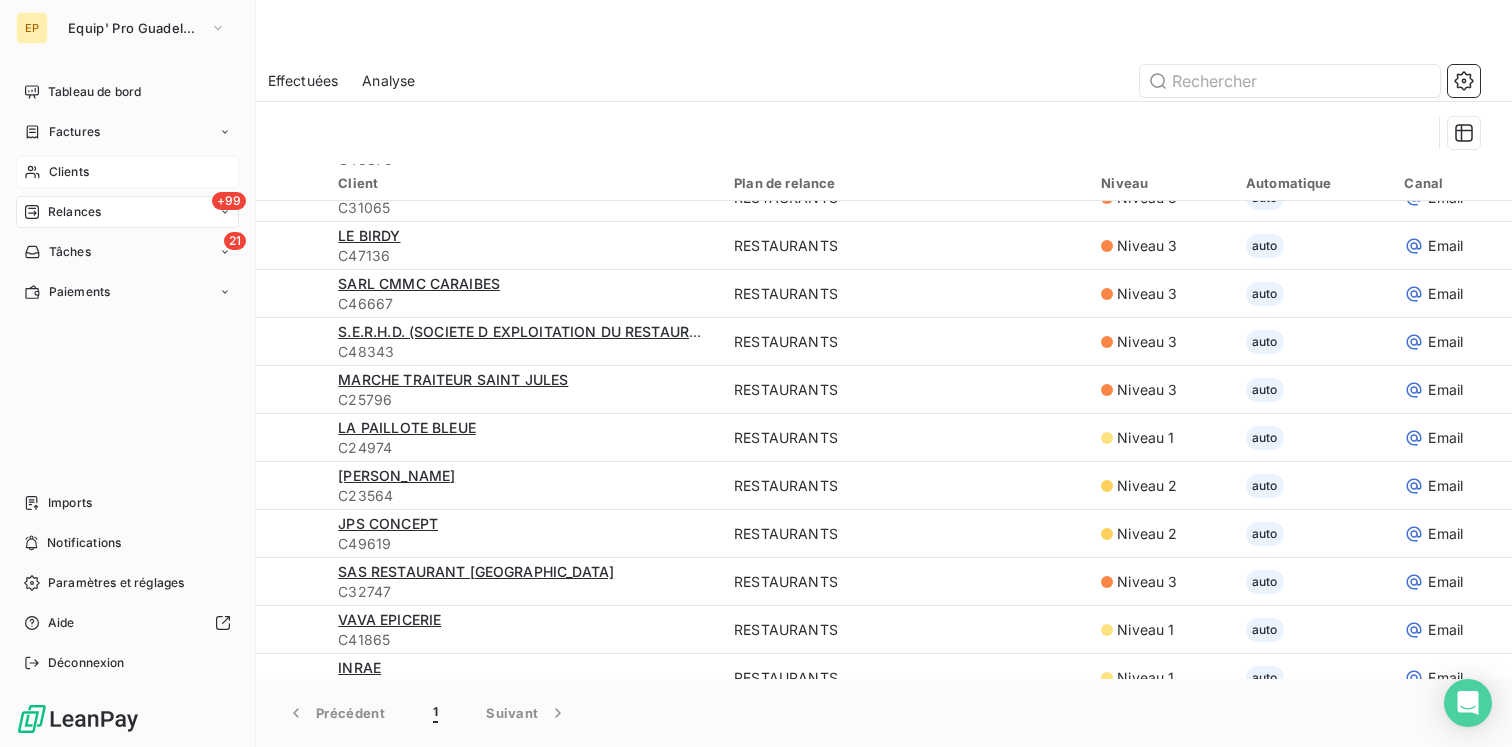 click on "Clients" at bounding box center [69, 172] 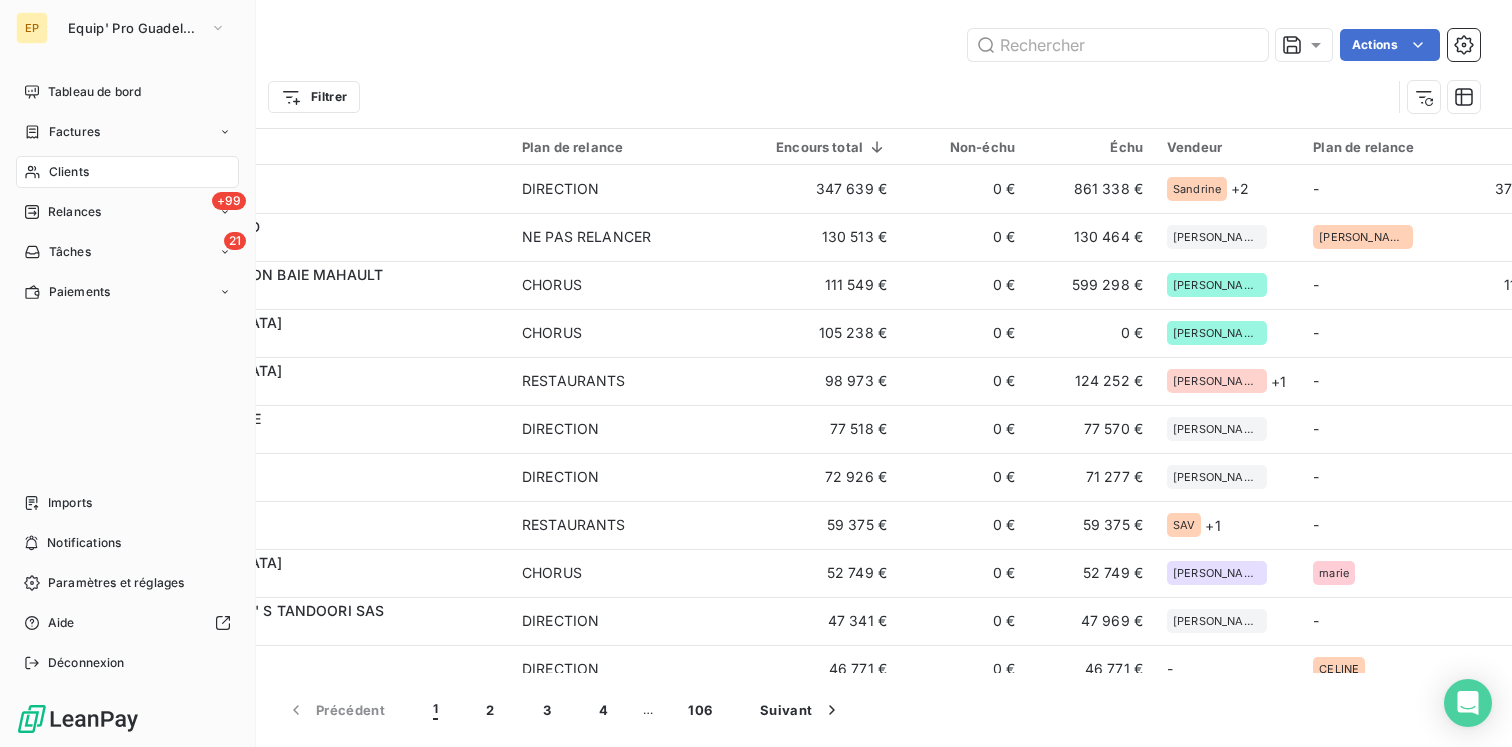 click on "Clients" at bounding box center (69, 172) 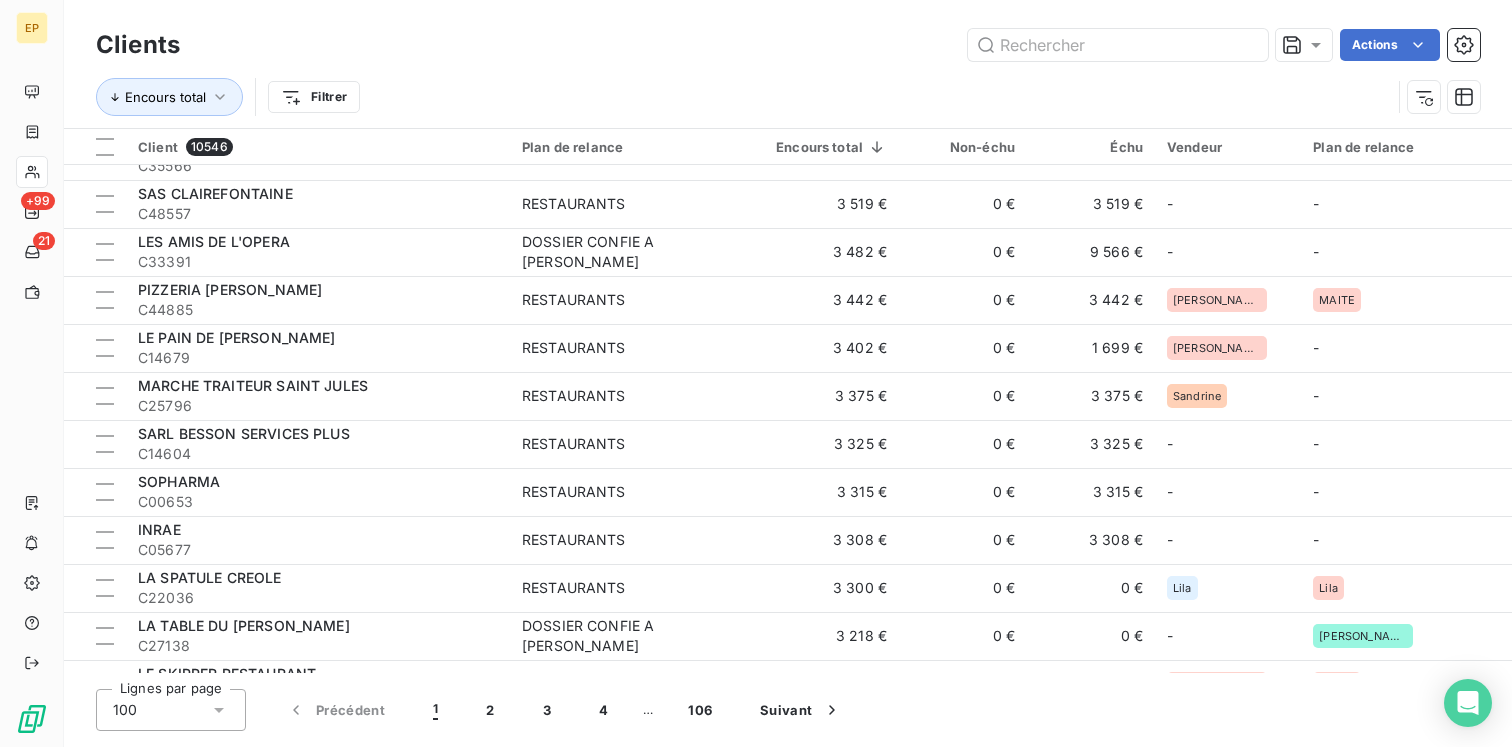 scroll, scrollTop: 4300, scrollLeft: 0, axis: vertical 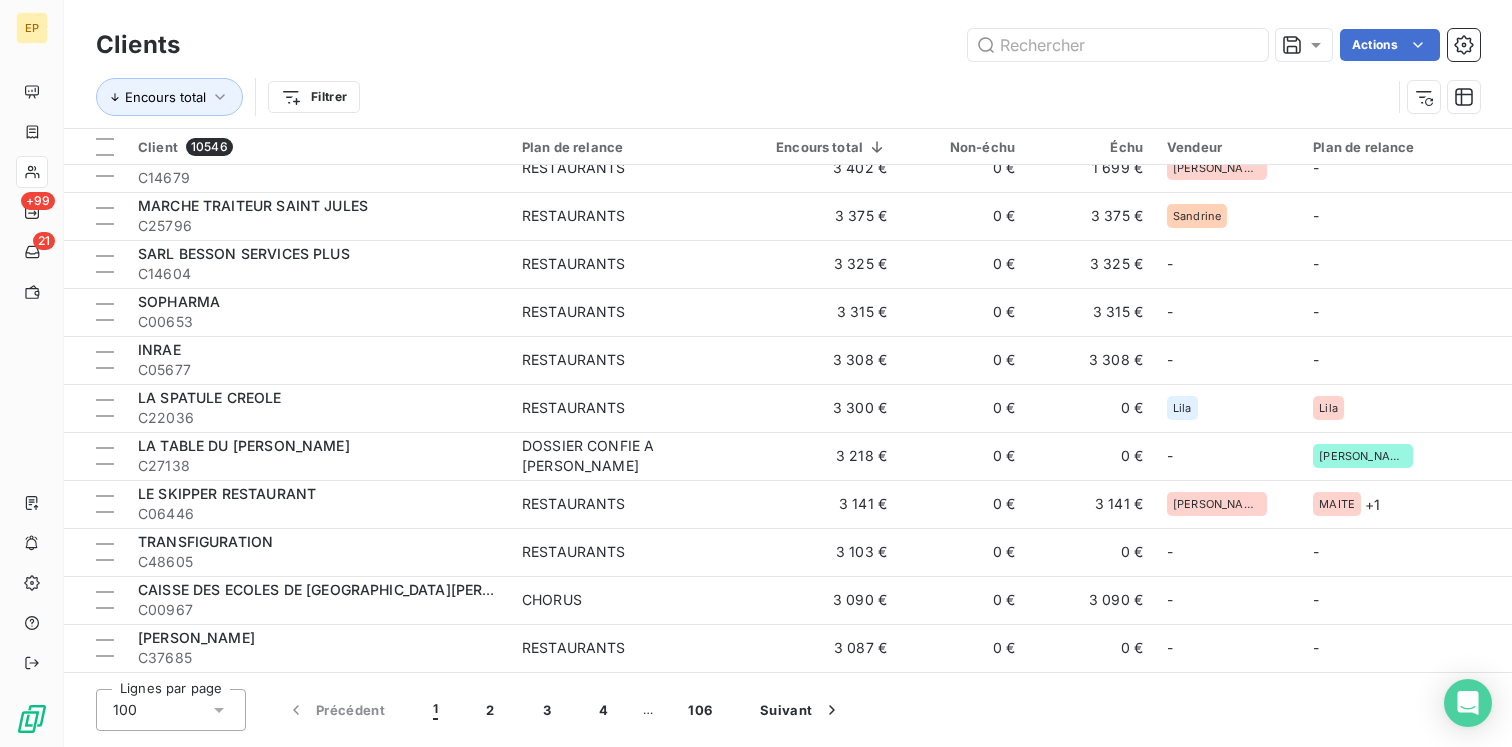 click 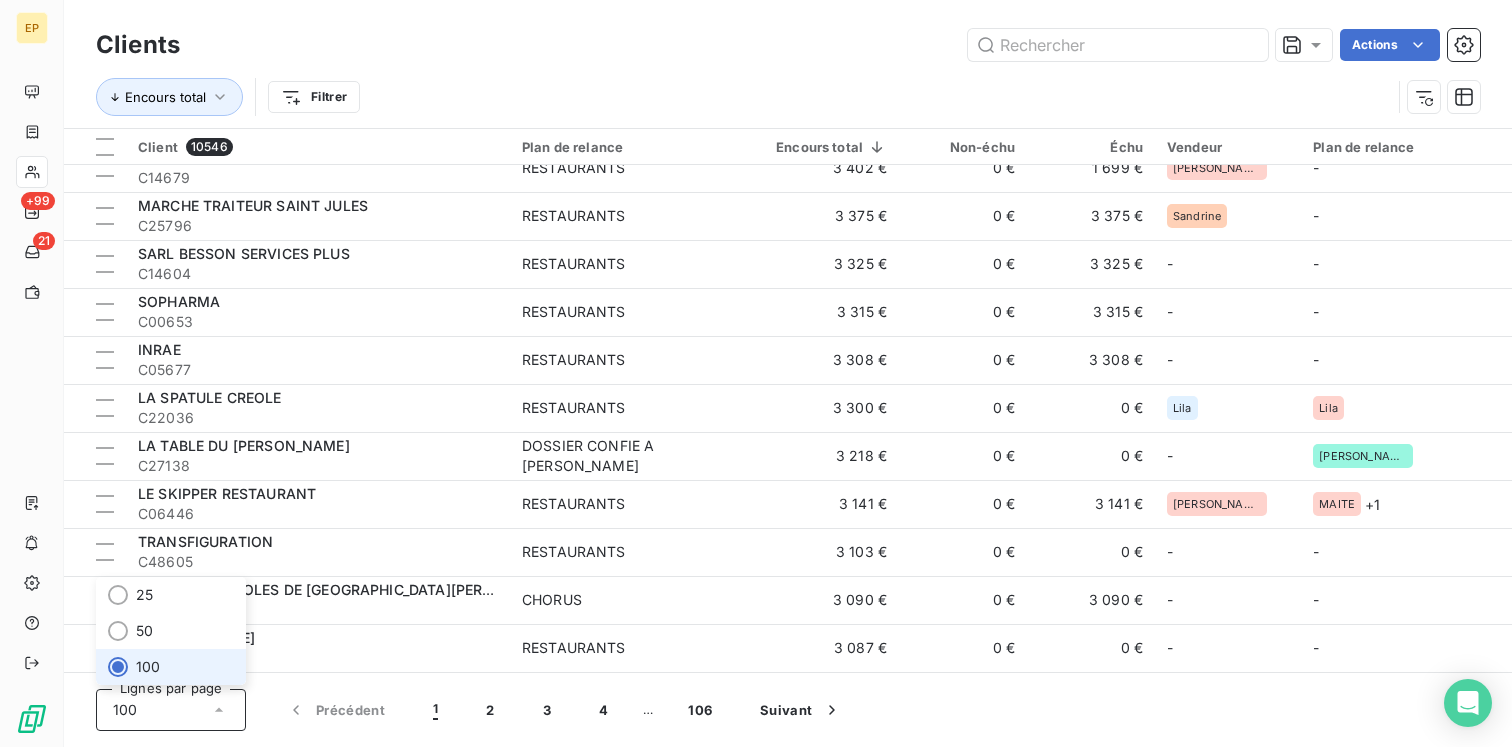 click 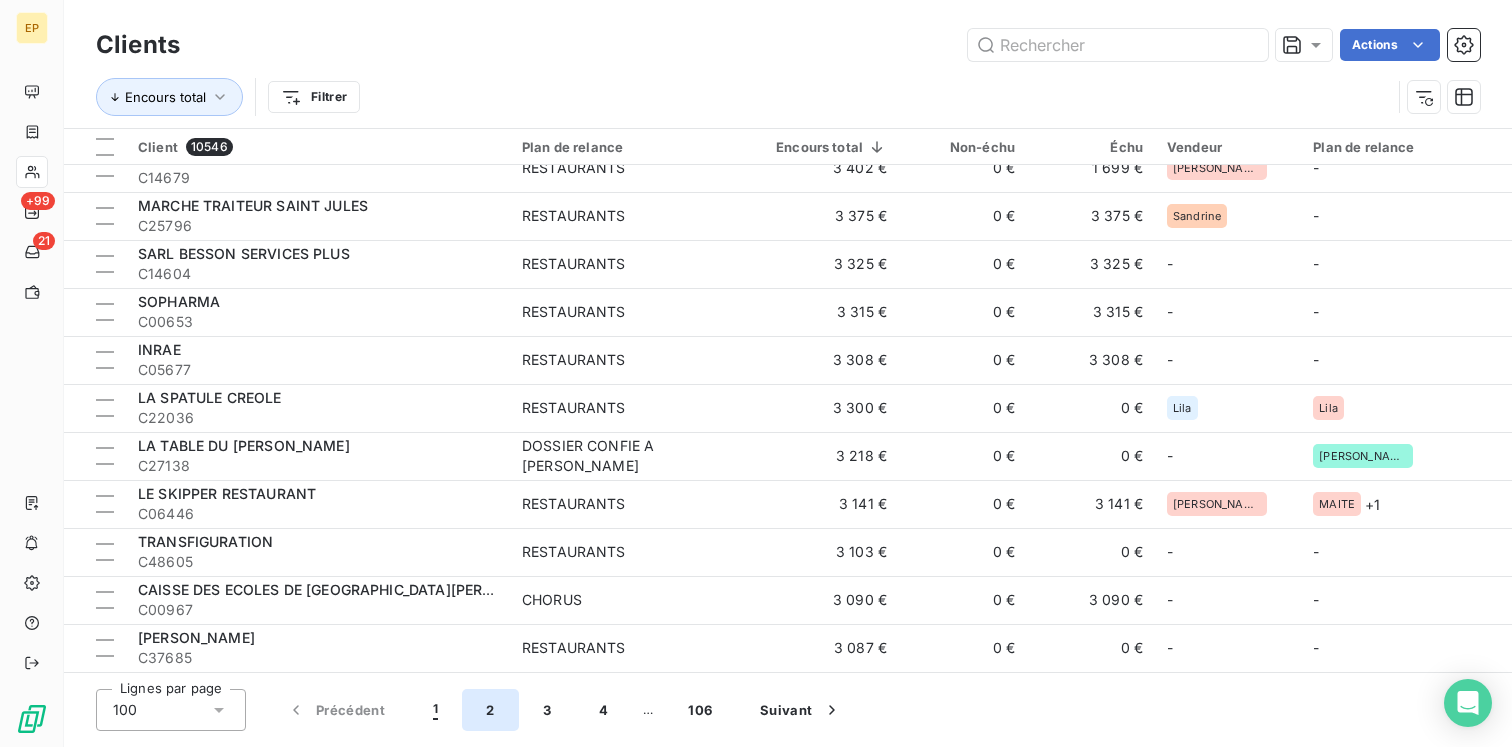 click on "2" at bounding box center [490, 710] 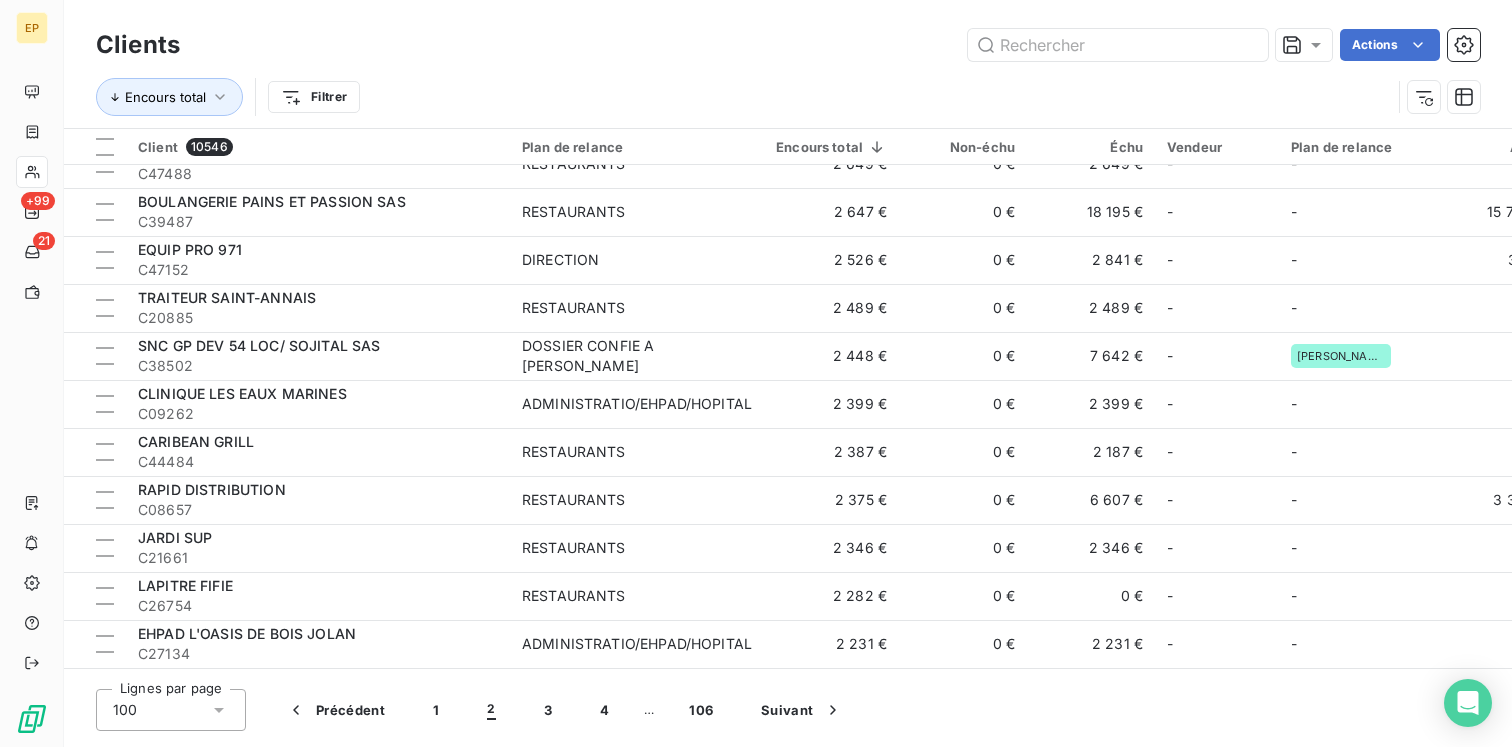 scroll, scrollTop: 603, scrollLeft: 0, axis: vertical 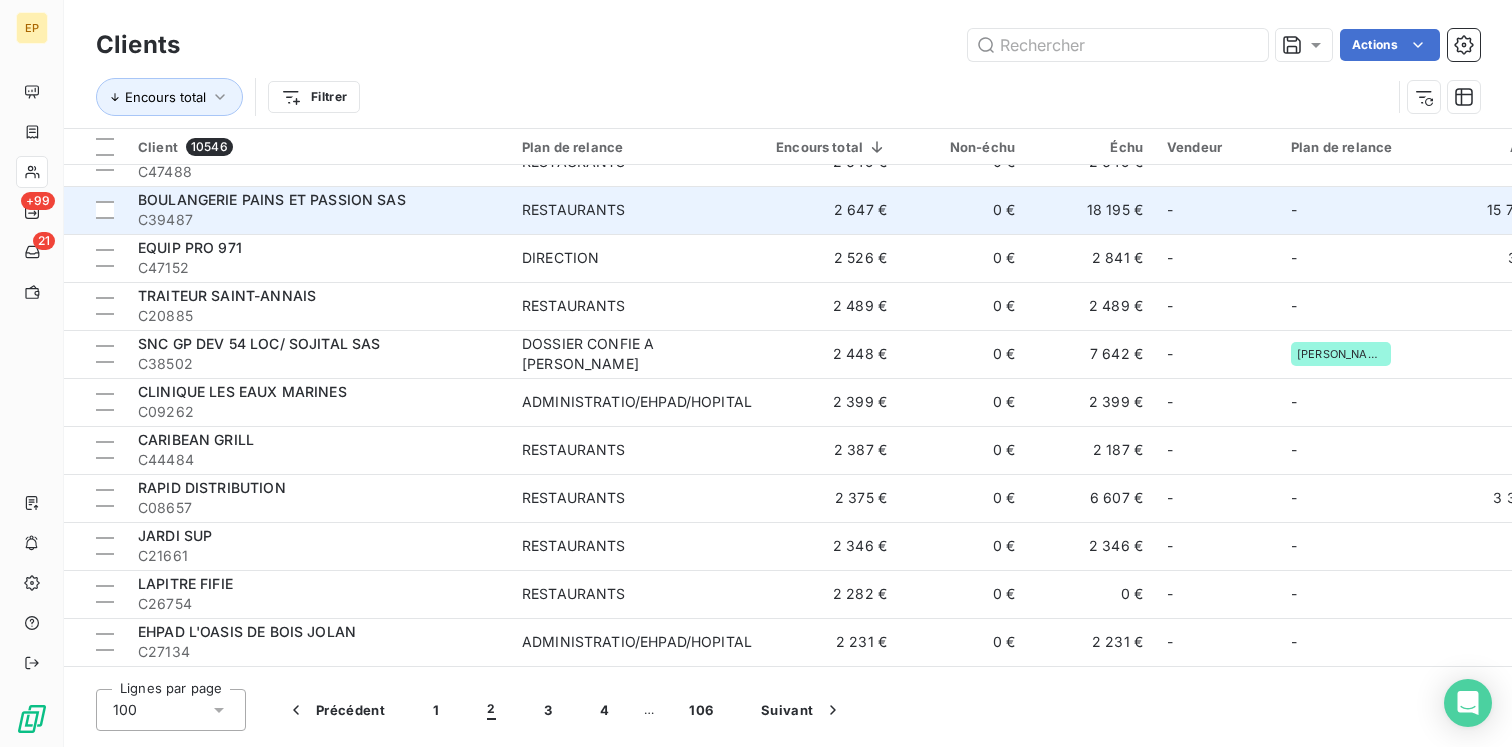 click on "BOULANGERIE PAINS ET PASSION SAS C39487" at bounding box center (318, 210) 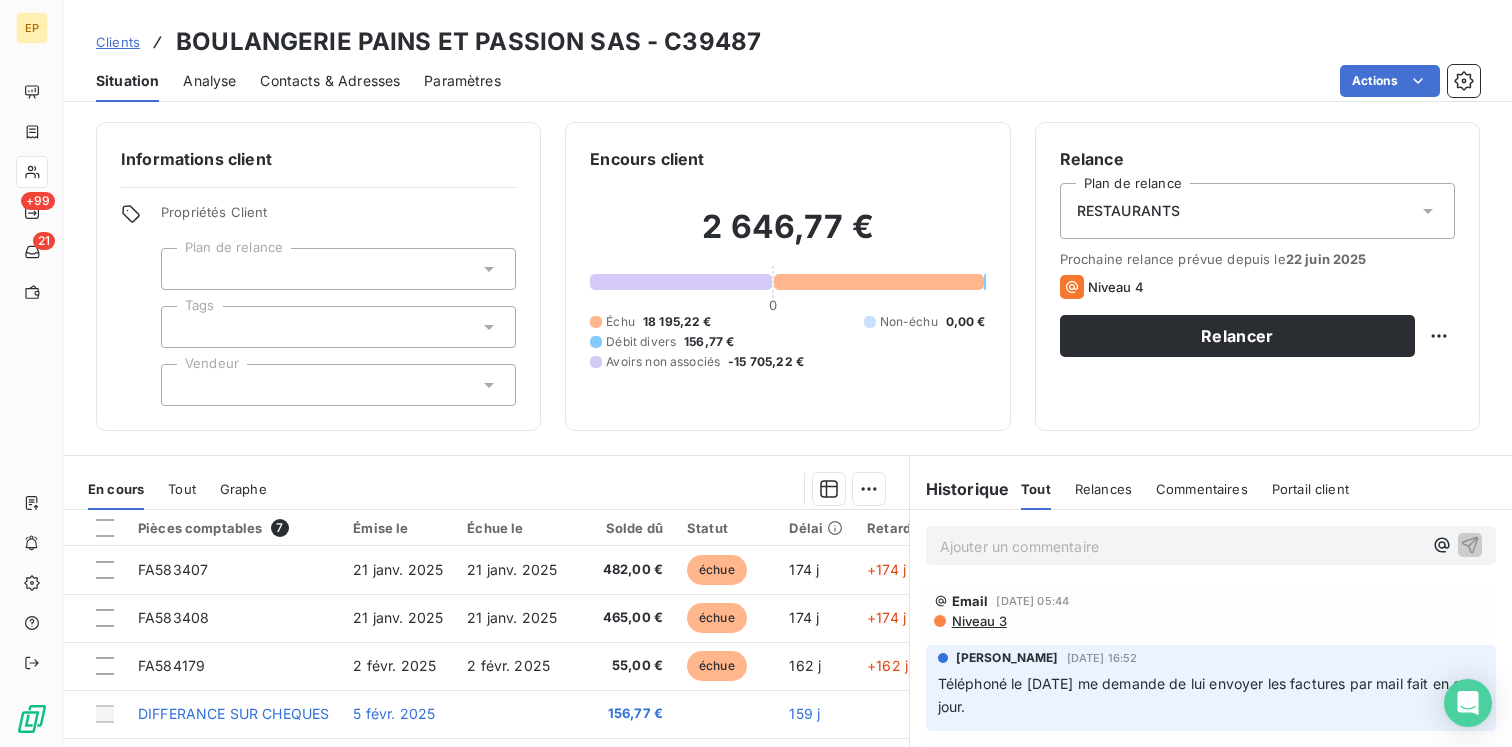 scroll, scrollTop: 208, scrollLeft: 0, axis: vertical 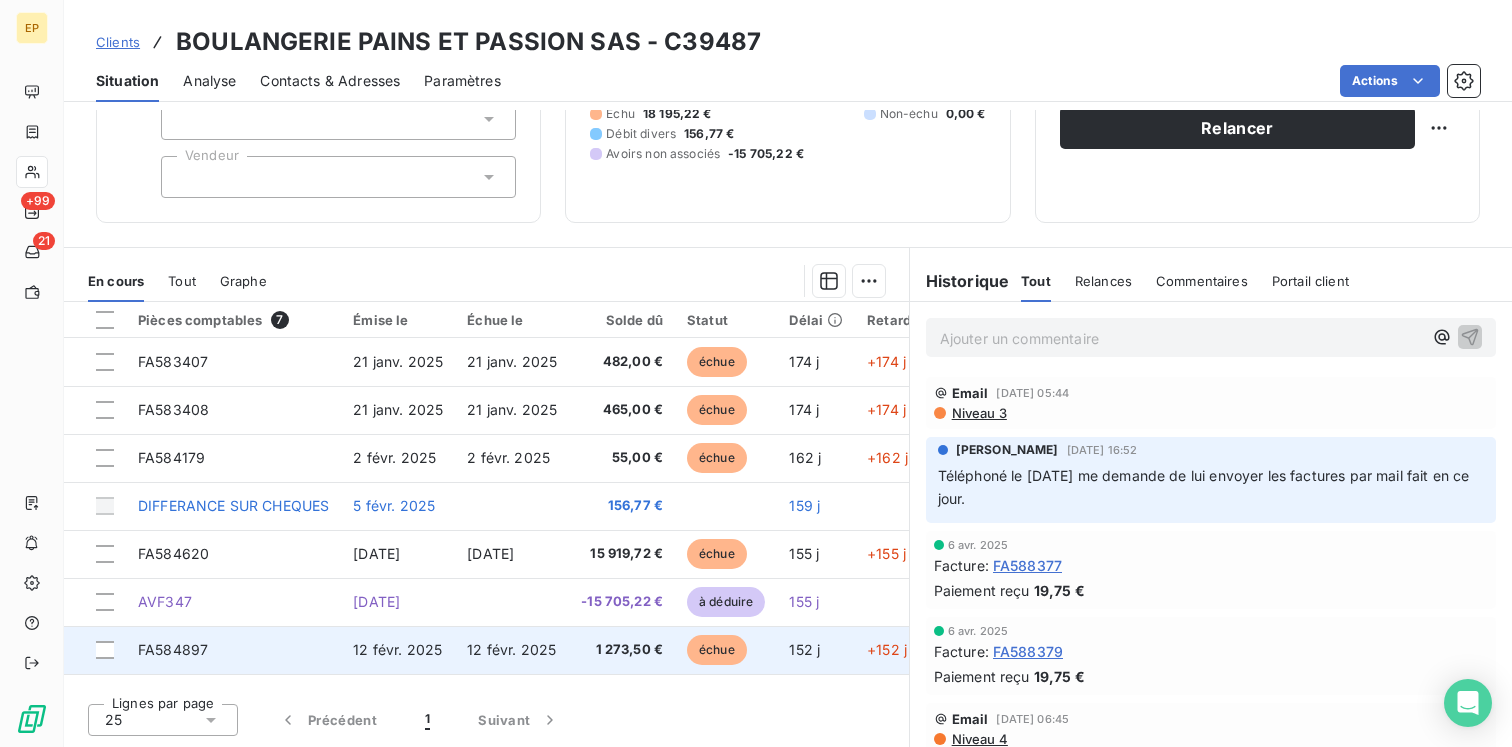 click on "FA584897" at bounding box center [233, 650] 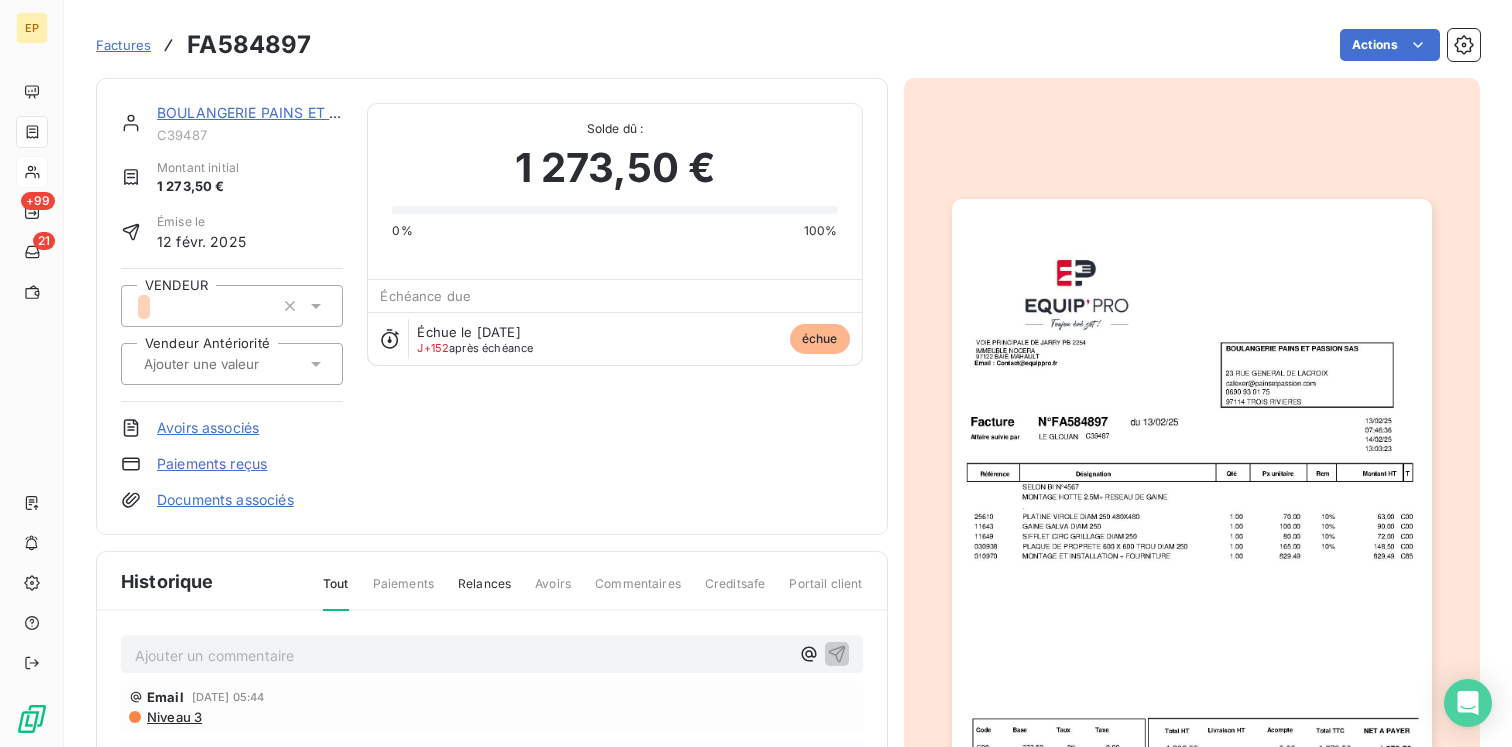 click 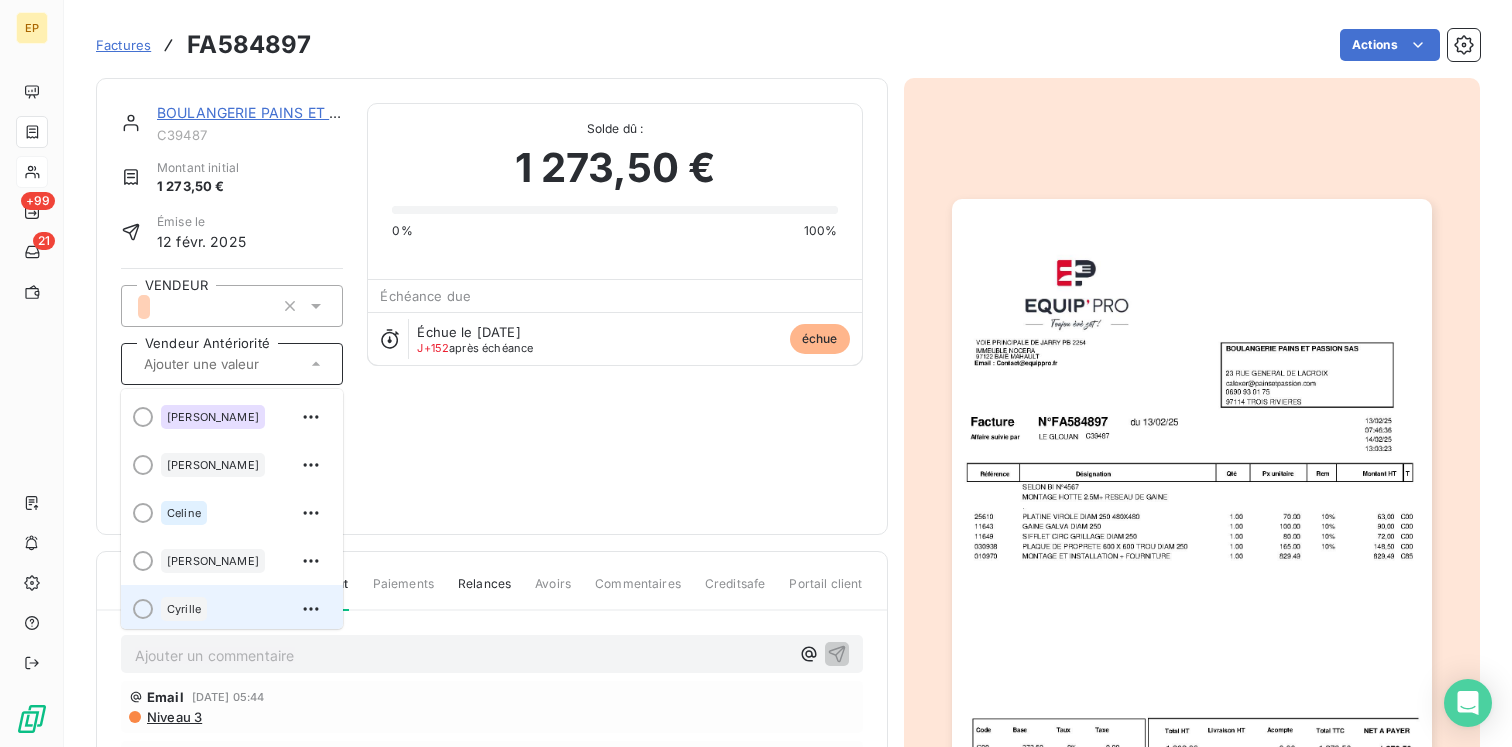 click on "Cyrille" at bounding box center [244, 609] 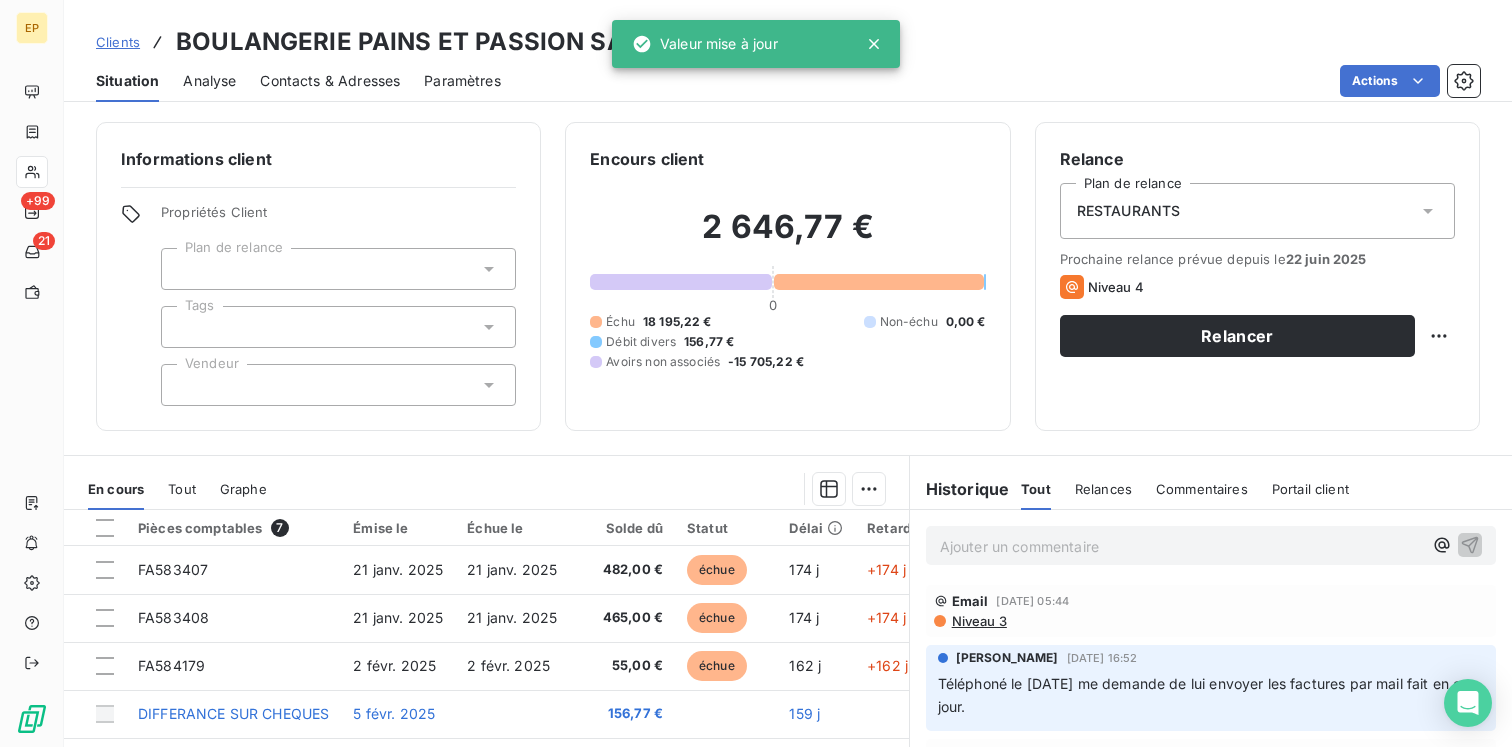 scroll, scrollTop: 208, scrollLeft: 0, axis: vertical 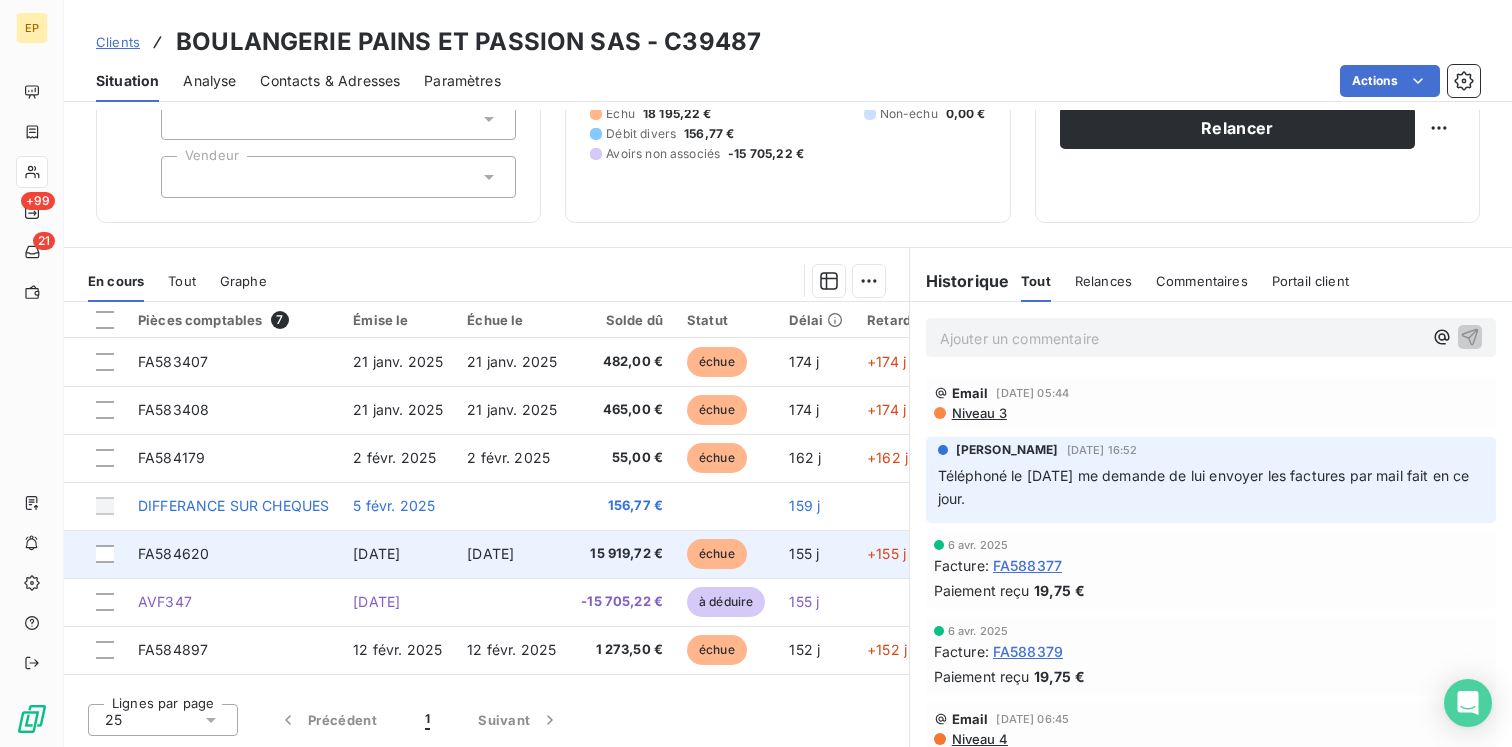 click on "FA584620" at bounding box center [233, 554] 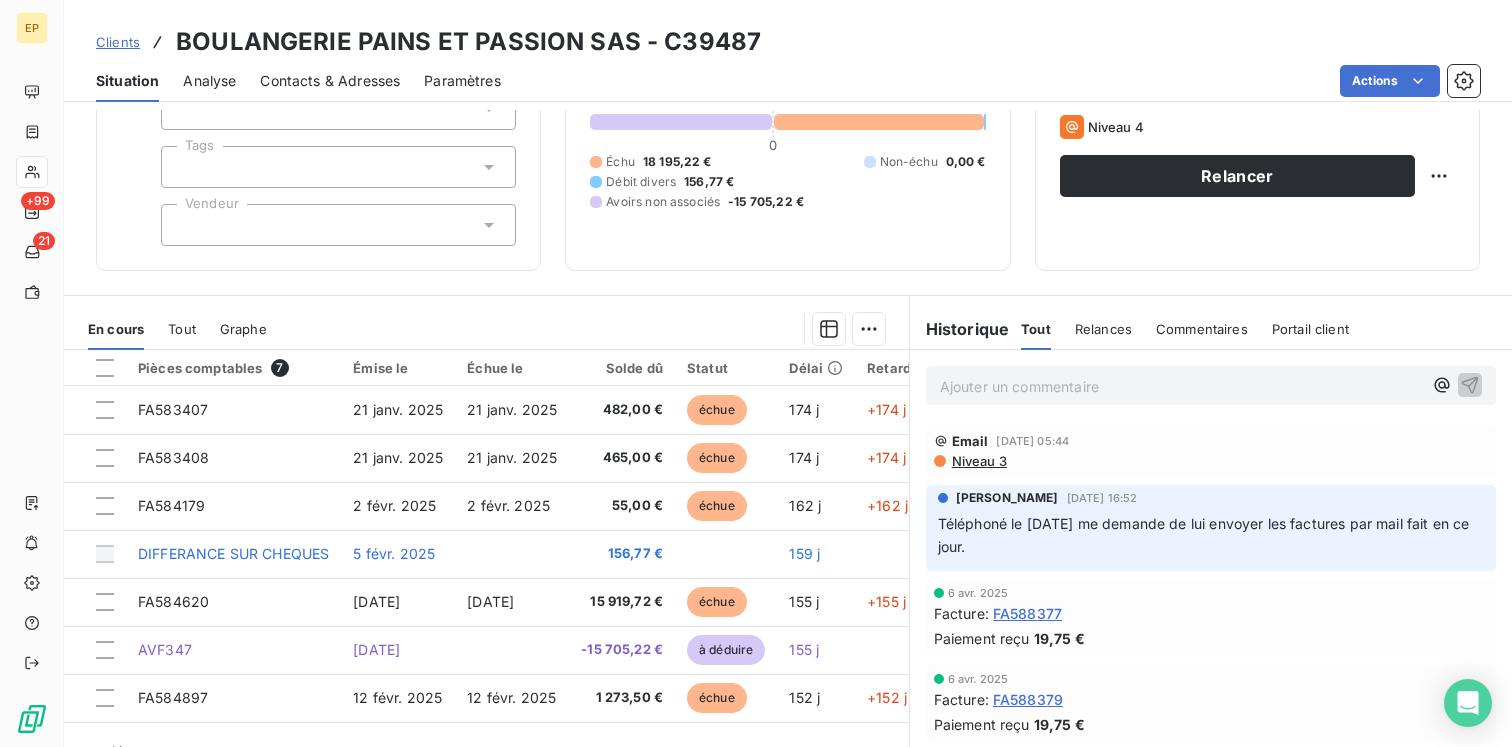 scroll, scrollTop: 169, scrollLeft: 0, axis: vertical 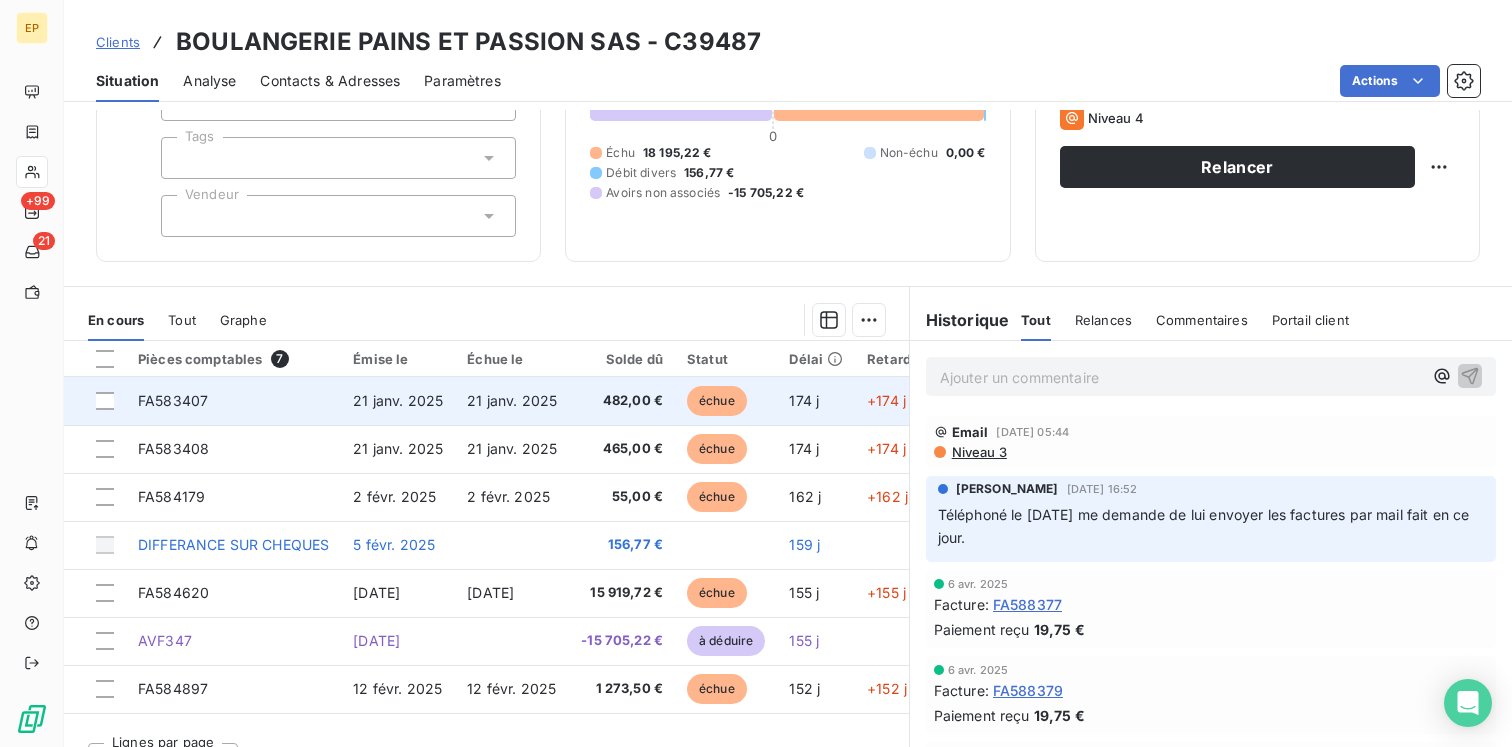 click on "FA583407" at bounding box center (233, 401) 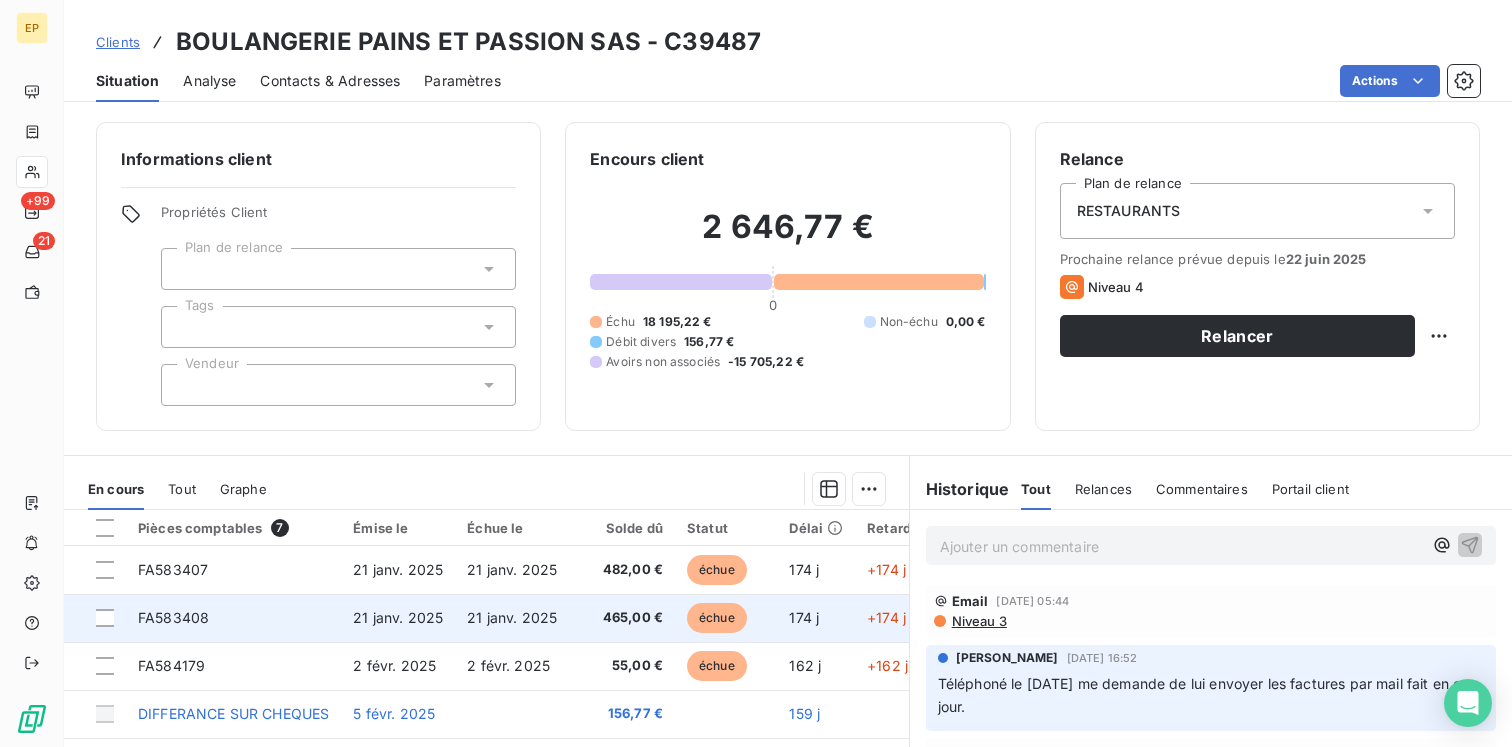 click on "21 janv. 2025" at bounding box center [398, 617] 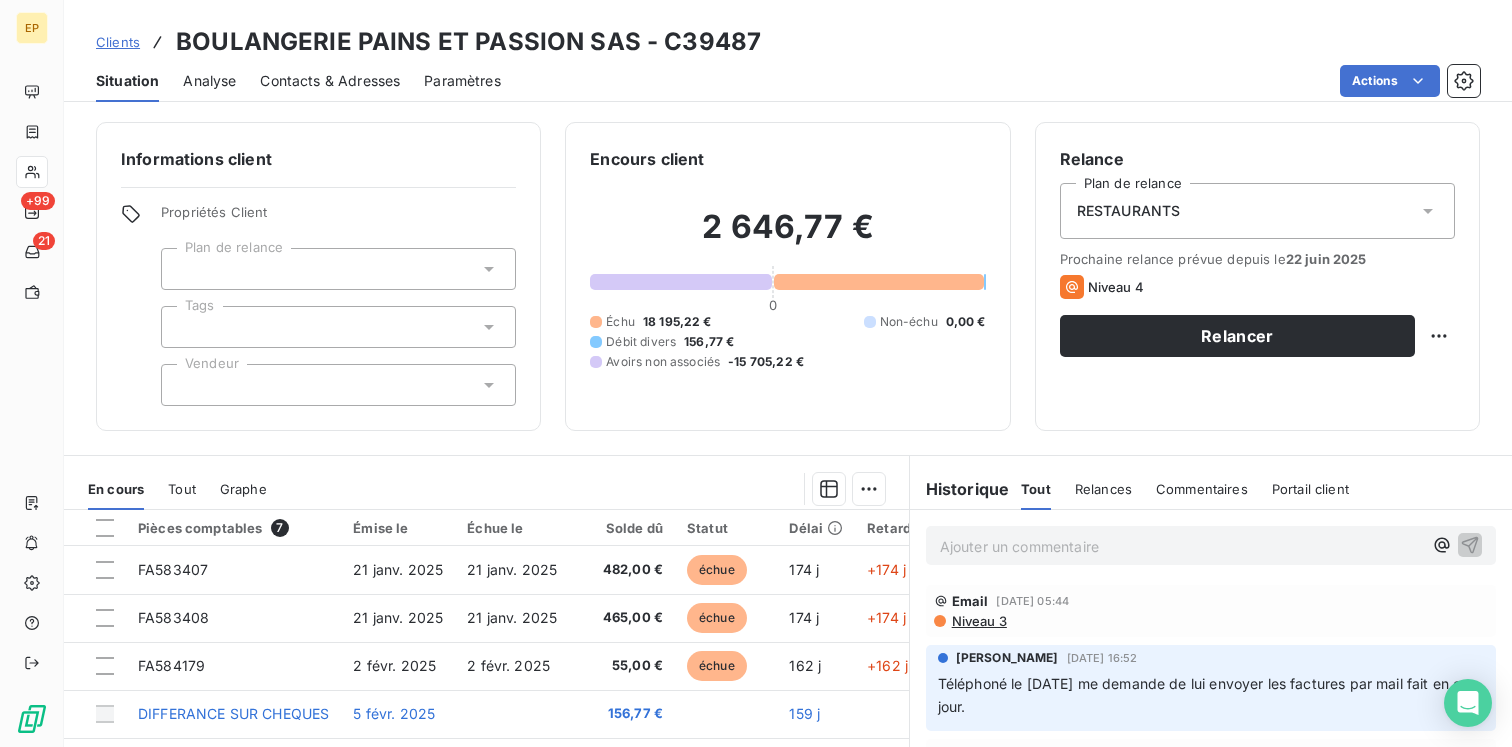 click at bounding box center (338, 385) 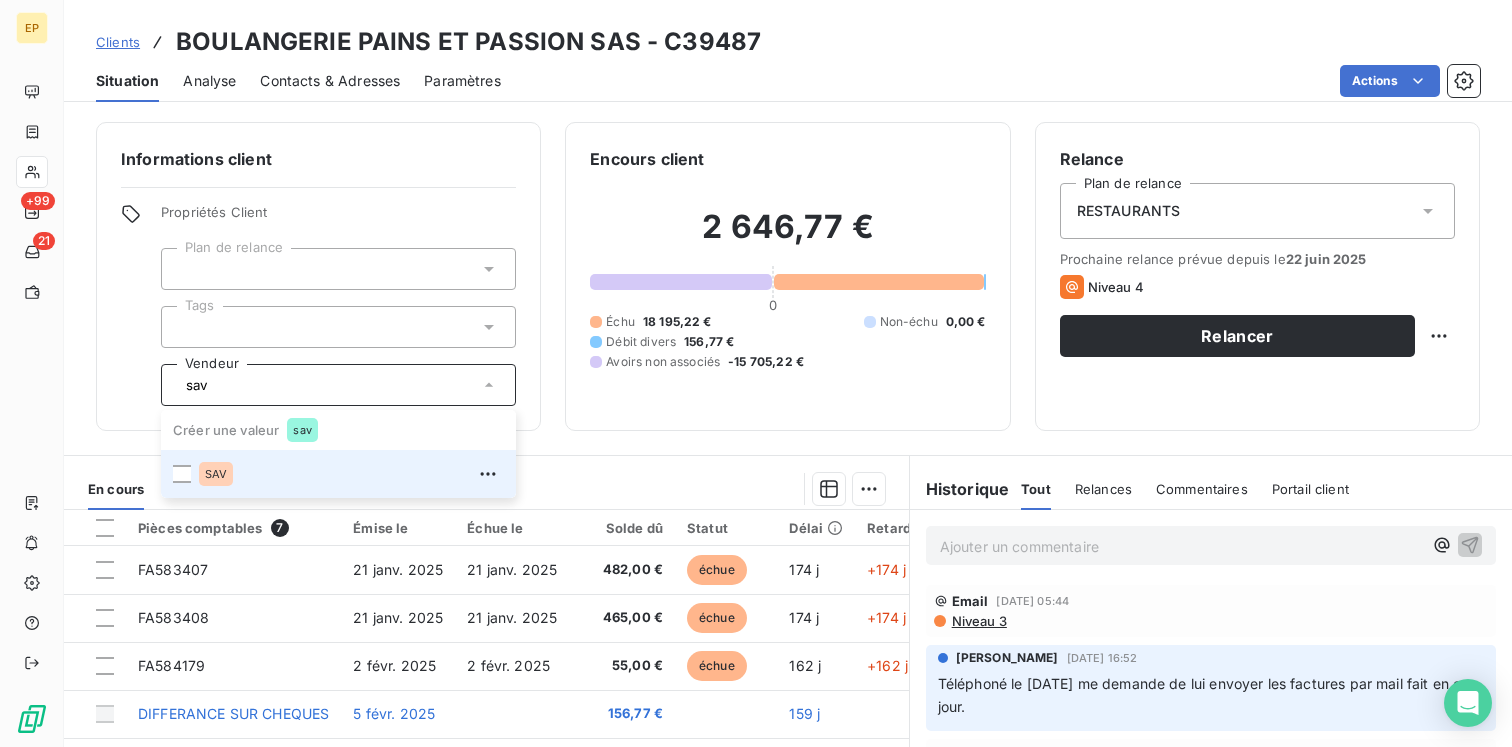 click on "SAV" at bounding box center [351, 474] 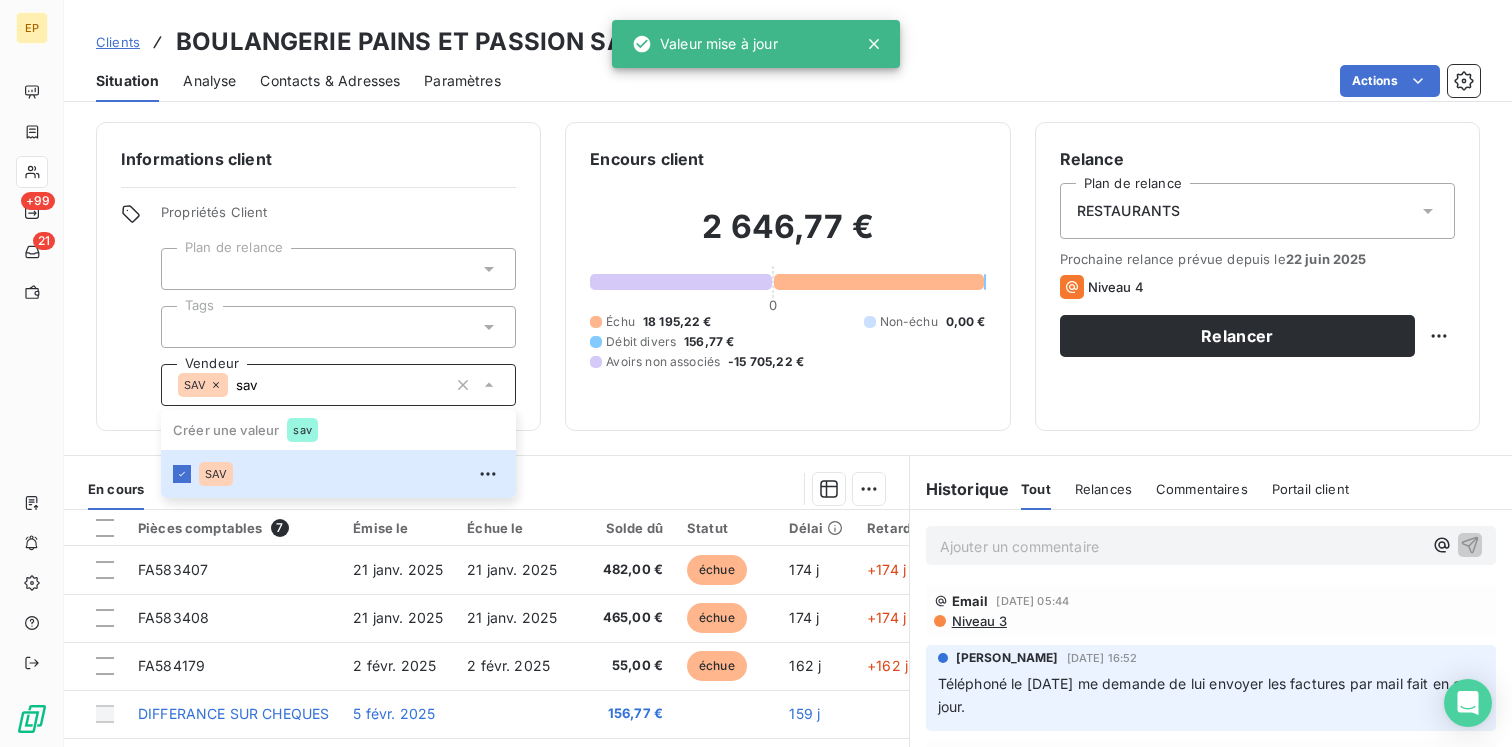 drag, startPoint x: 387, startPoint y: 380, endPoint x: 238, endPoint y: 381, distance: 149.00336 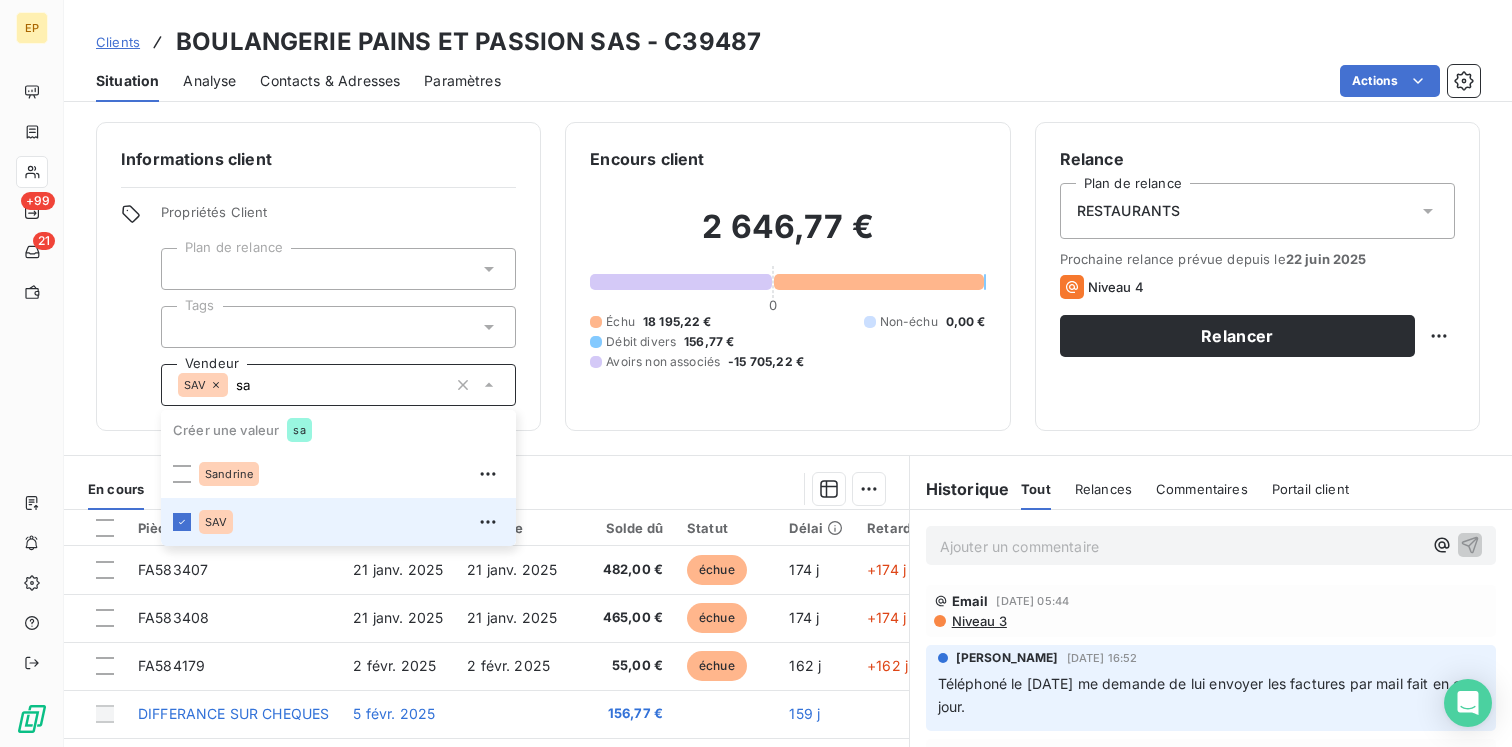 type on "s" 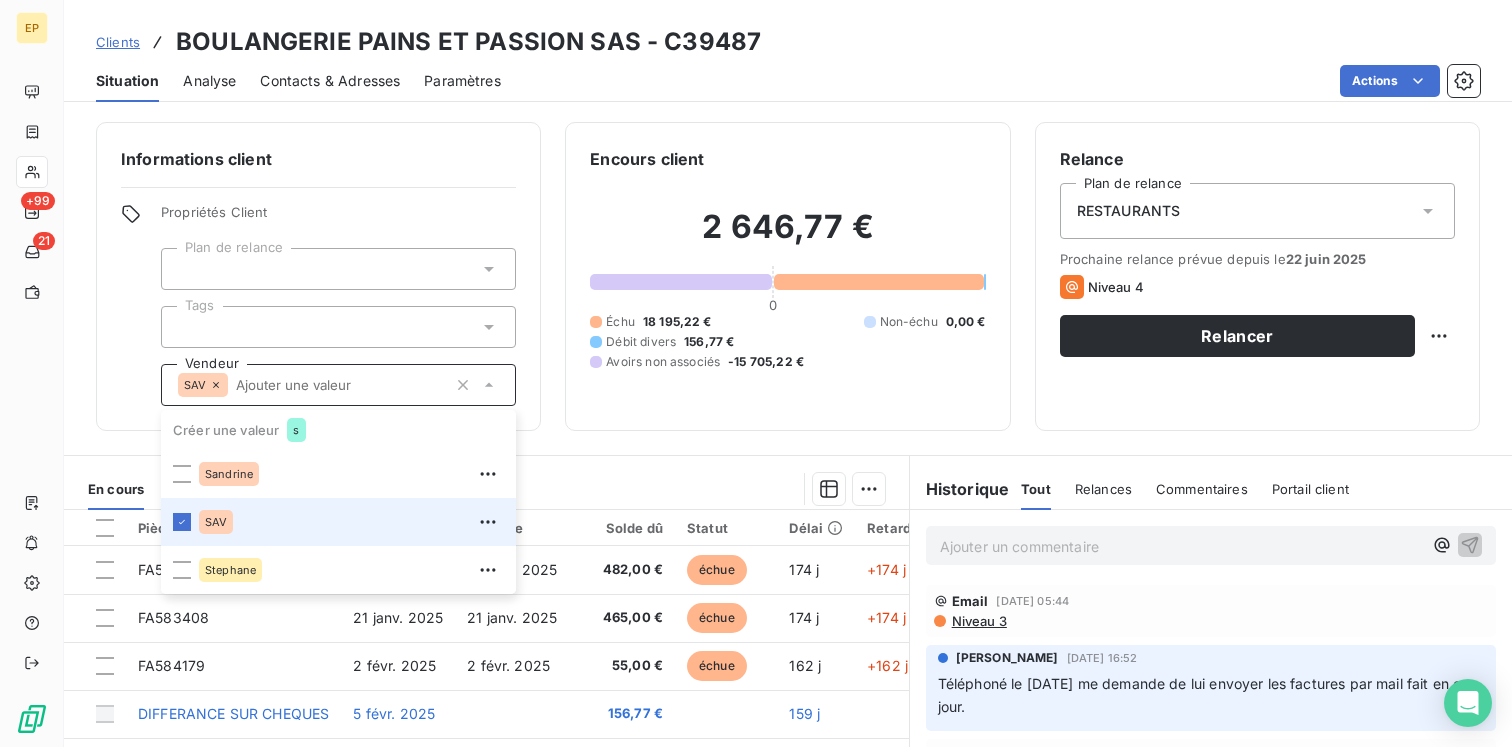 scroll, scrollTop: 143, scrollLeft: 0, axis: vertical 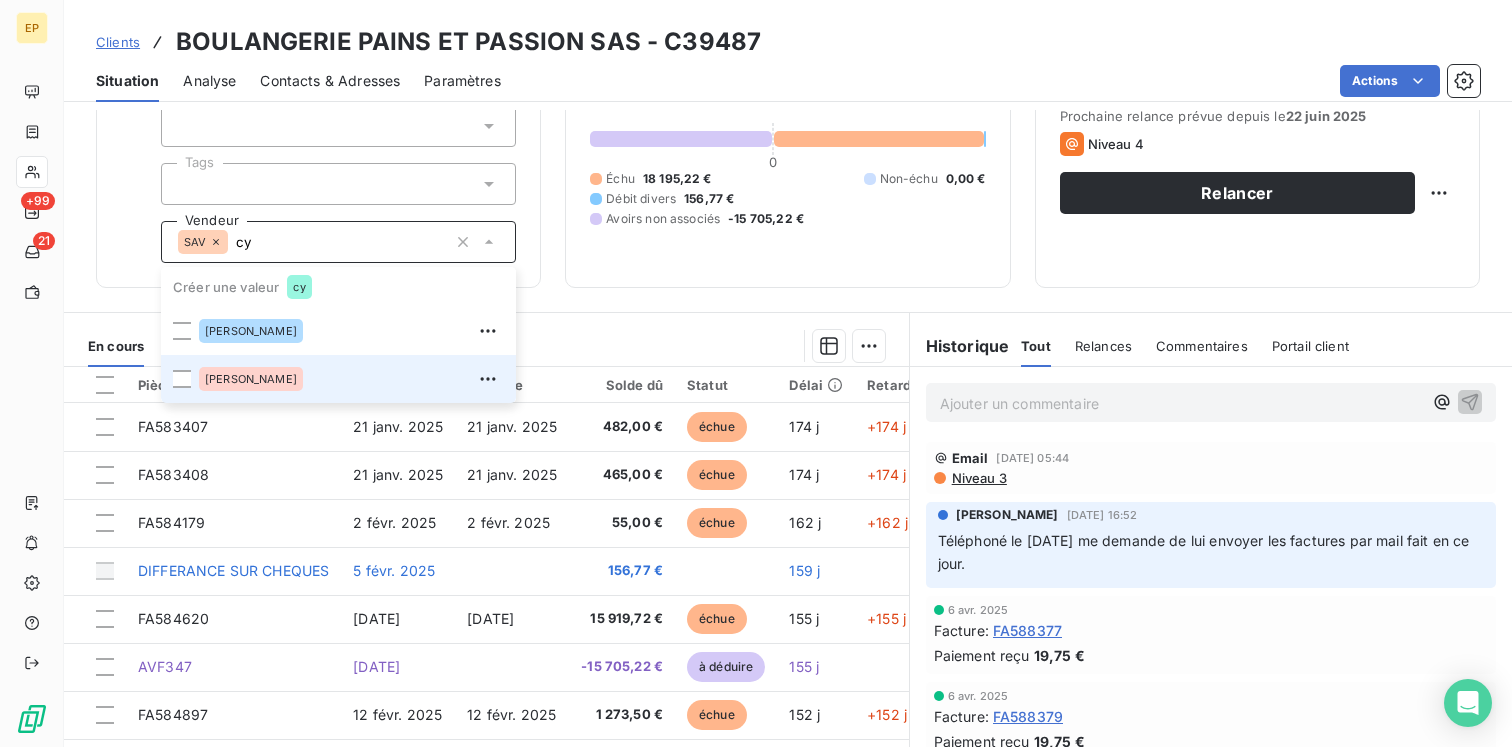 click on "[PERSON_NAME]" at bounding box center [251, 379] 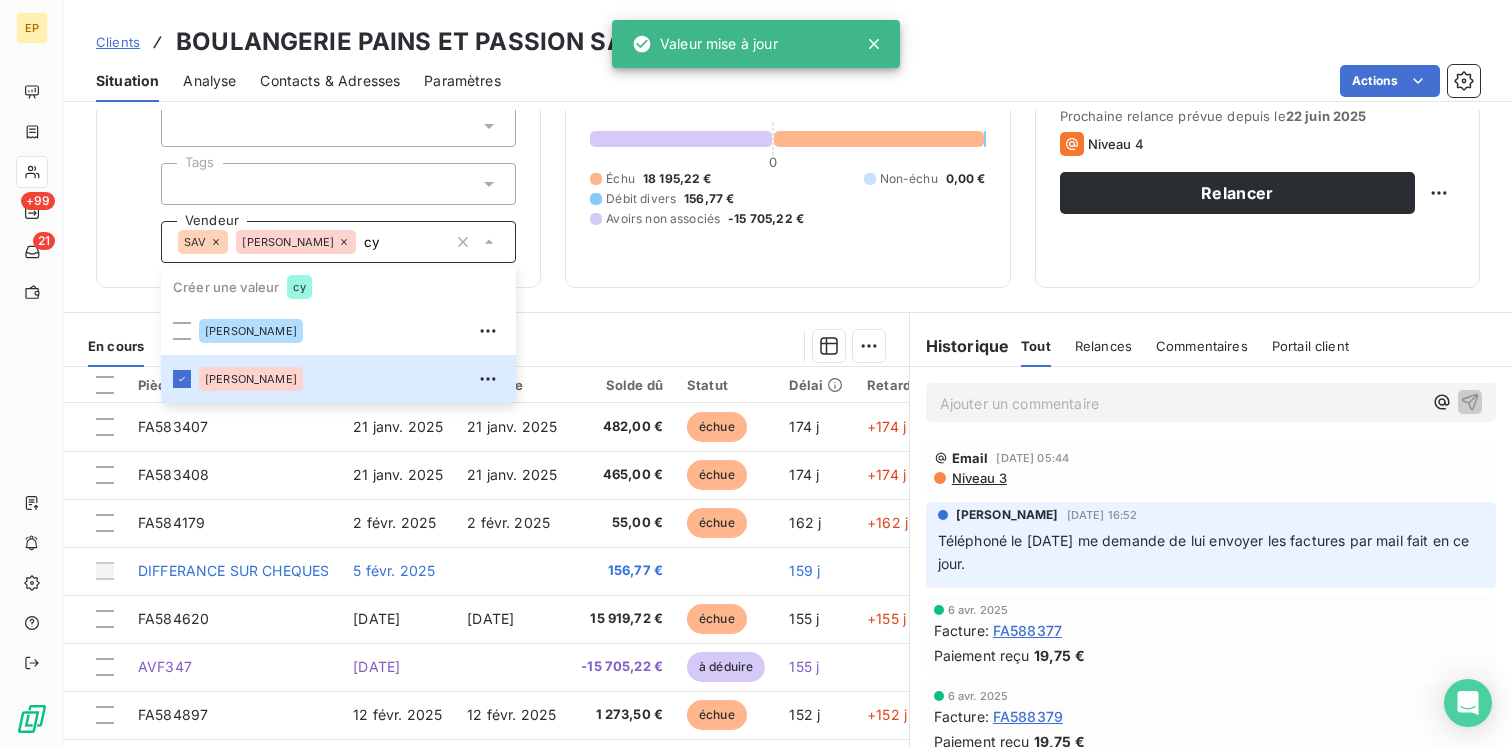 click on "En cours Tout Graphe Pièces comptables 7 Émise le Échue le Solde dû Statut Délai   Retard   FA583407 [DATE] [DATE] 482,00 € échue 174 j +174 j FA583408 [DATE] [DATE] 465,00 € échue 174 j +174 j FA584179 [DATE] [DATE] 55,00 € échue 162 j +162 j DIFFERANCE SUR CHEQUES [DATE] 156,77 € 159 j FA584620 [DATE] [DATE] 15 919,72 € échue 155 j +155 j AVF347 [DATE] -15 705,22 € à déduire 155 j FA584897 [DATE] [DATE] 1 273,50 € échue 152 j +152 j Lignes par page 25 Précédent 1 Suivant" at bounding box center [486, 562] 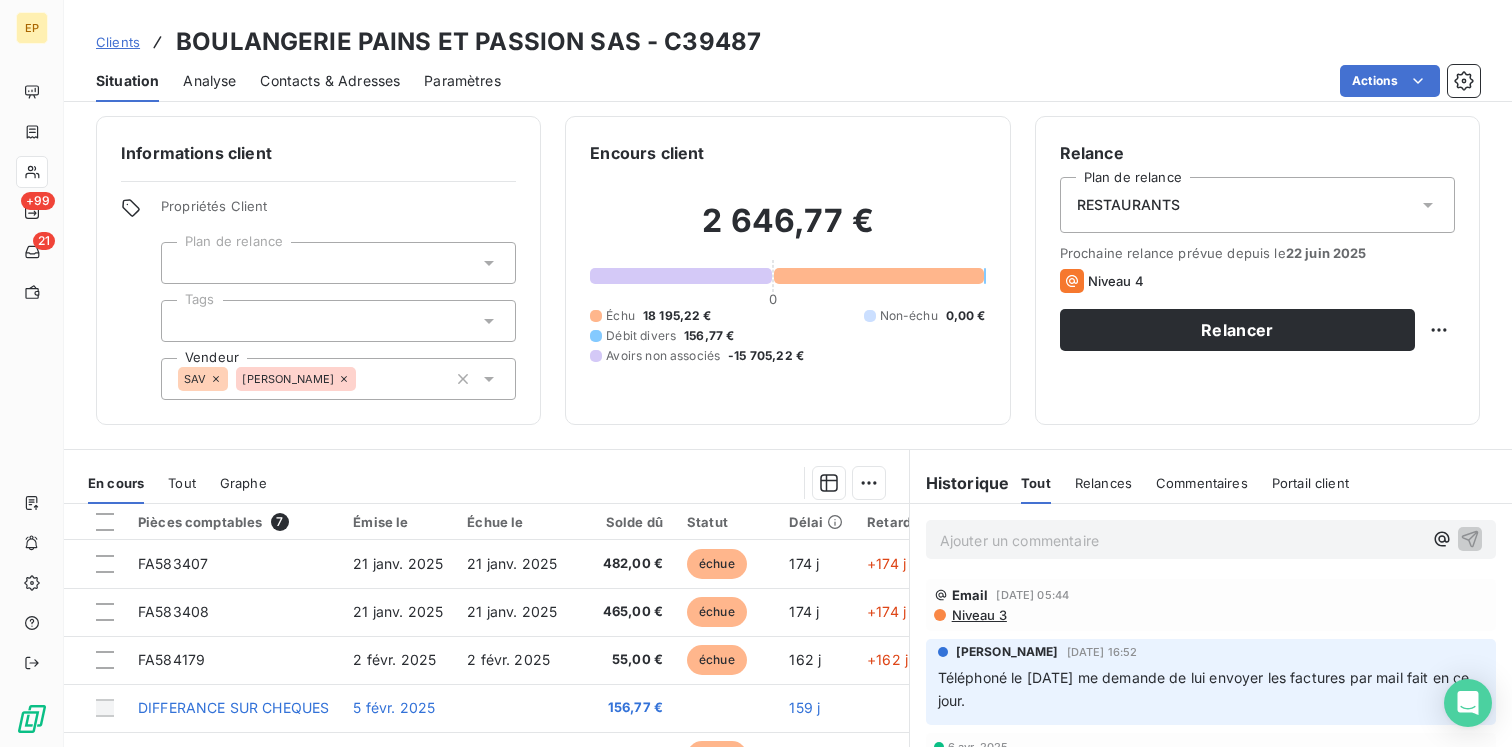 scroll, scrollTop: 0, scrollLeft: 0, axis: both 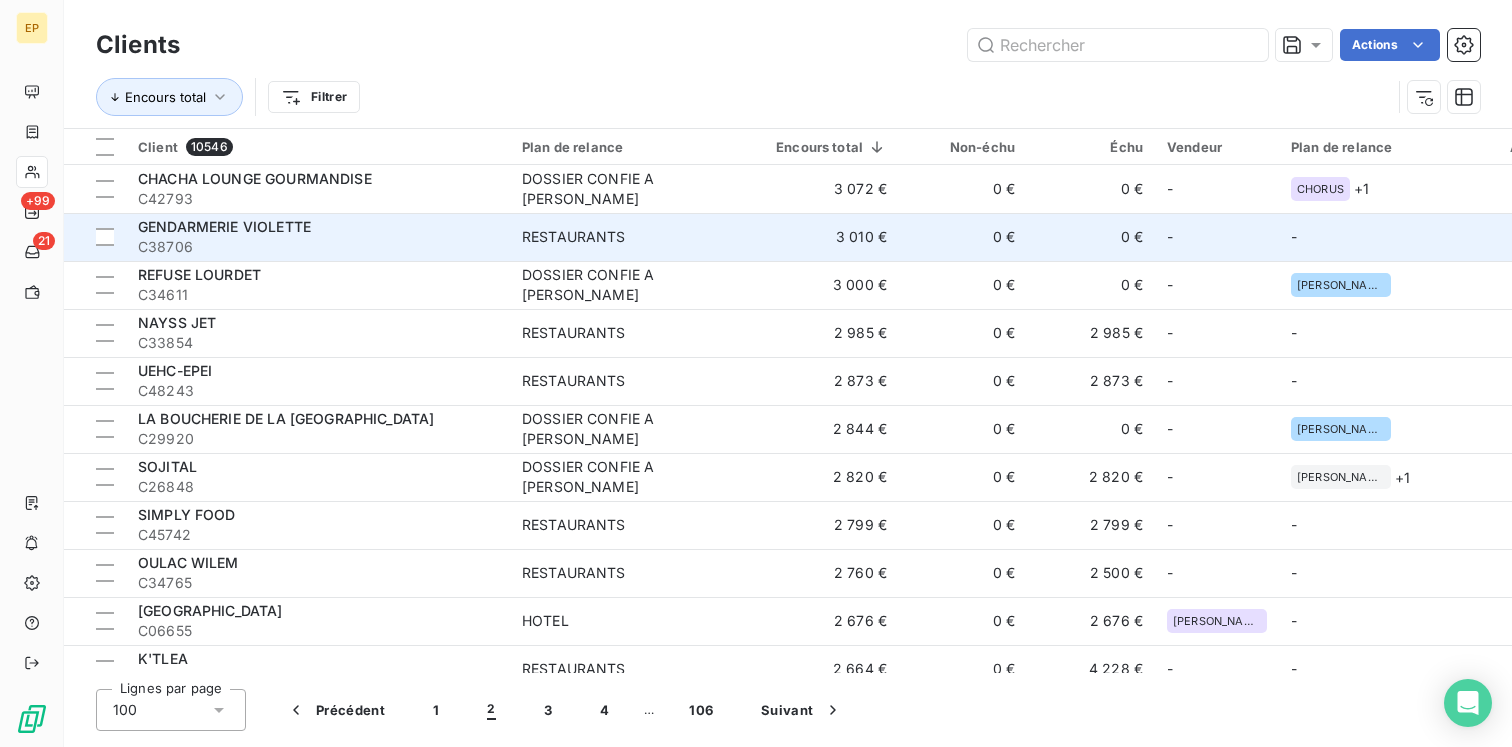 click on "C38706" at bounding box center (318, 247) 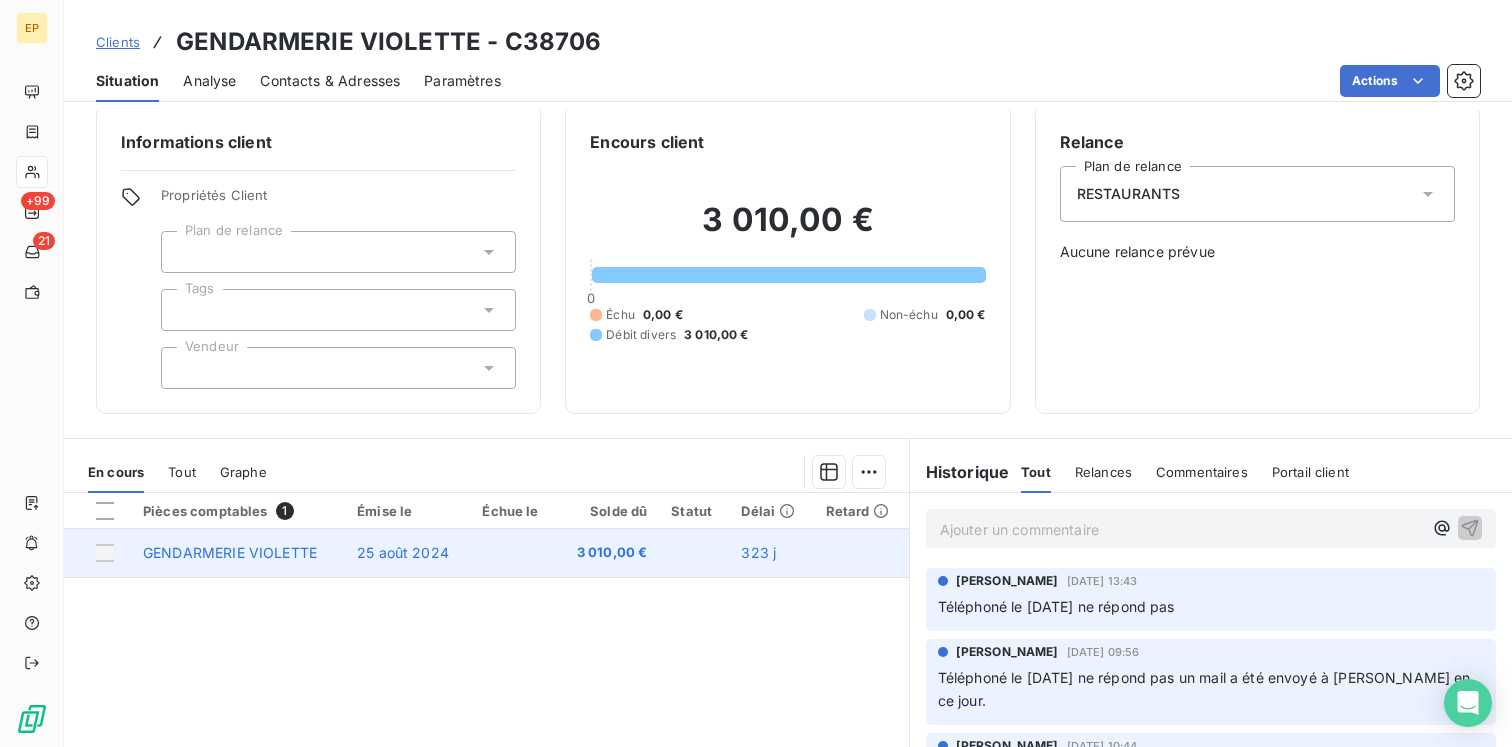 scroll, scrollTop: 0, scrollLeft: 0, axis: both 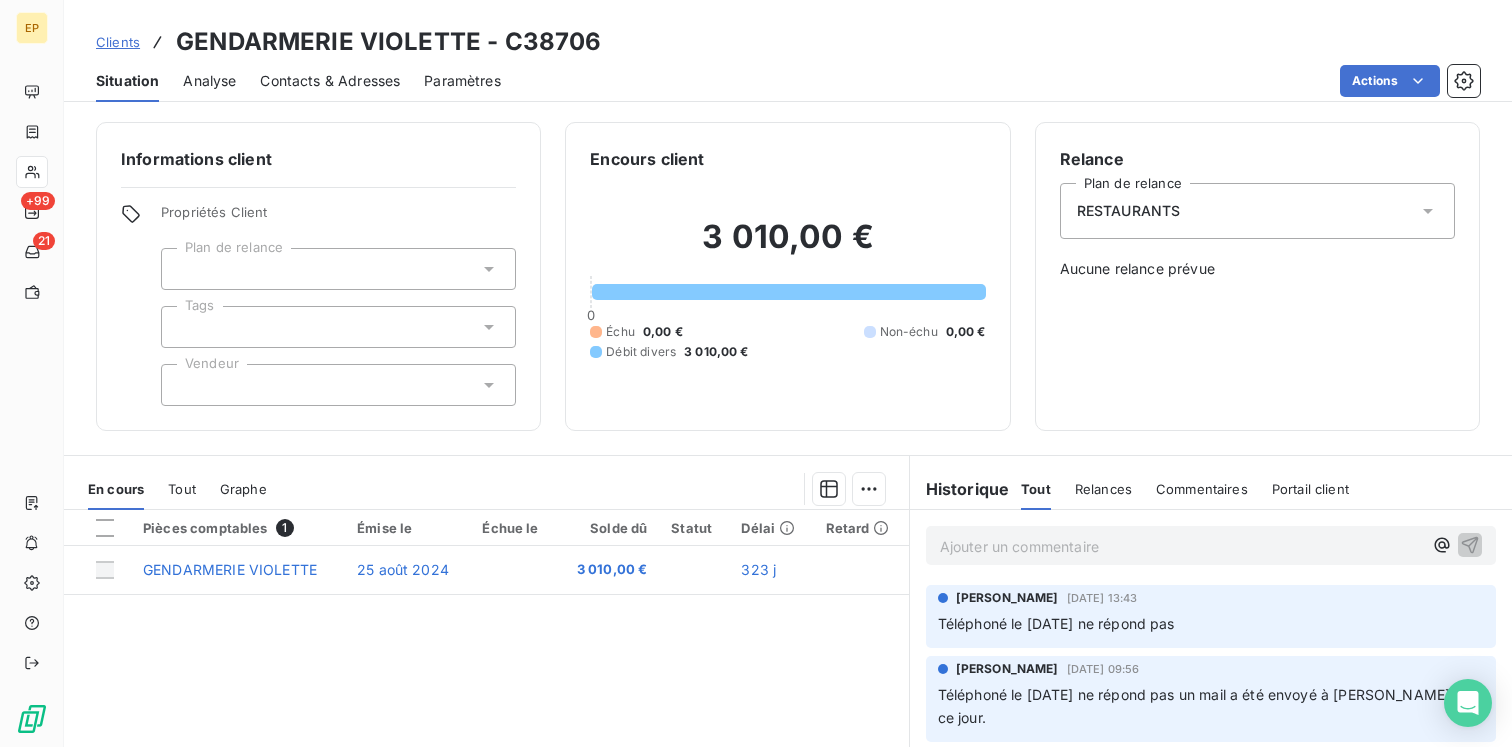 click on "Contacts & Adresses" at bounding box center [330, 81] 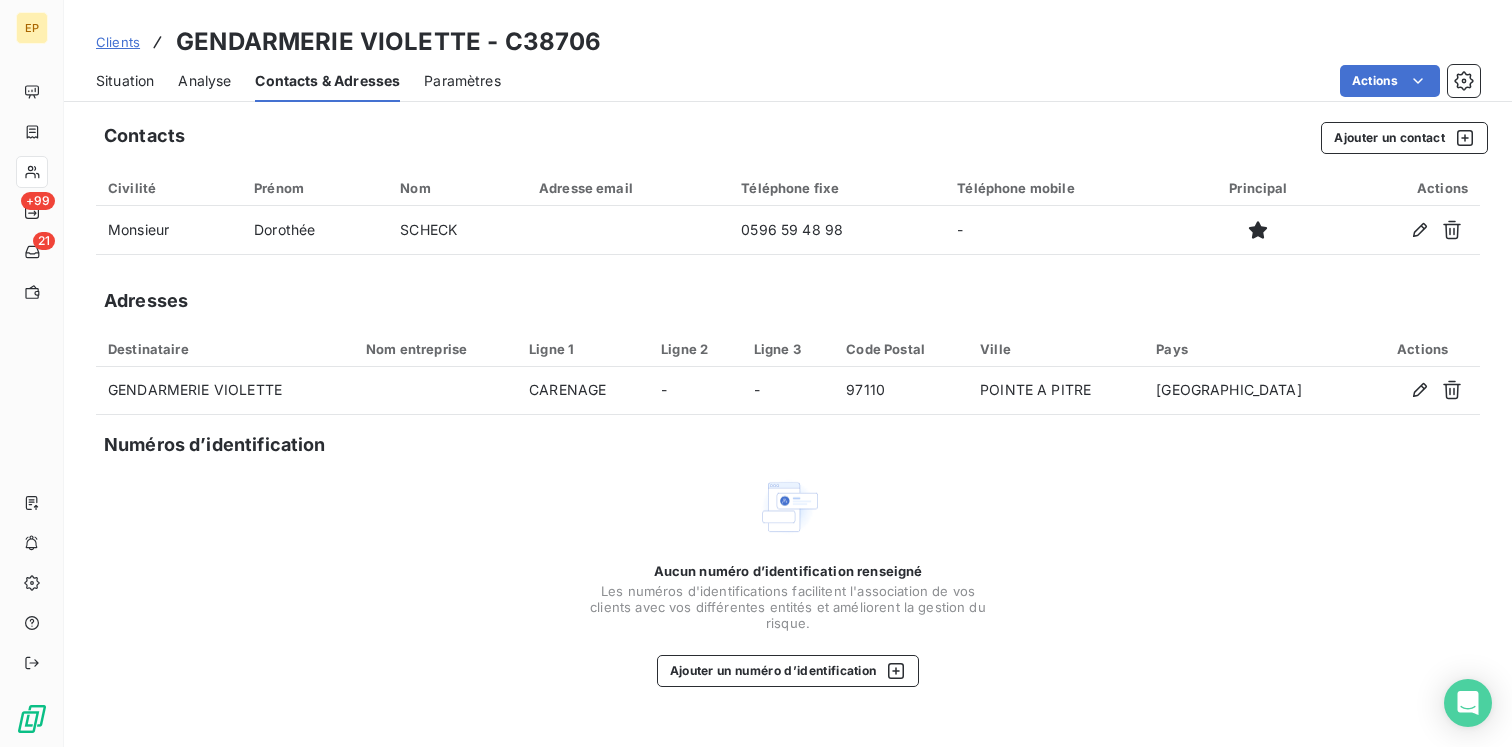 click on "Analyse" at bounding box center (204, 81) 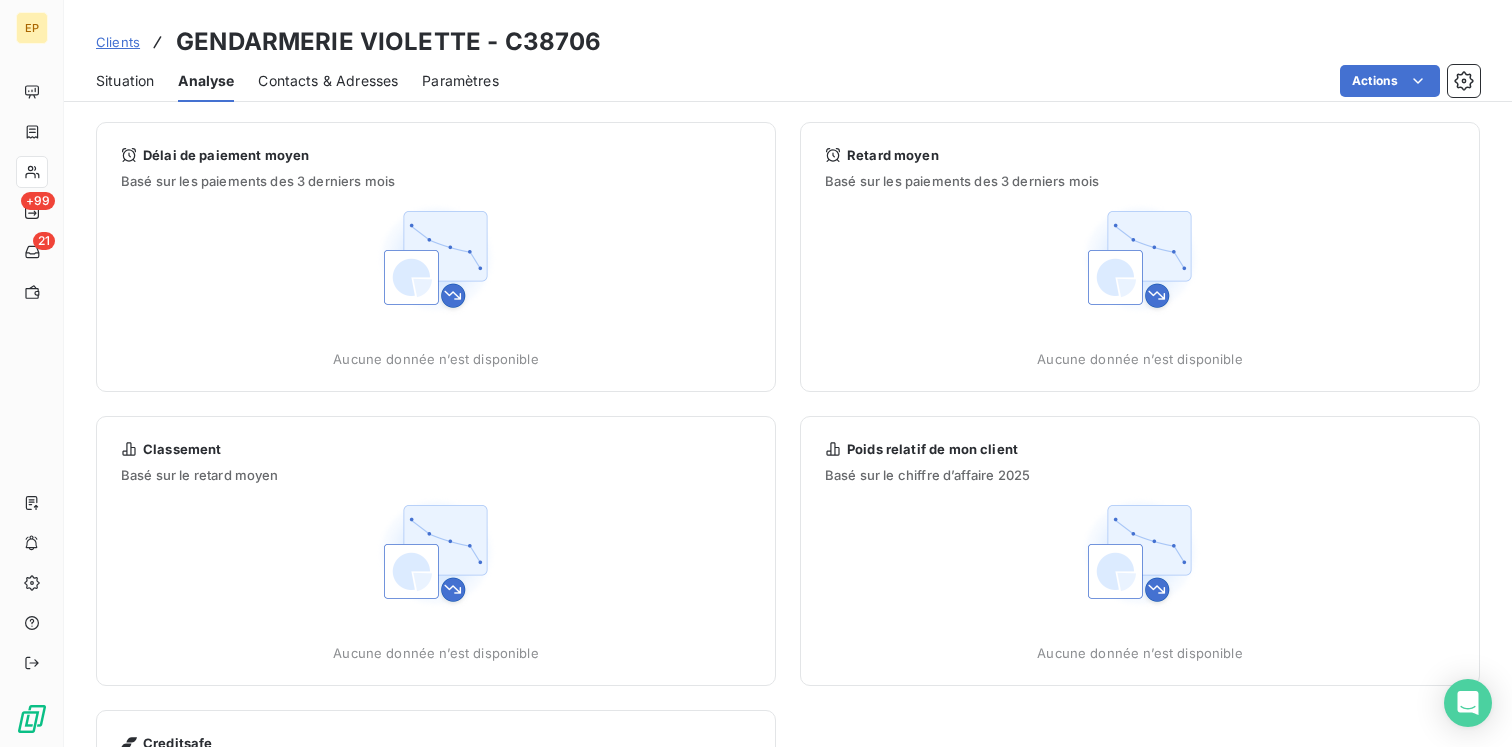 click on "Situation" at bounding box center [125, 81] 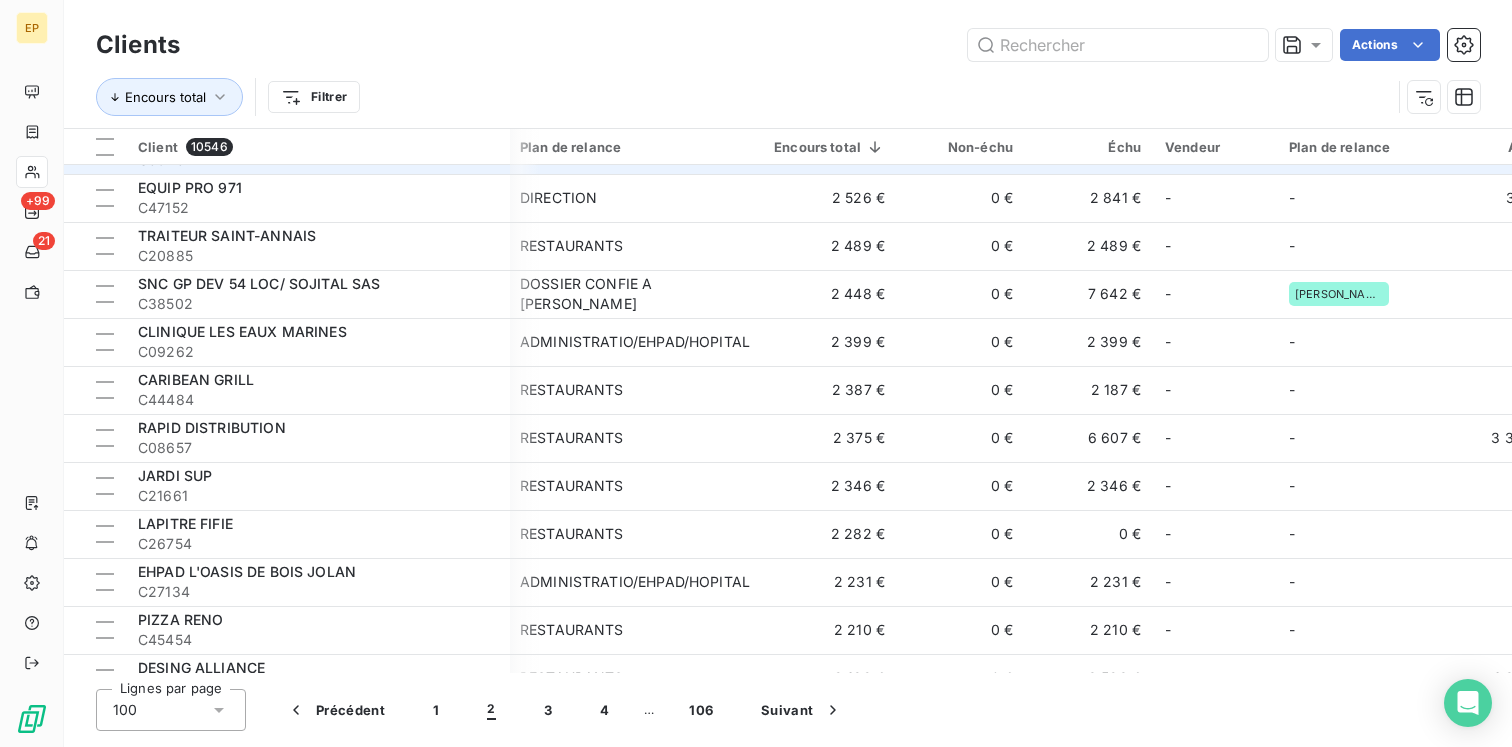scroll, scrollTop: 672, scrollLeft: 2, axis: both 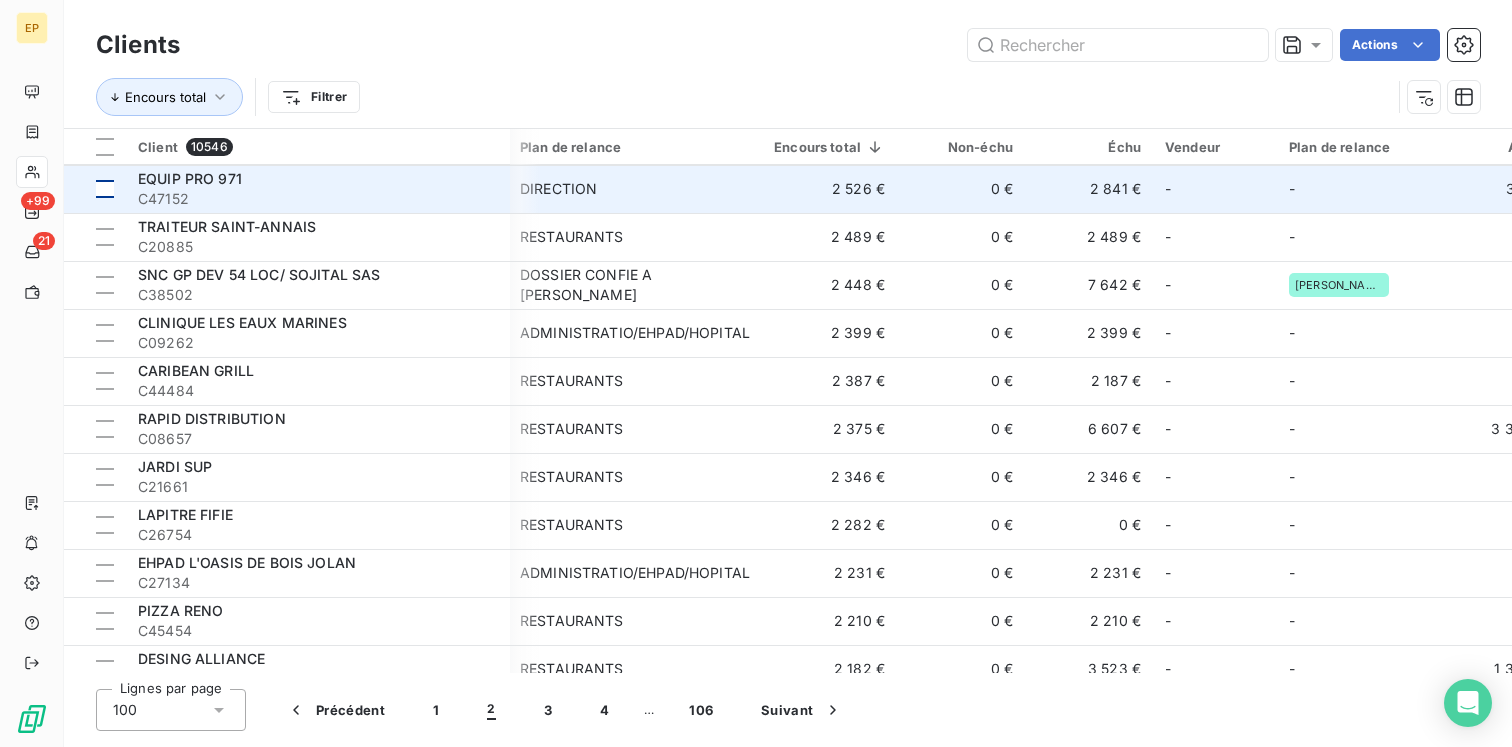 click at bounding box center [95, 189] 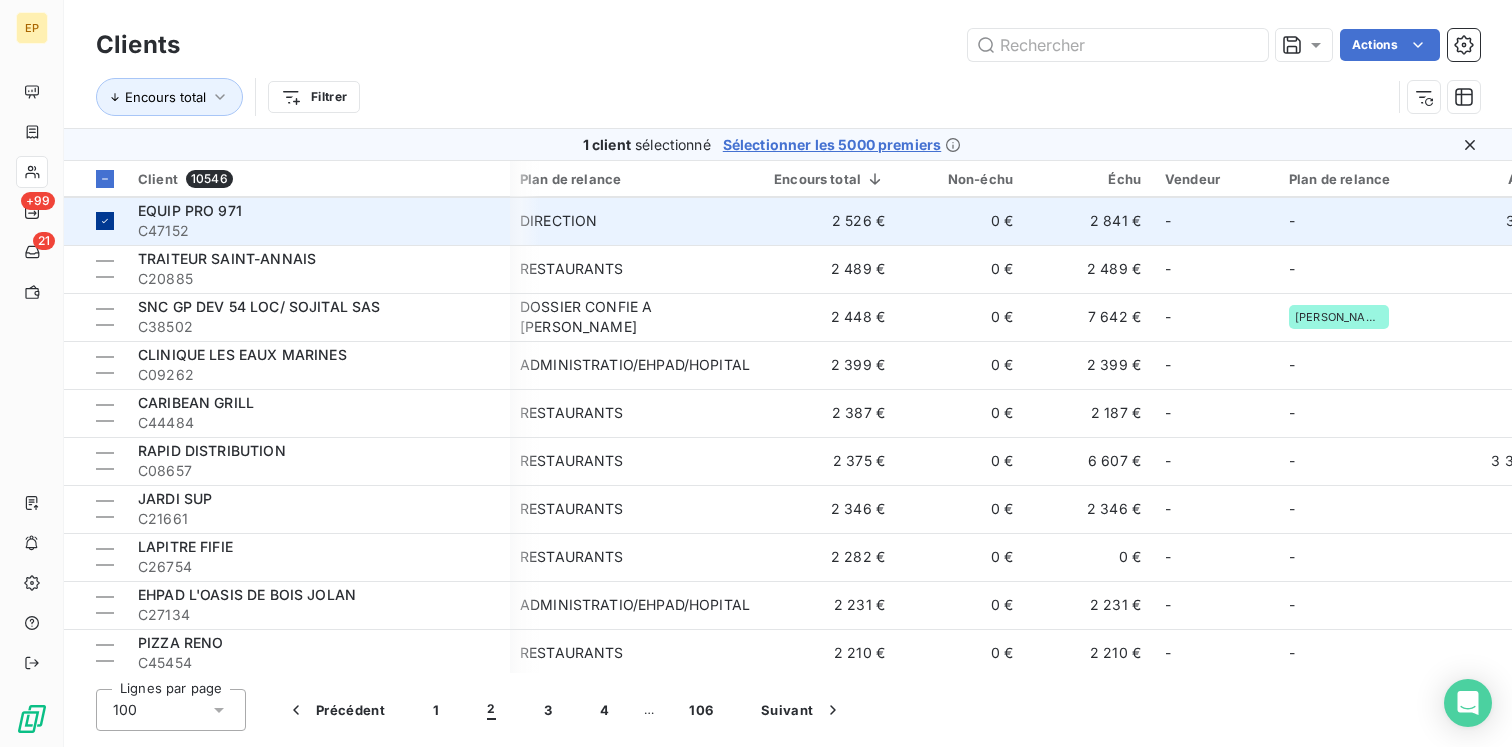 click 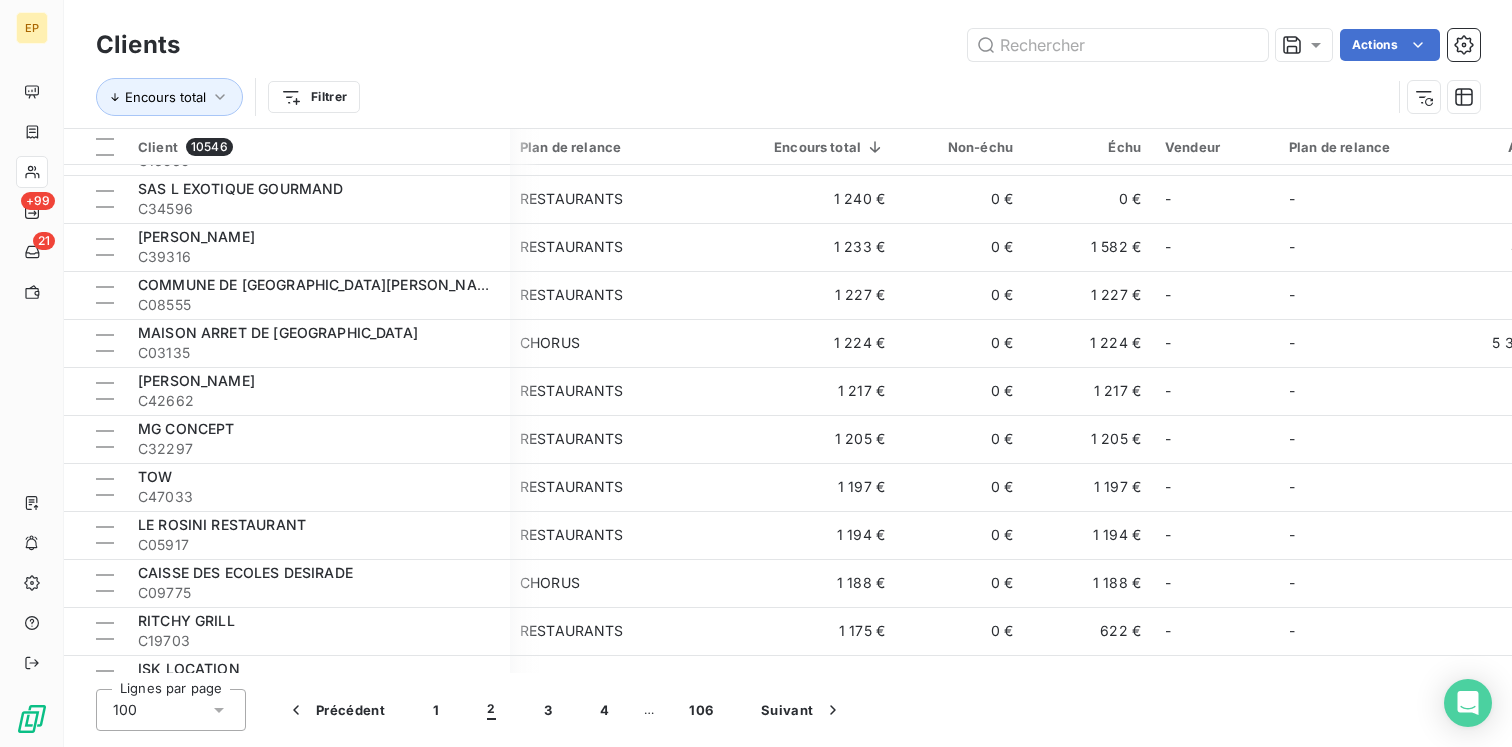 scroll, scrollTop: 4149, scrollLeft: 2, axis: both 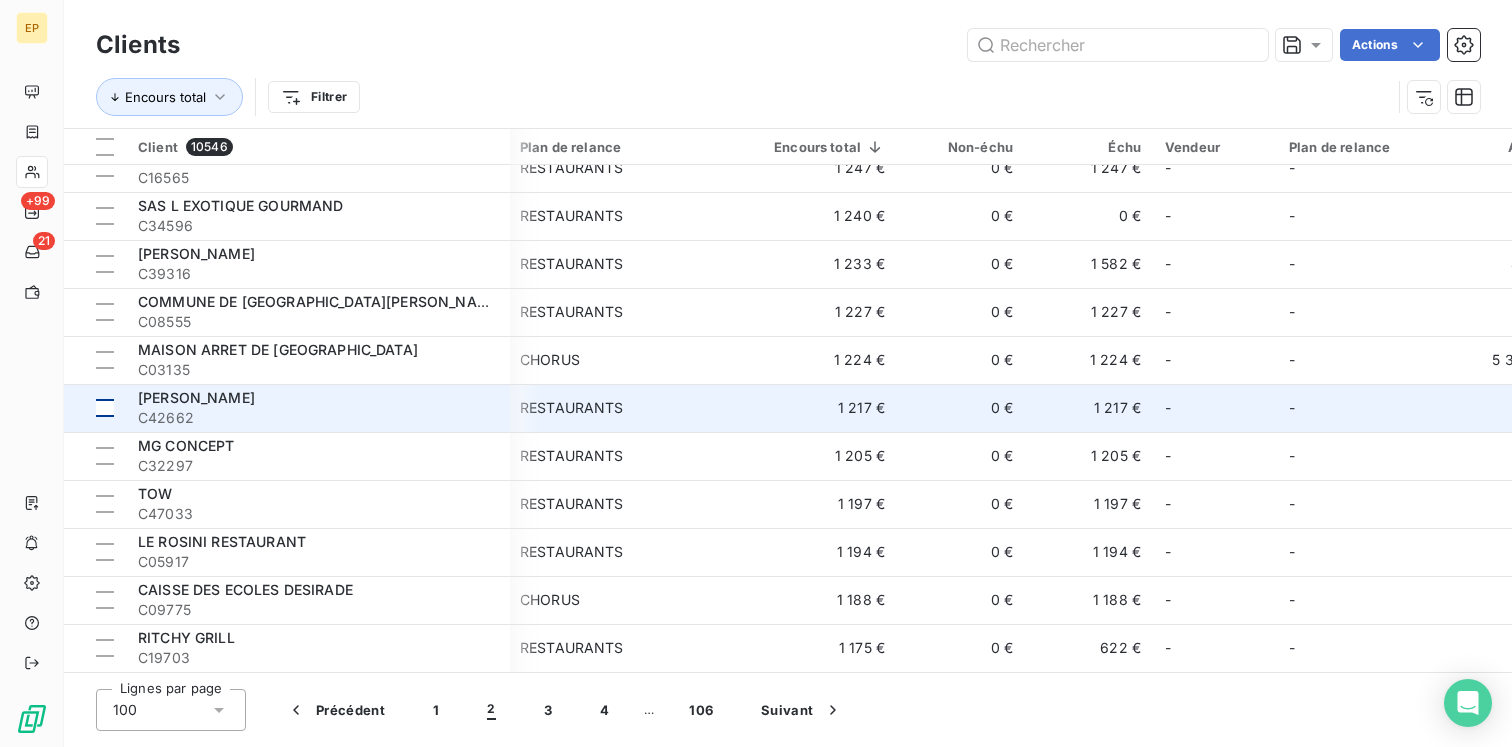 click at bounding box center [95, 408] 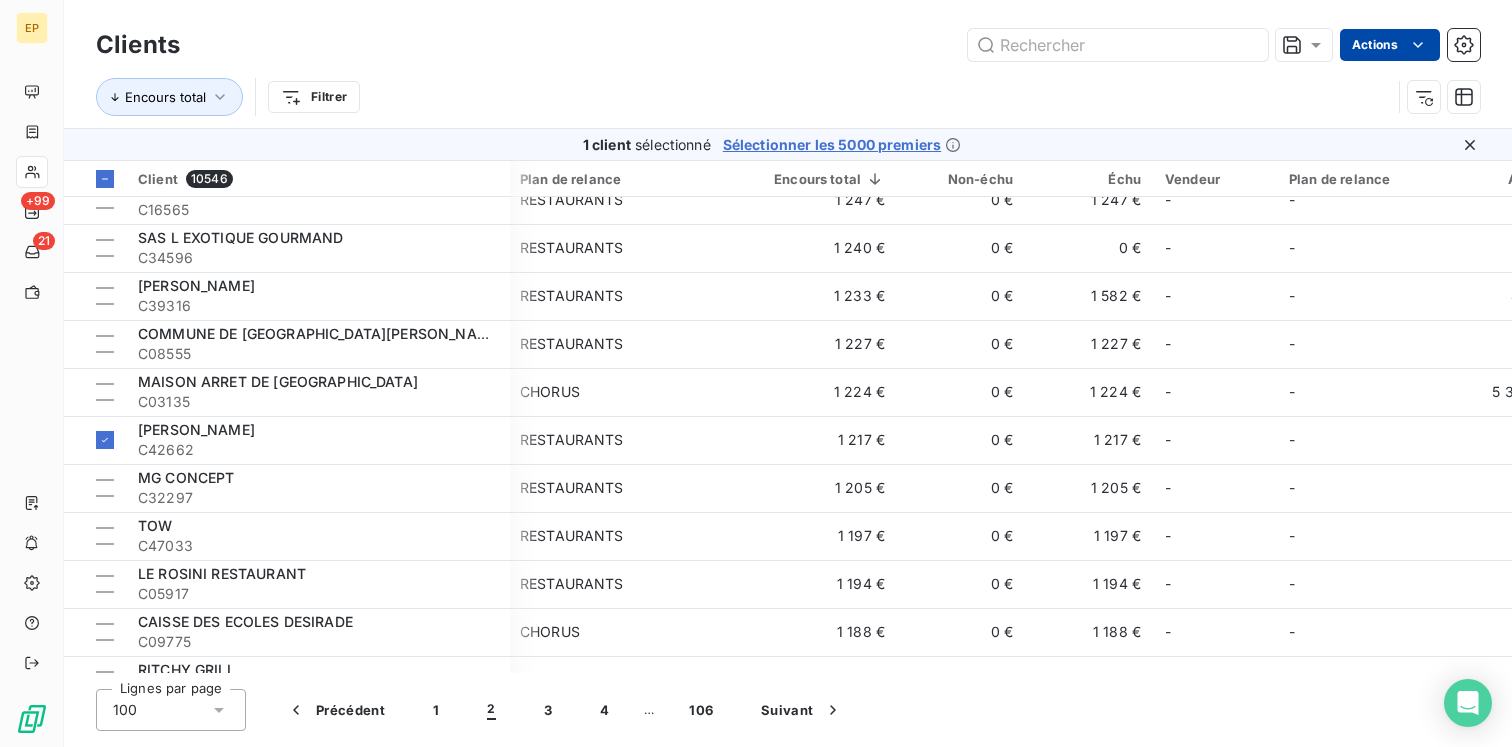 click on "EP +99 21 Clients Actions Encours total Filtrer 1 client   sélectionné Sélectionner les 5000 premiers Client 10546 Plan de relance Encours total Non-échu Échu Vendeur Plan de relance Avoir Litige Recouvrement Promesse de paiement Crédit divers Débit divers Limite d’encours Délai moyen de paiement Retard moyen CHACHA LOUNGE GOURMANDISE C42793 DOSSIER CONFIE A [PERSON_NAME] 3 072 € 0 € 0 € - CHORUS + 1 0 € 0 € 0 € 0 € 5 000 € 8 072 € - GENDARMERIE VIOLETTE C38706 RESTAURANTS 3 010 € 0 € 0 € - - 0 € 0 € 0 € 0 € 0 € 3 010 € - REFUSE LOURDET C34611 DOSSIER CONFIE A [PERSON_NAME] GBK 3 000 € 0 € 0 € - [PERSON_NAME] 0 € 0 € 0 € 0 € 0 € 3 000 € - NAYSS JET  C33854 RESTAURANTS 2 985 € 0 € 2 985 € - - 0 € 0 € 0 € 0 € 0 € 0 € - UEHC-EPEI C48243 RESTAURANTS 2 873 € 0 € 2 873 € - - 0 € 0 € 0 € 0 € 0 € 0 € - 5 jours 5 jours LA BOUCHERIE DE LA GARE SAS C29920 - - -" at bounding box center (756, 373) 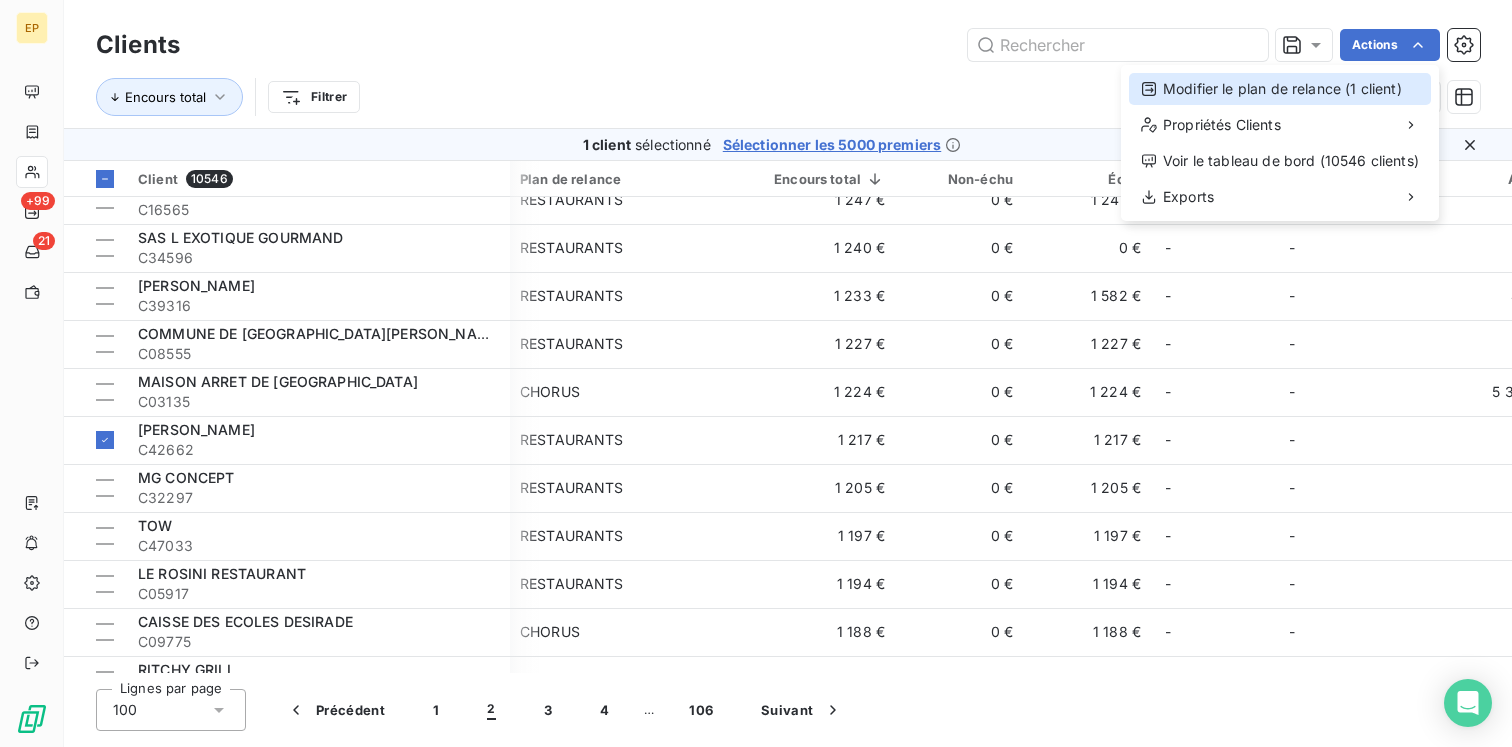 click on "Modifier le plan de relance (1 client)" at bounding box center (1280, 89) 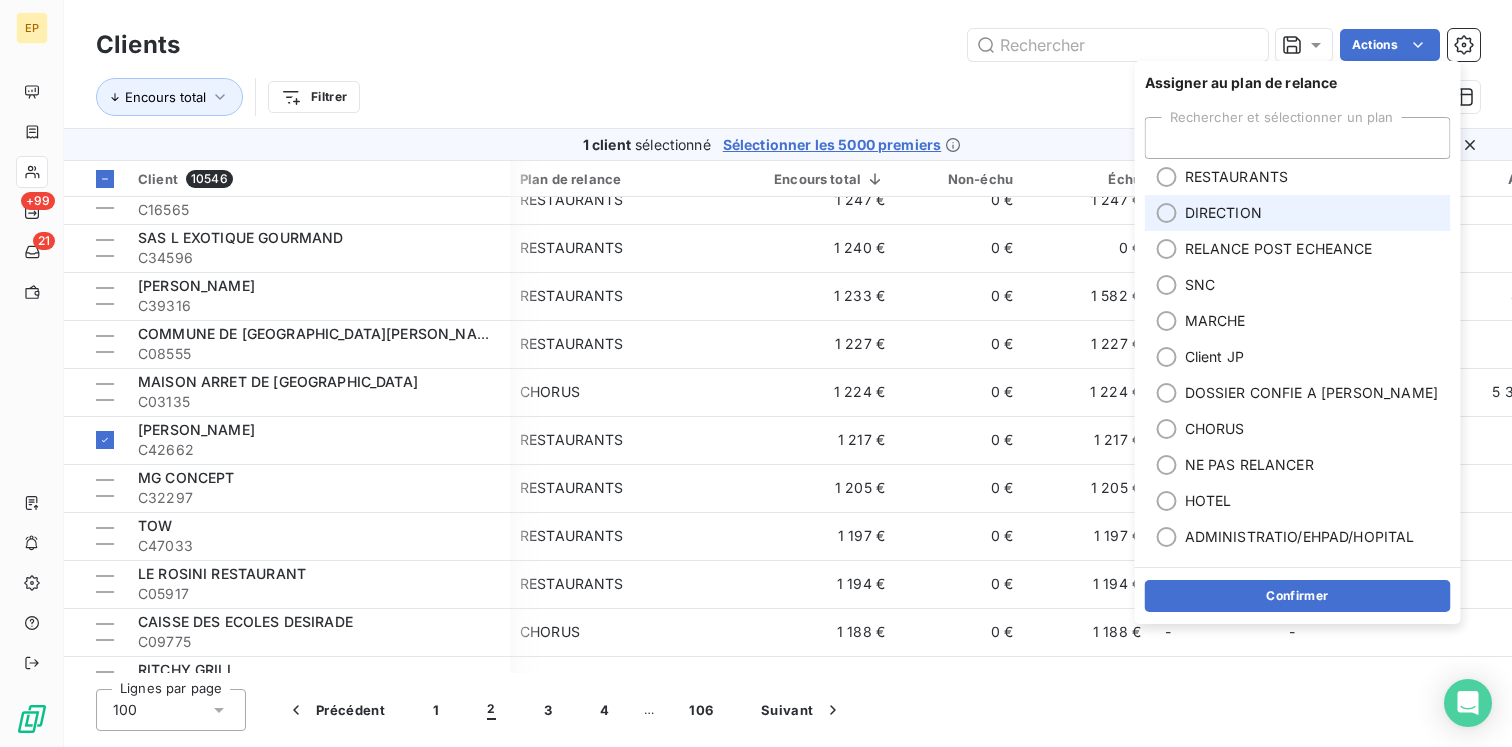 click on "DIRECTION" at bounding box center (1223, 213) 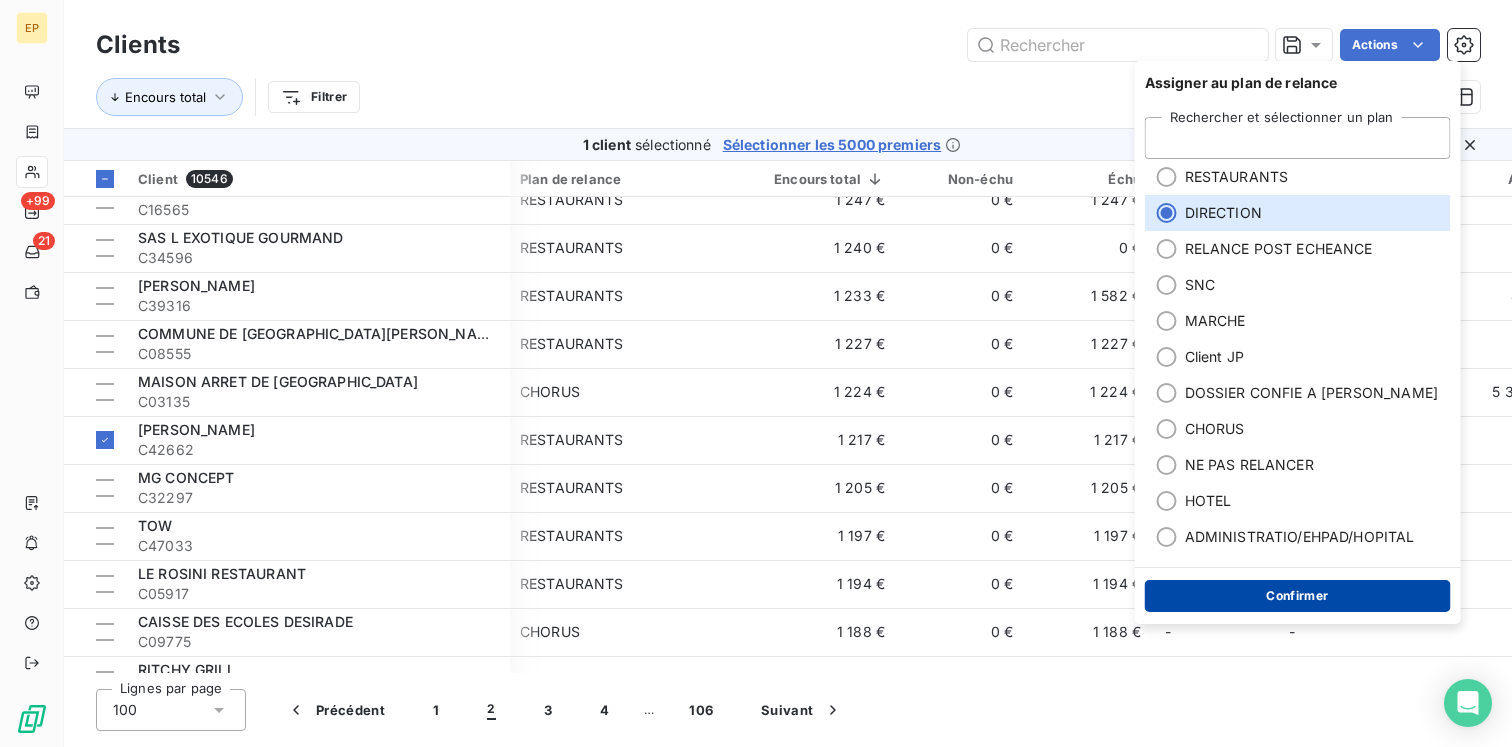 click on "Confirmer" at bounding box center [1298, 596] 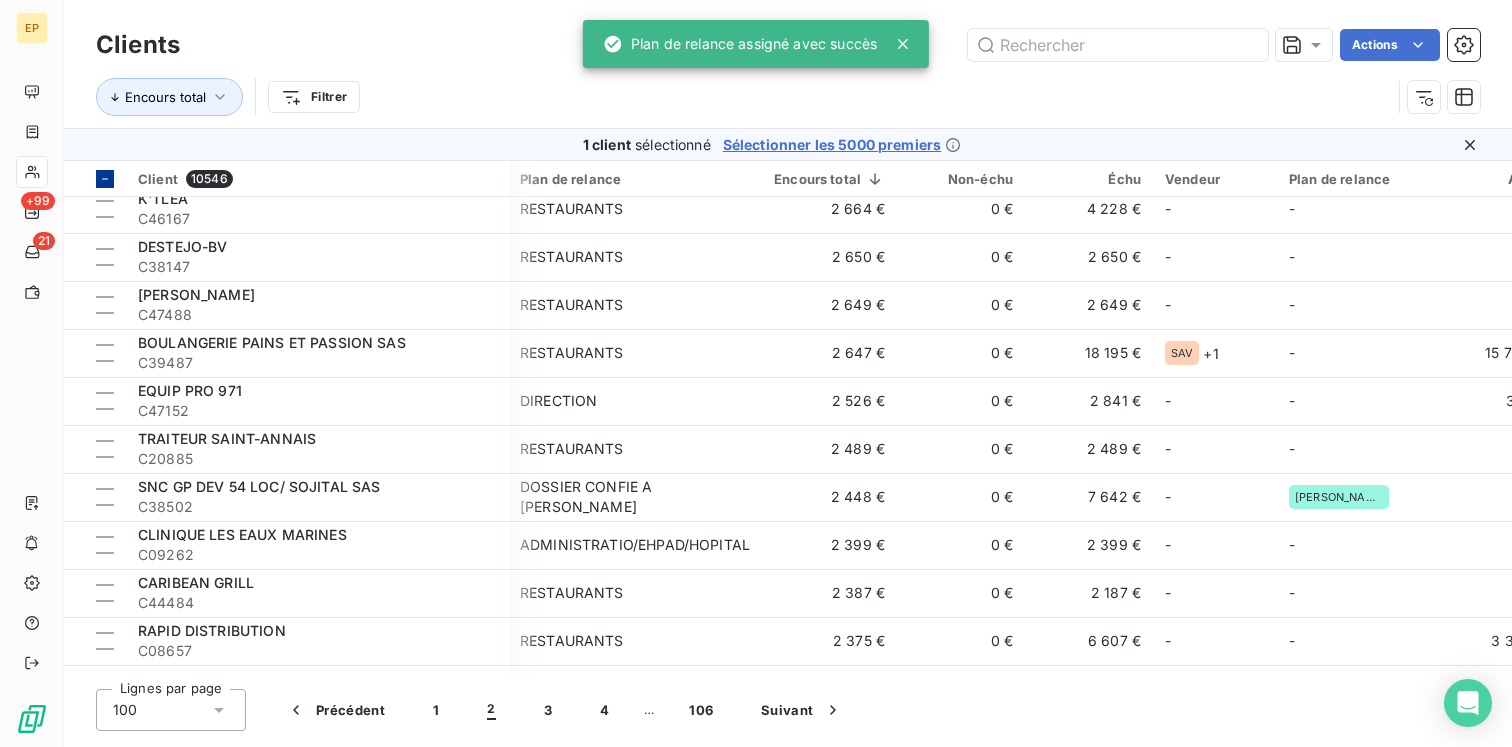 scroll, scrollTop: 4149, scrollLeft: 2, axis: both 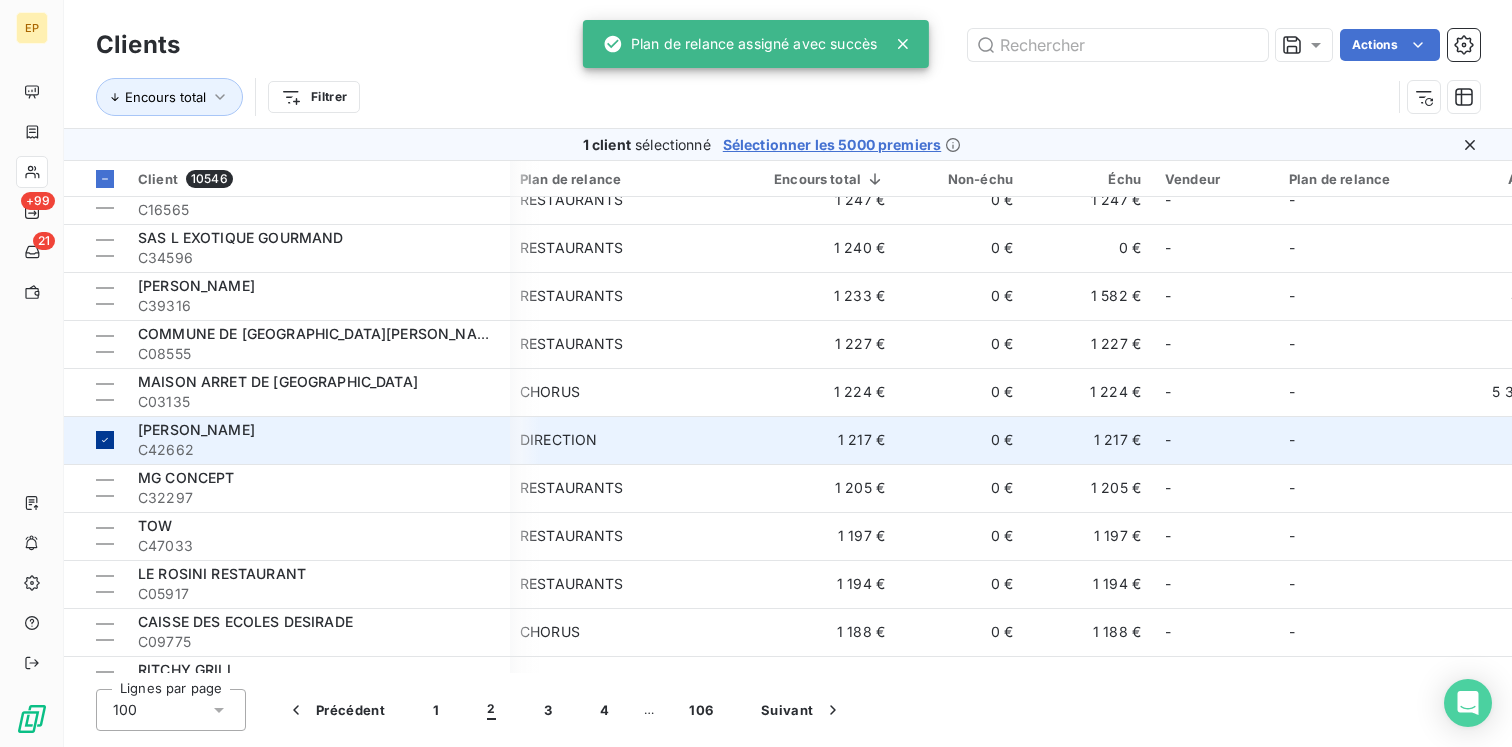 click 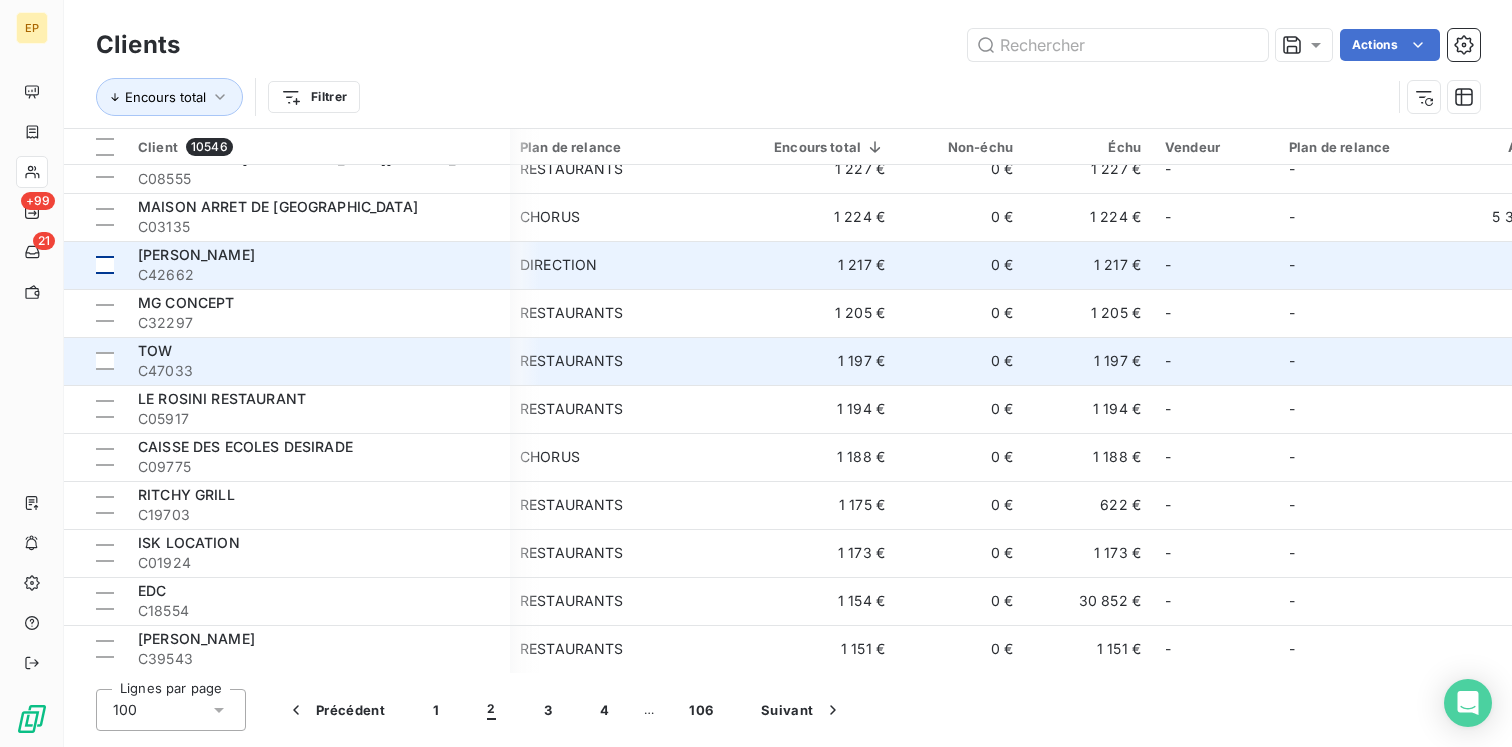 scroll, scrollTop: 4300, scrollLeft: 2, axis: both 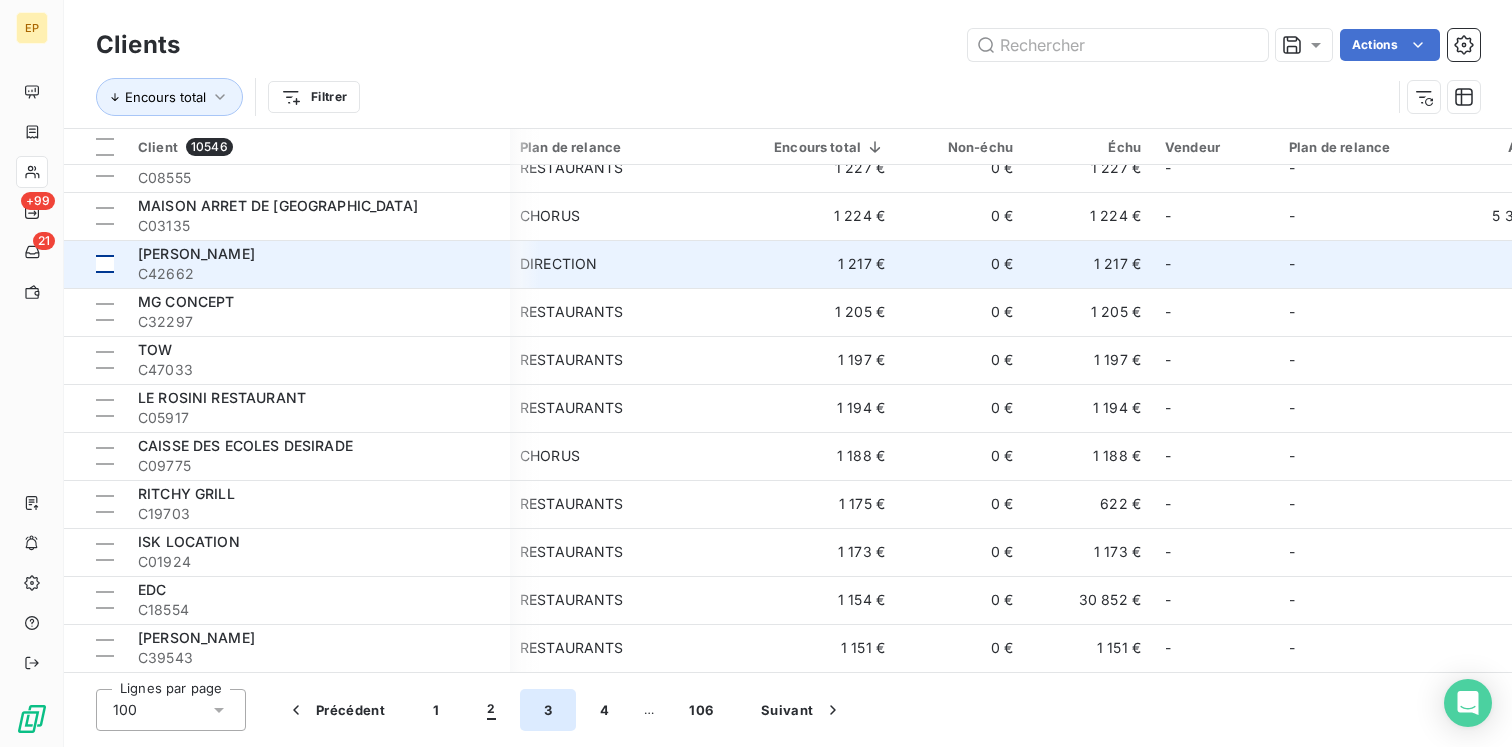 click on "3" at bounding box center (548, 710) 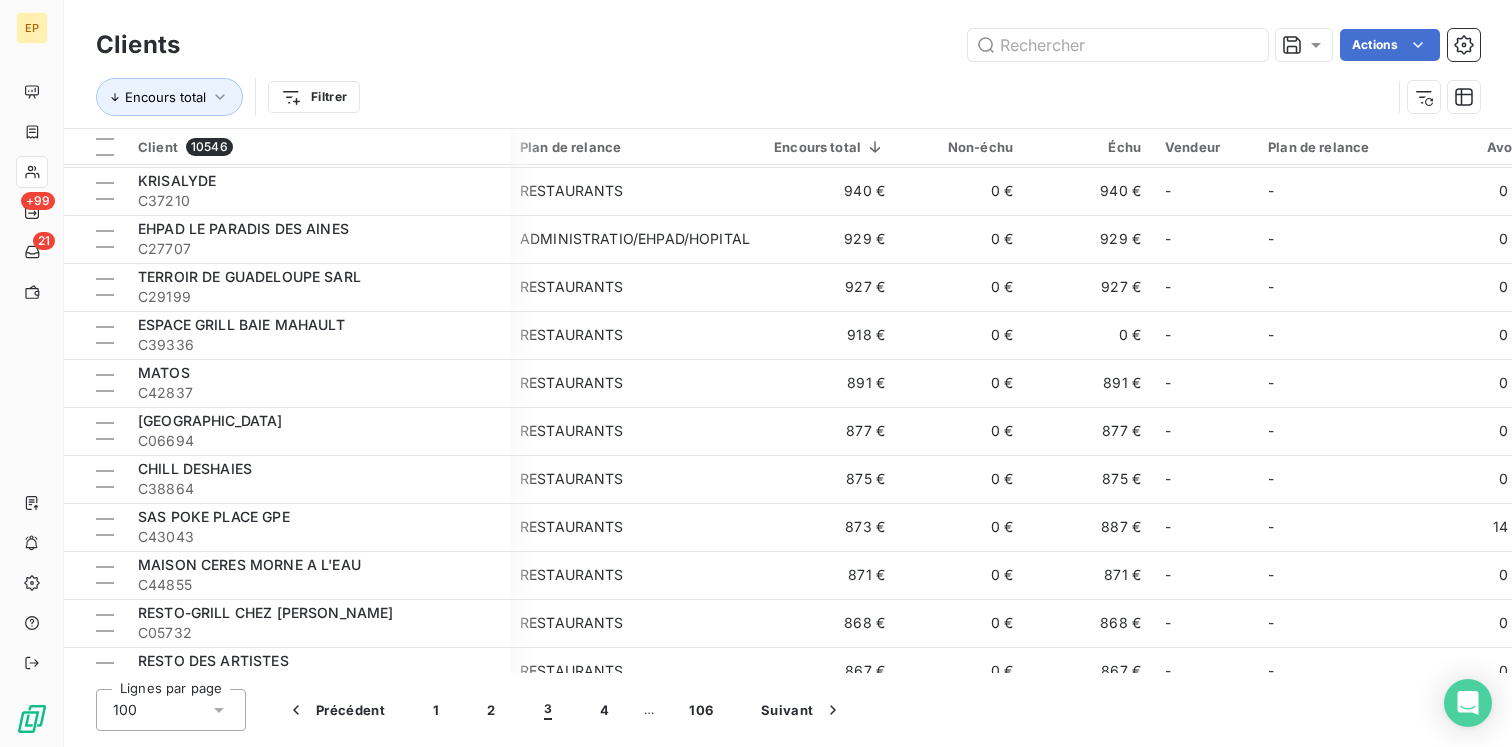 scroll, scrollTop: 0, scrollLeft: 2, axis: horizontal 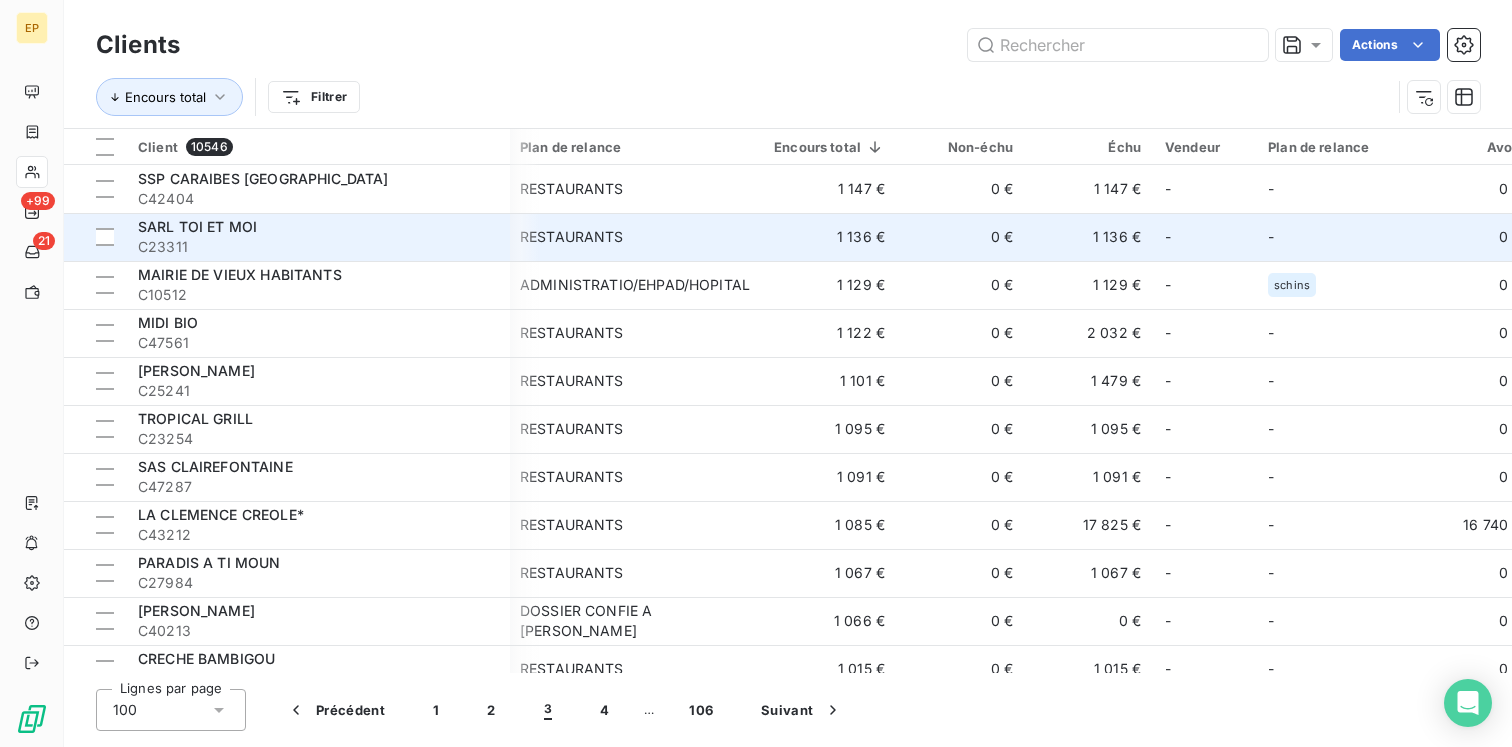 click on "SARL TOI ET MOI" at bounding box center (318, 227) 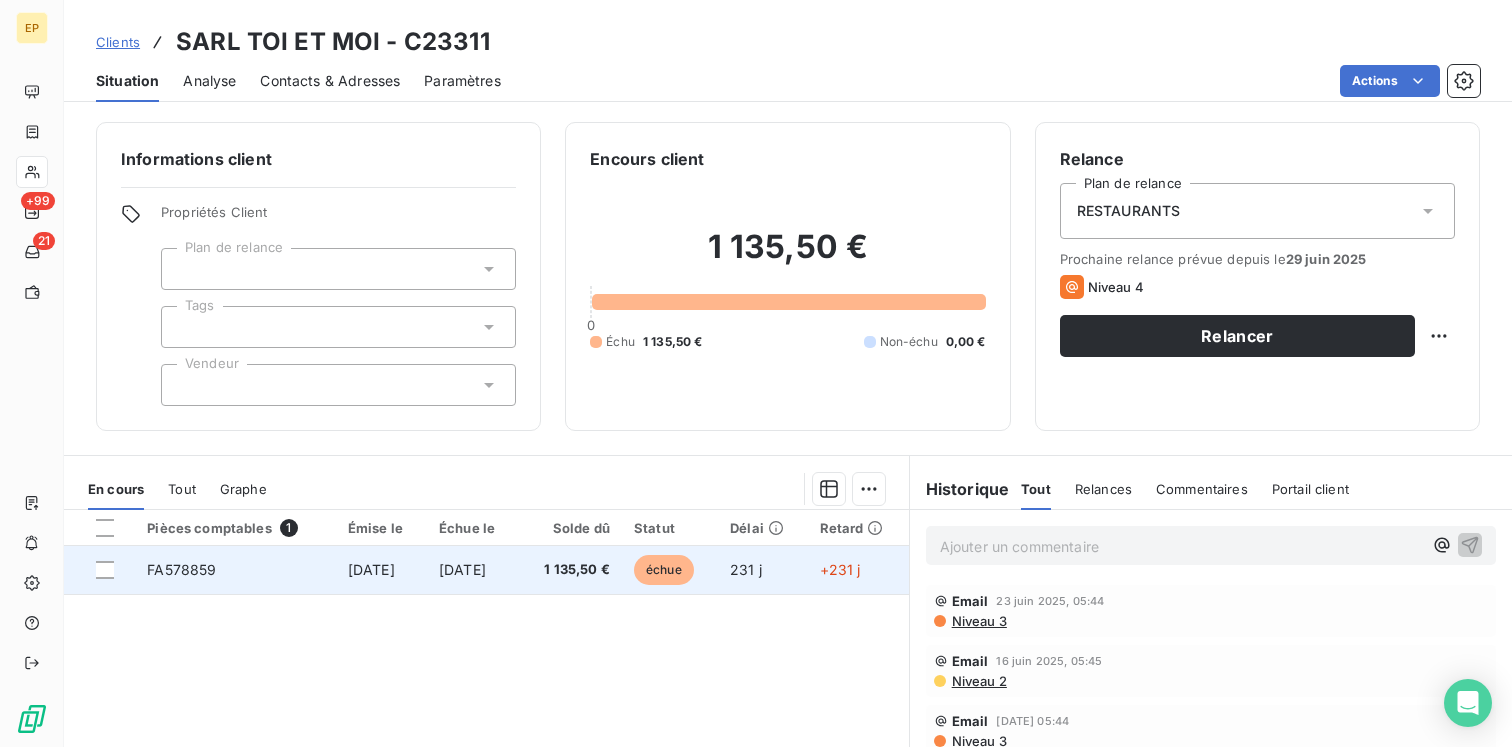 click on "[DATE]" at bounding box center [381, 570] 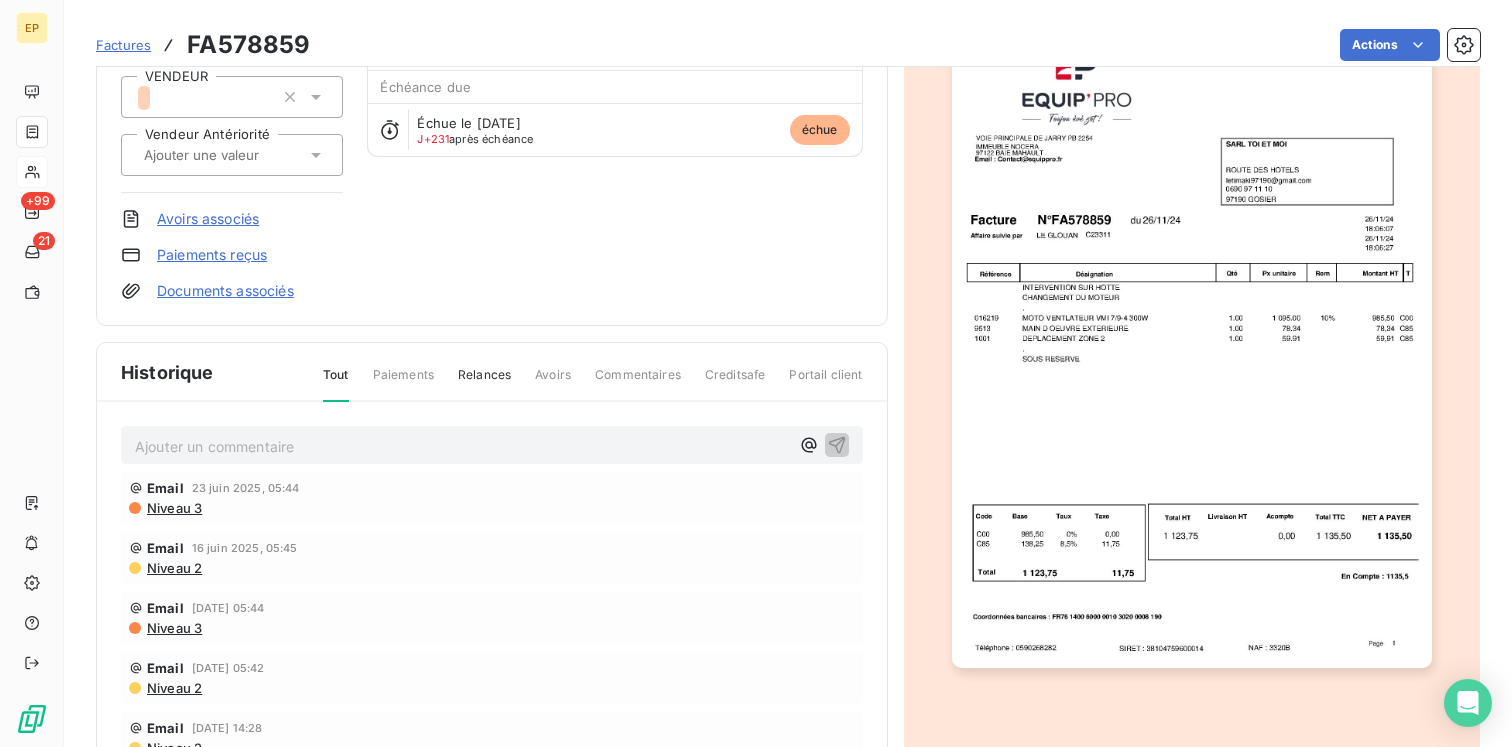 scroll, scrollTop: 196, scrollLeft: 0, axis: vertical 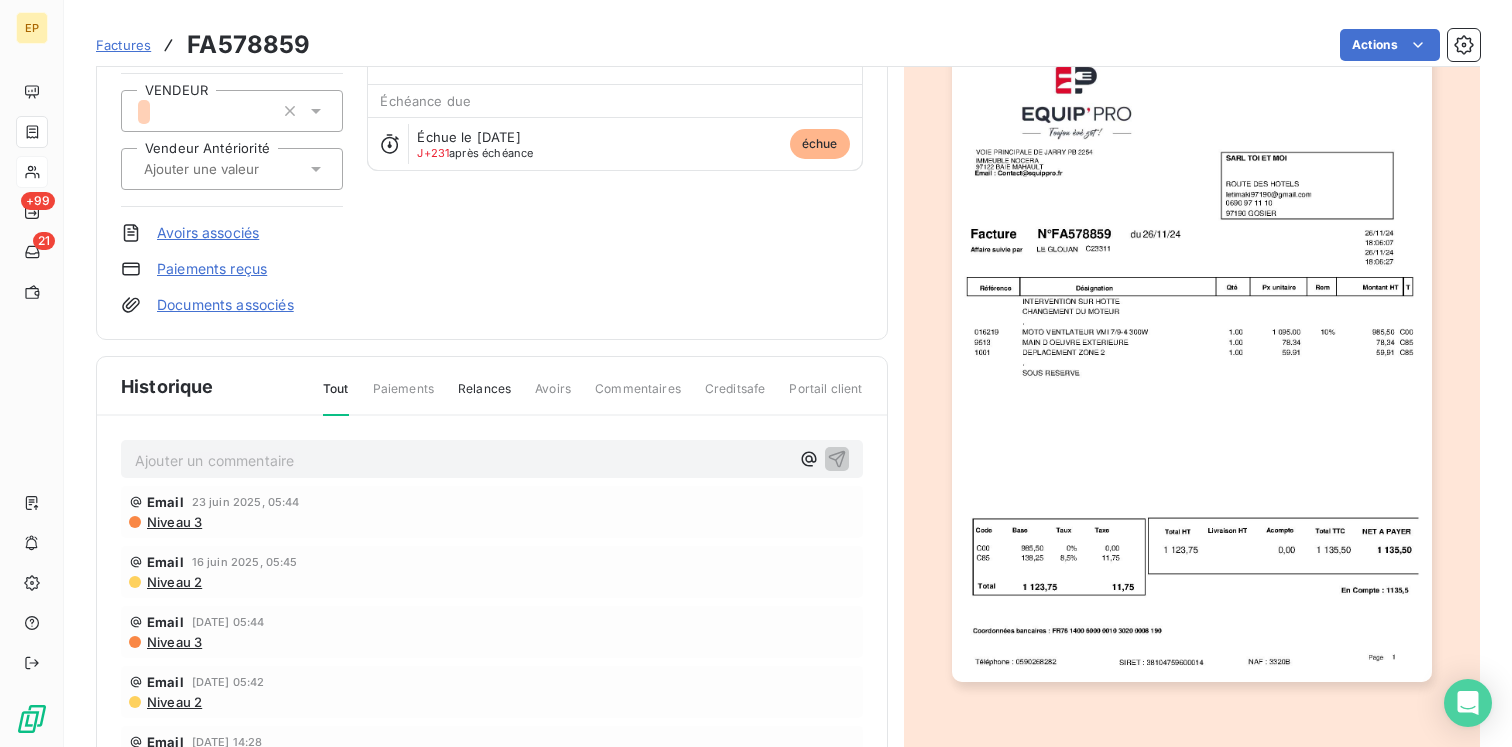 click at bounding box center [222, 169] 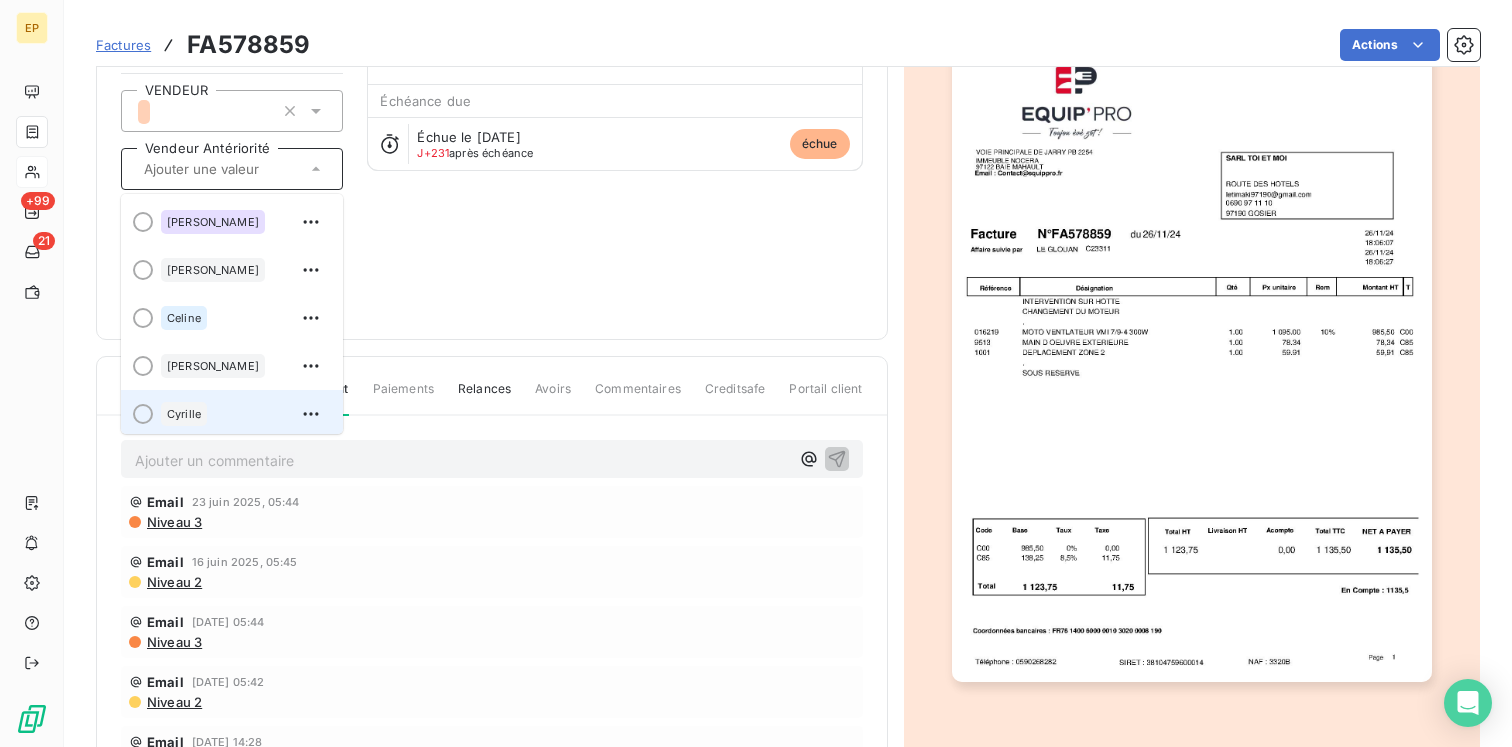 click on "Cyrille" at bounding box center [184, 414] 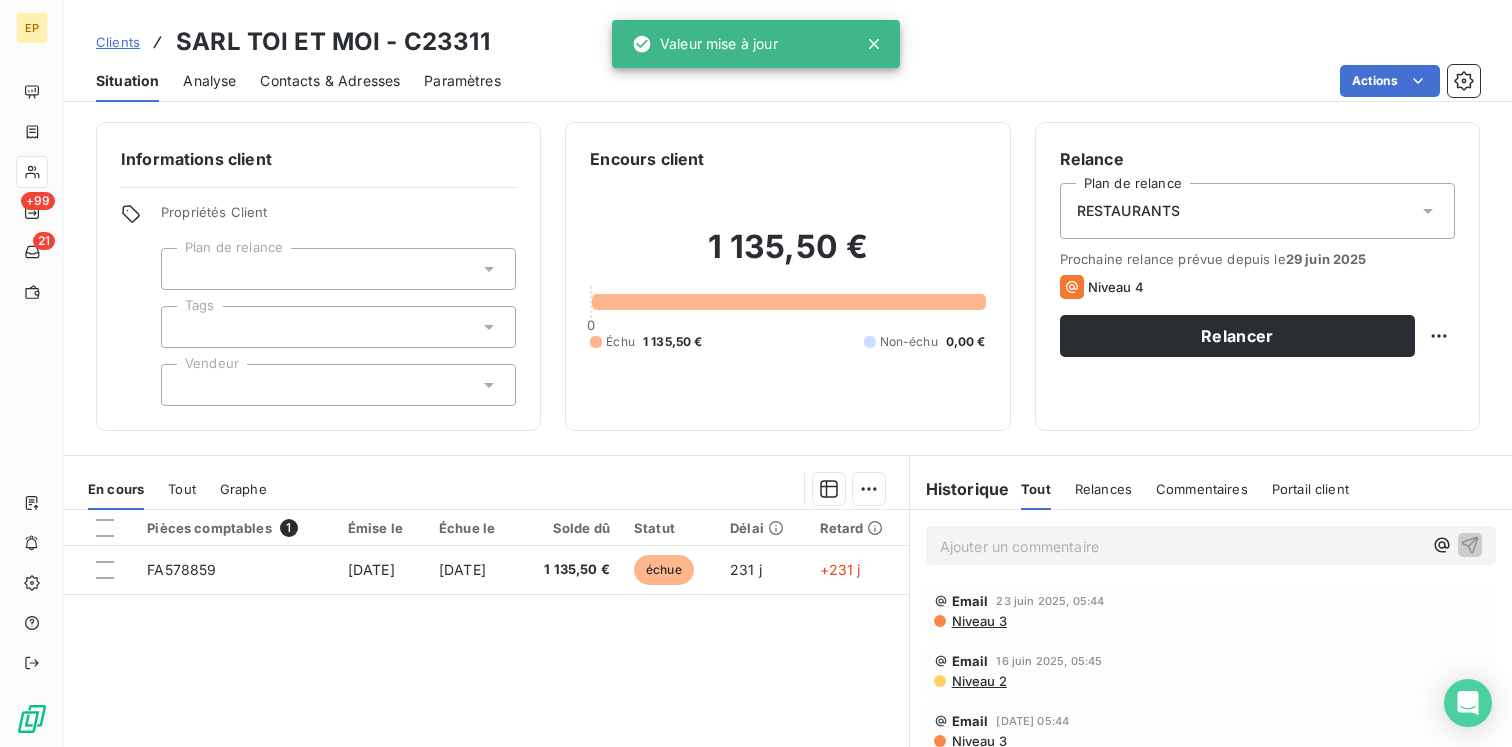 click at bounding box center (338, 385) 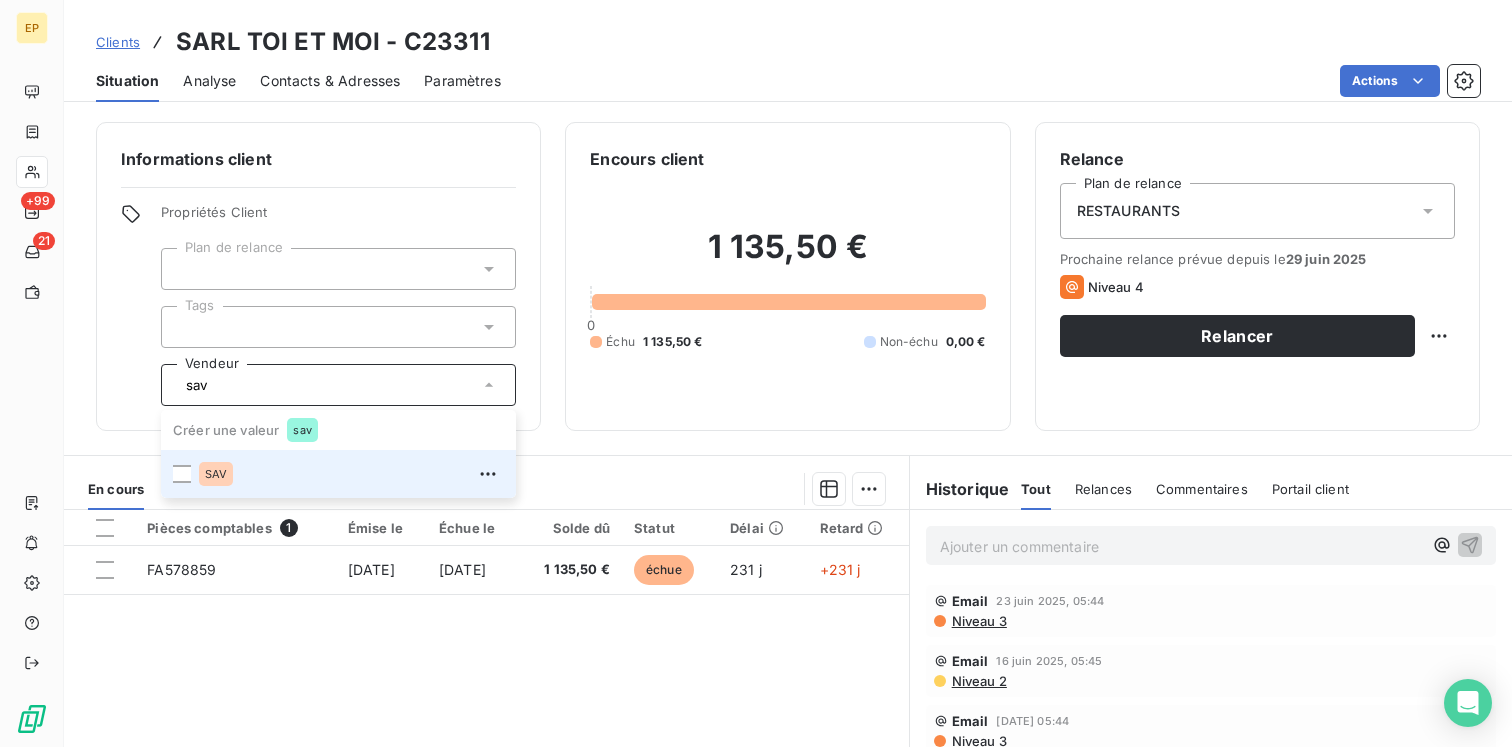 click at bounding box center [182, 474] 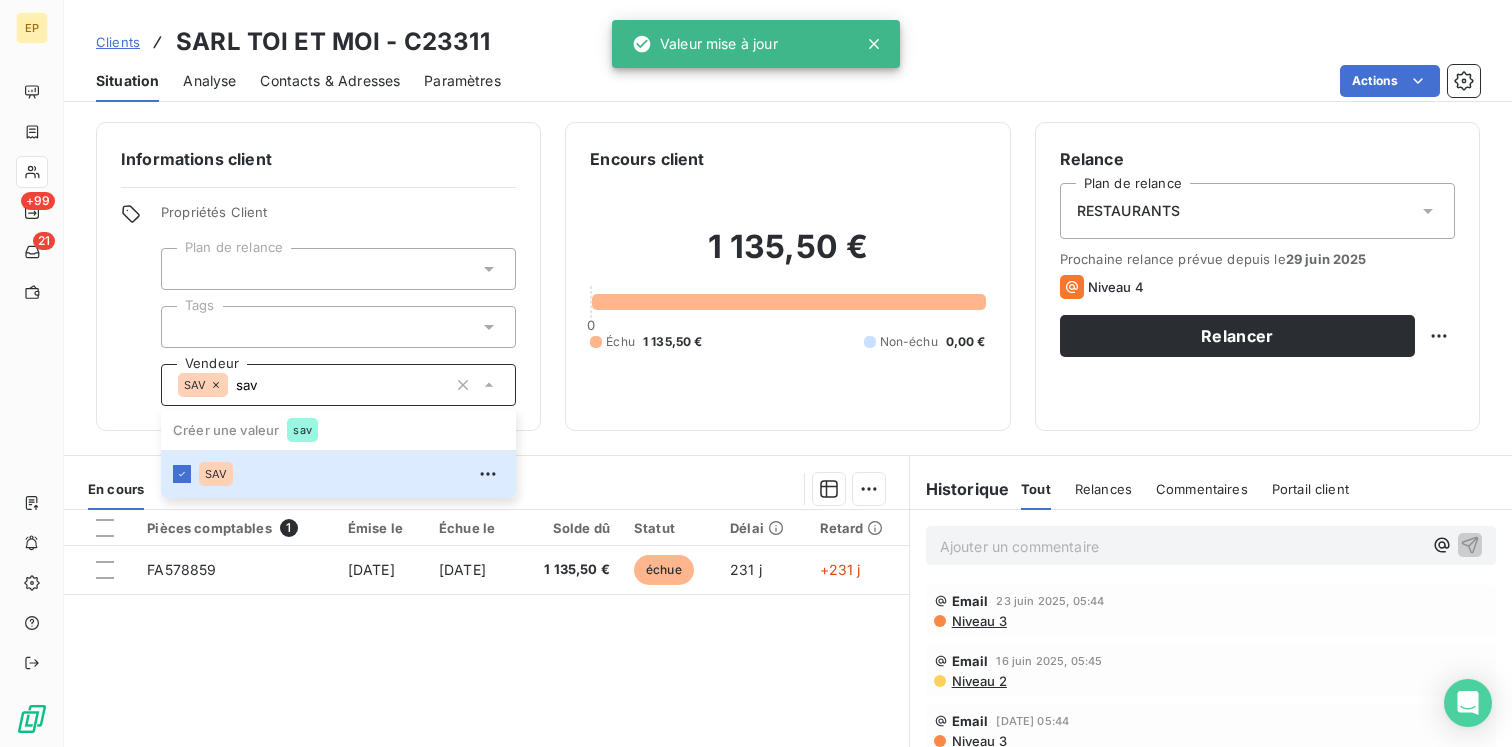 drag, startPoint x: 280, startPoint y: 392, endPoint x: 239, endPoint y: 389, distance: 41.109608 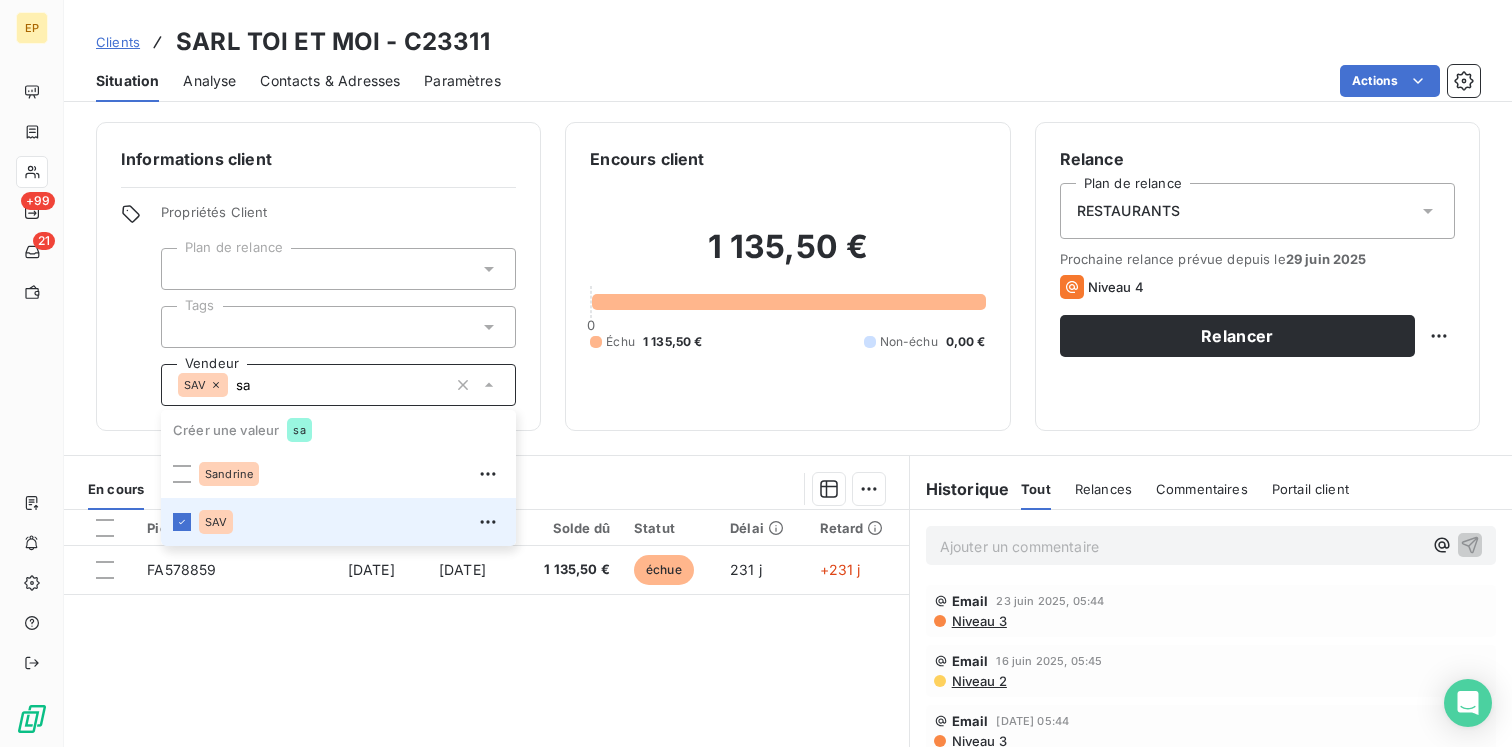 type on "s" 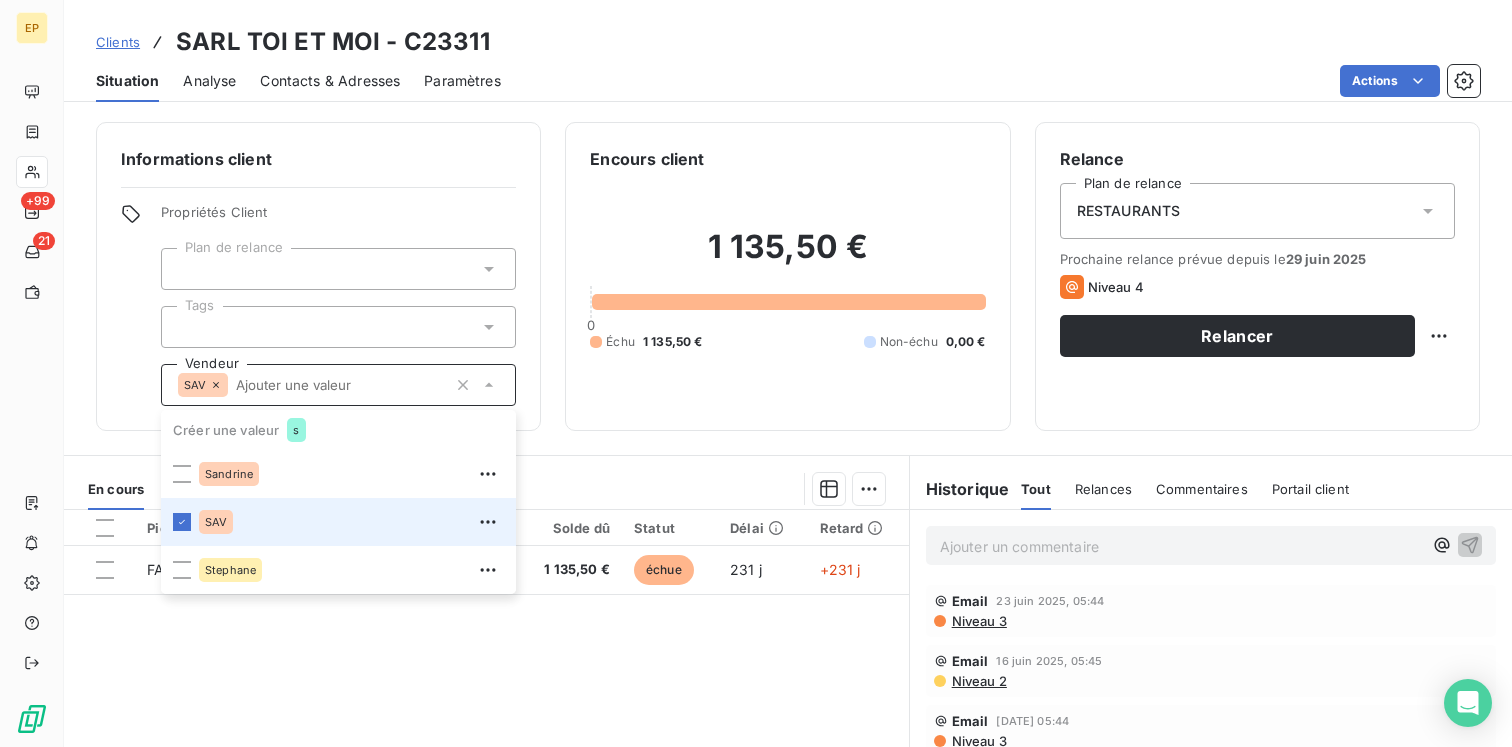 scroll, scrollTop: 143, scrollLeft: 0, axis: vertical 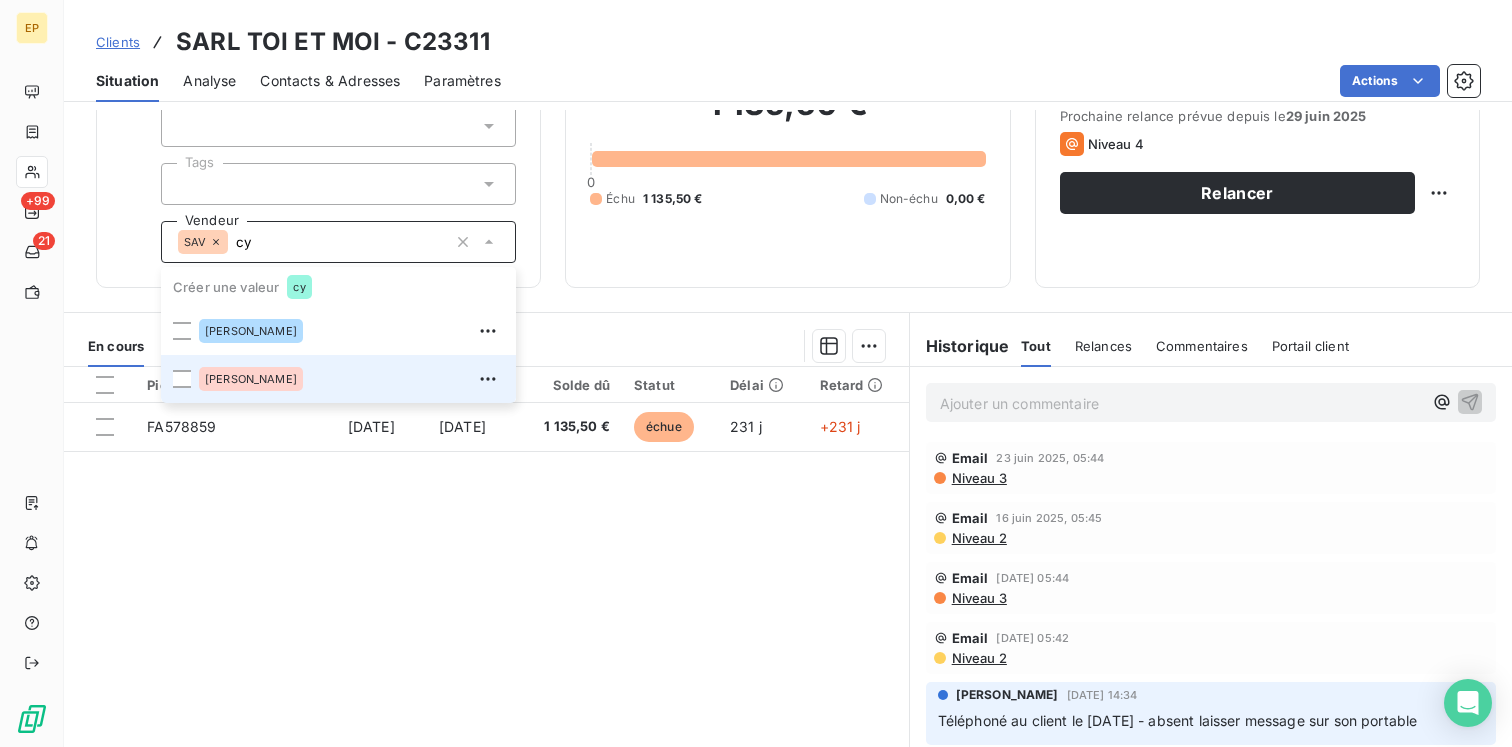 click on "[PERSON_NAME]" at bounding box center (251, 379) 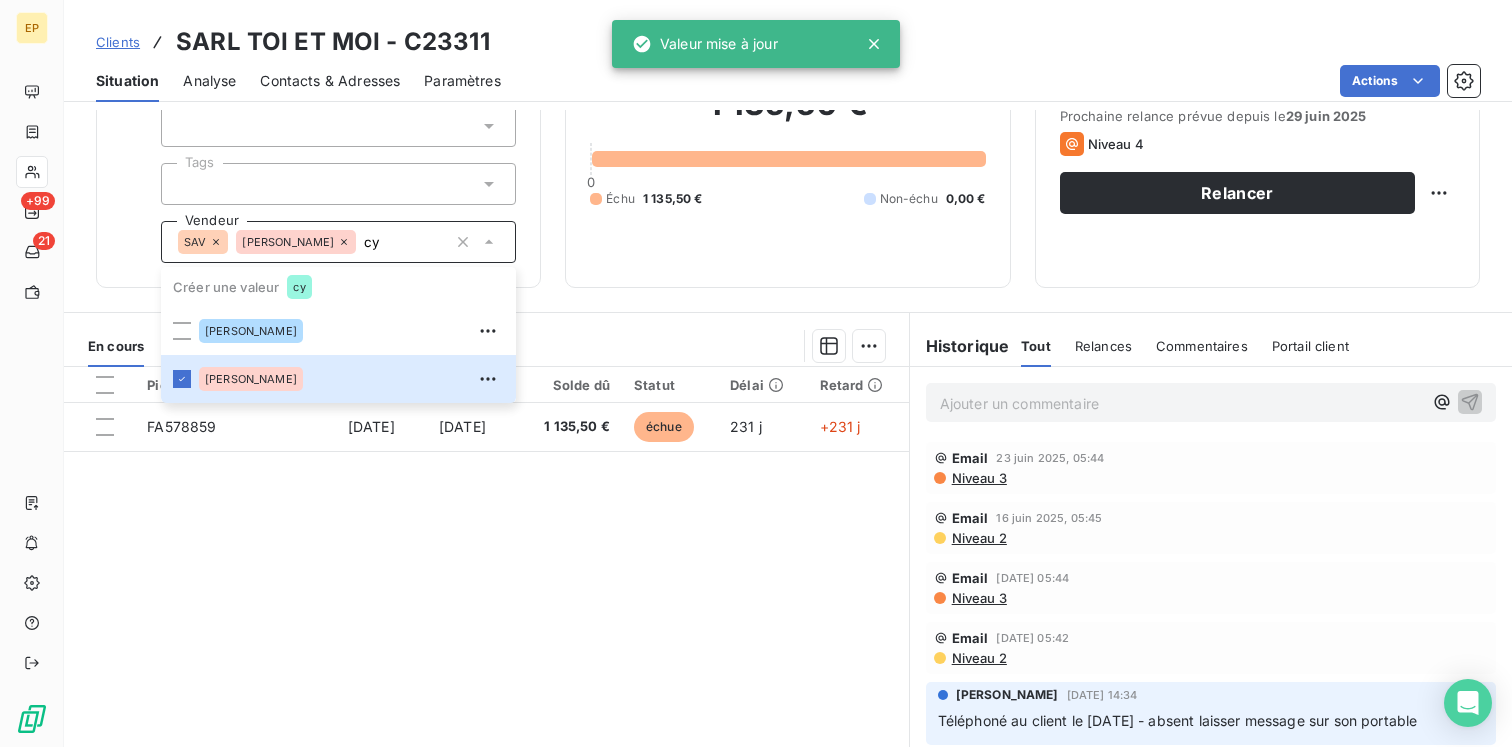 type on "c" 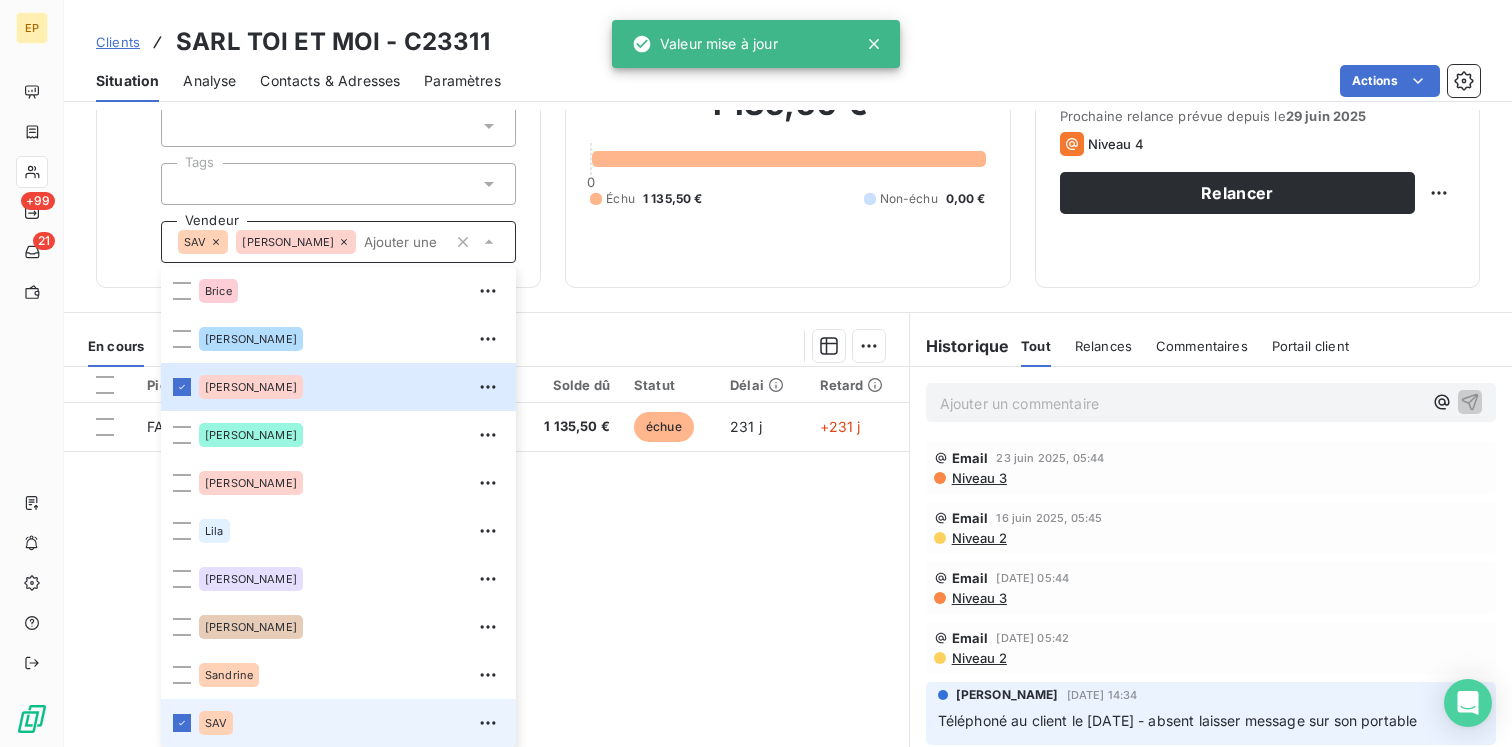 type 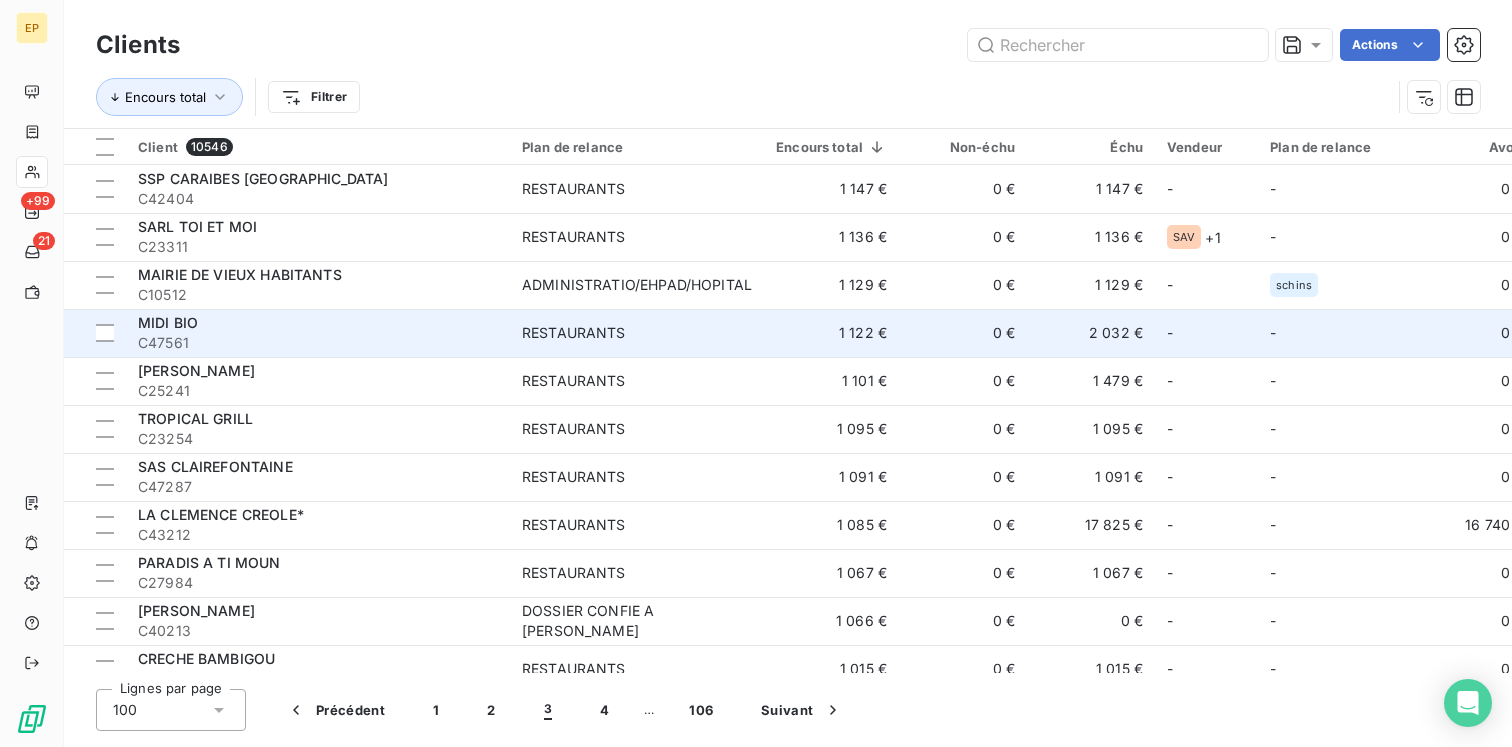 click on "MIDI BIO" at bounding box center (318, 323) 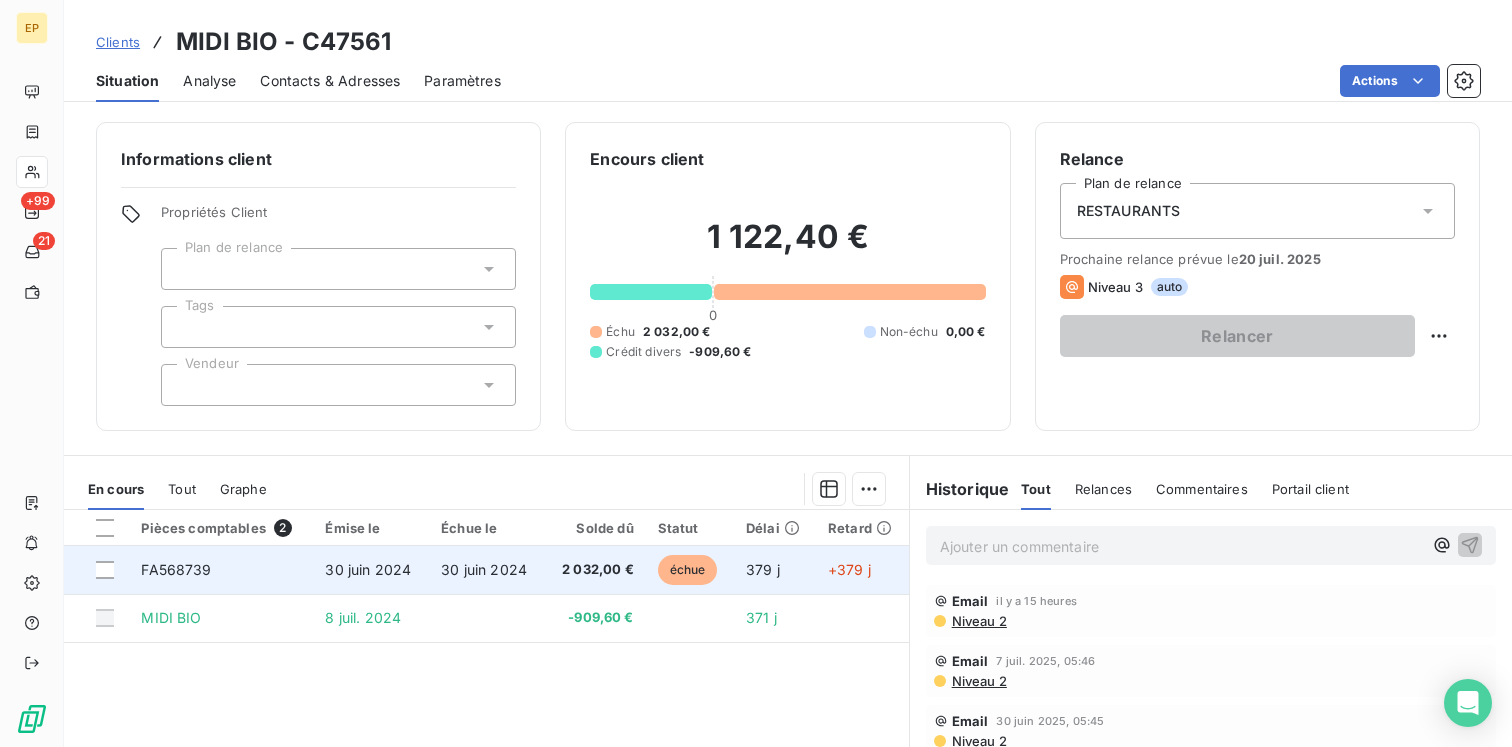 click on "FA568739" at bounding box center (221, 570) 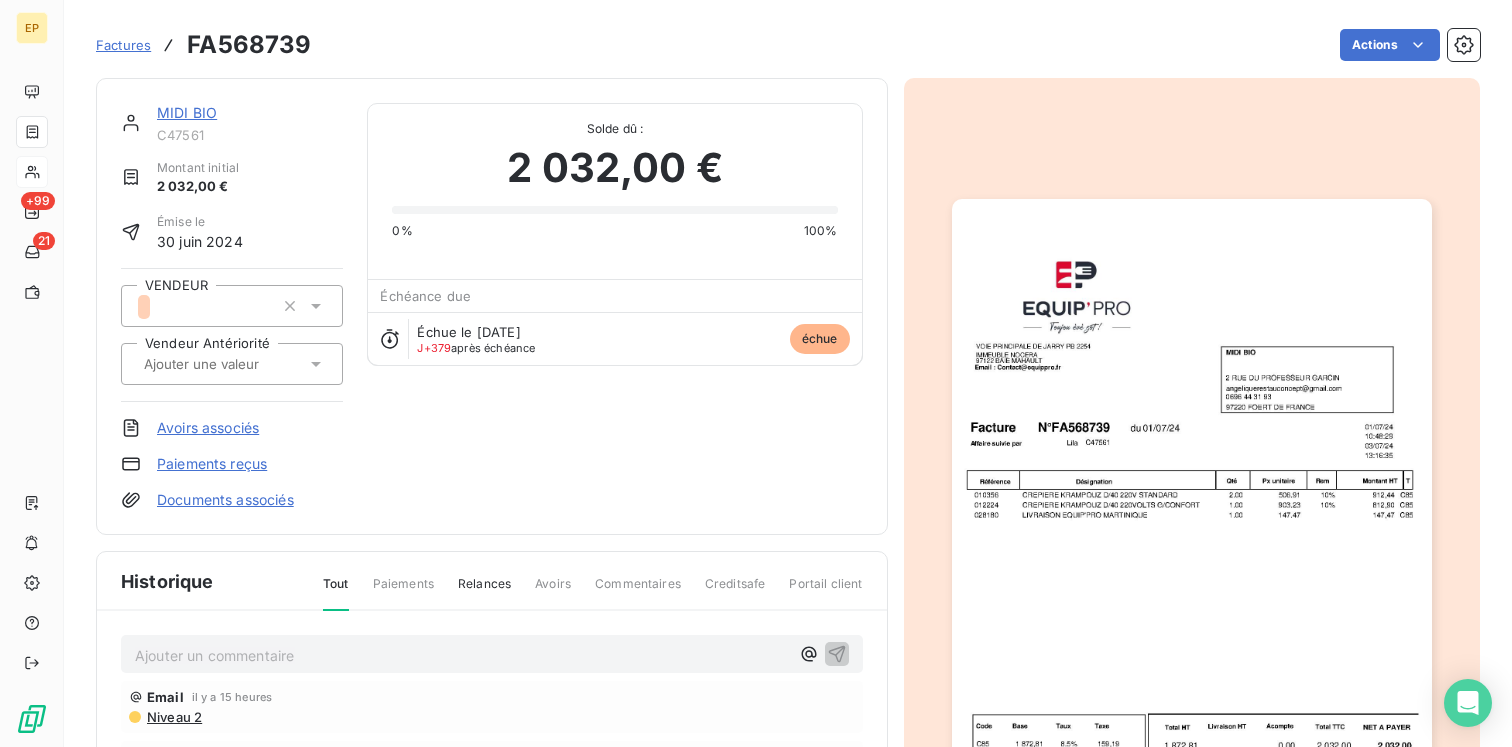 click at bounding box center (242, 364) 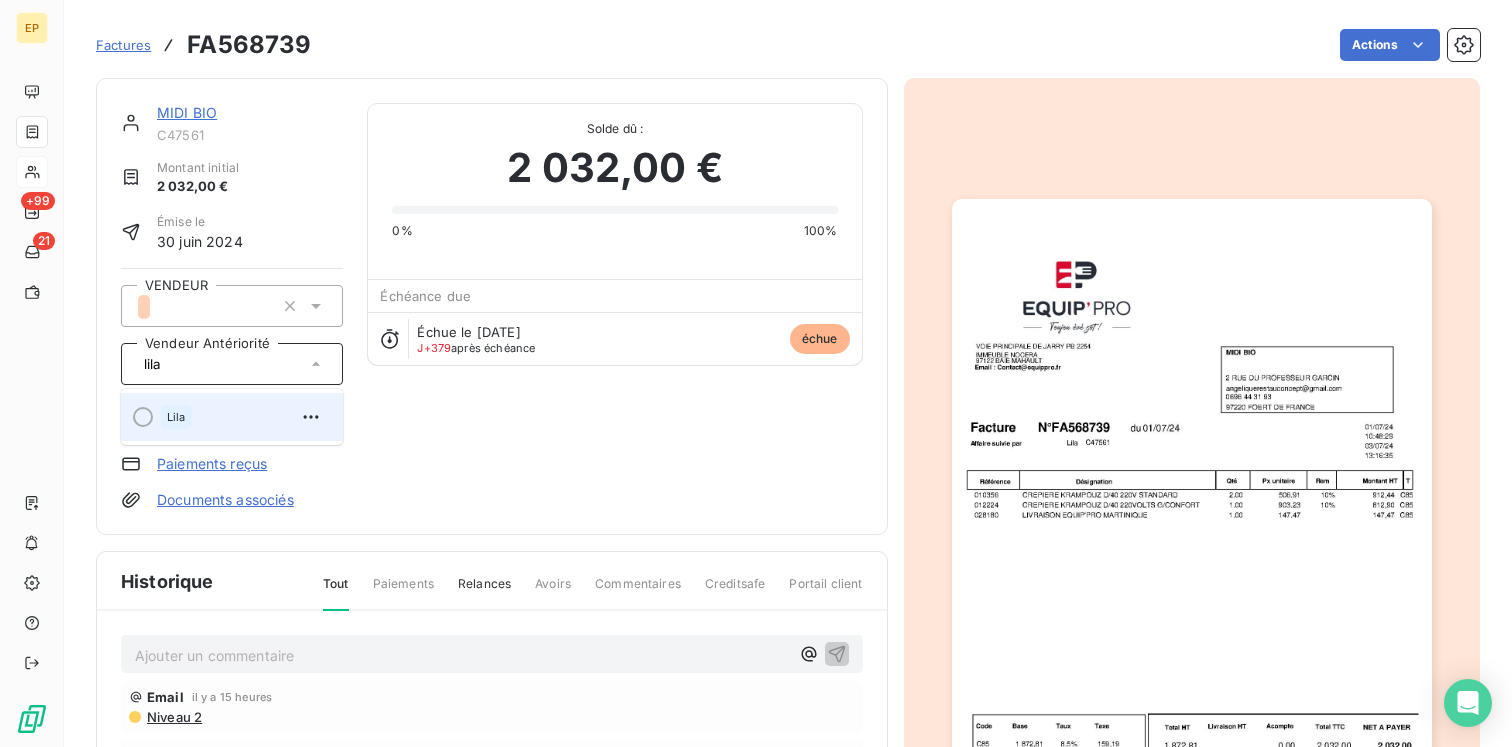 type on "lila" 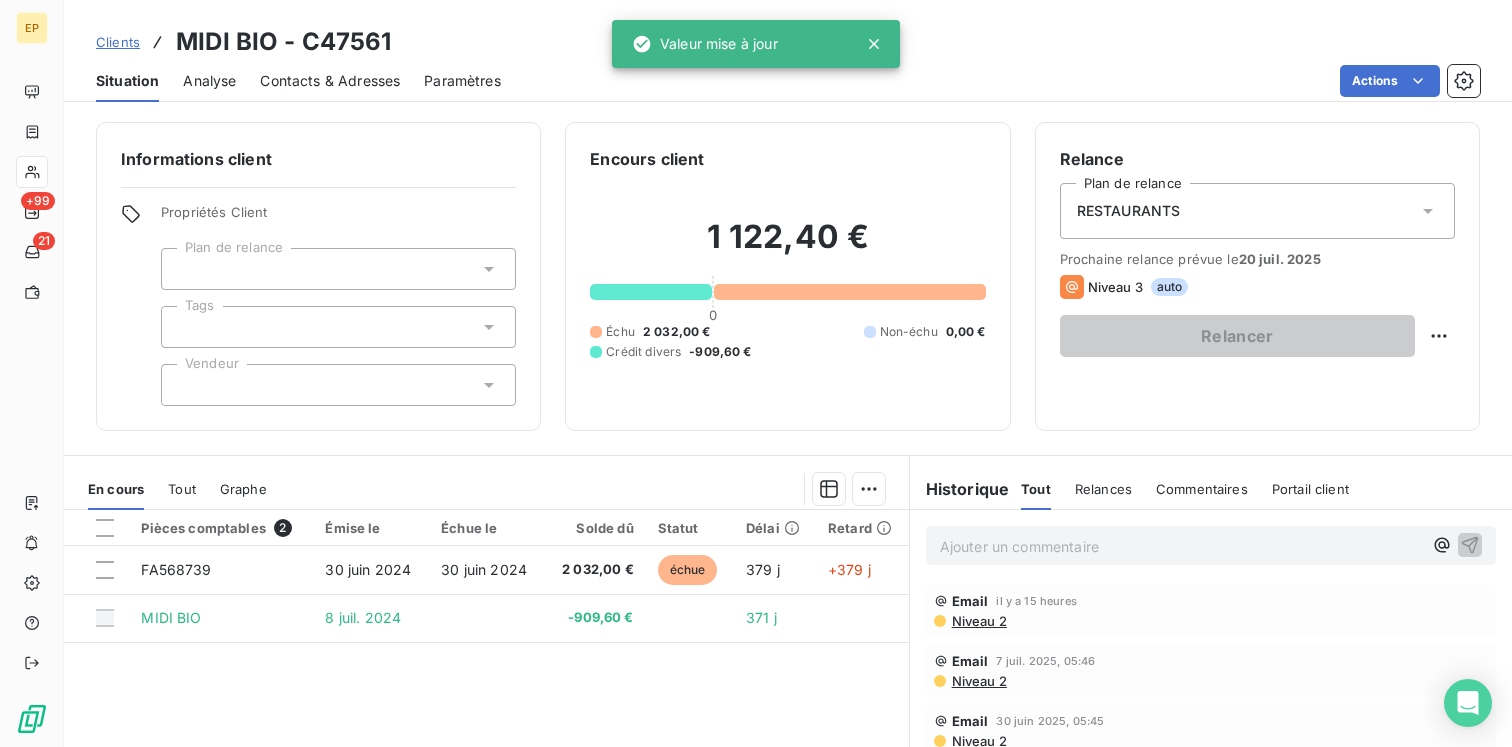 click at bounding box center (338, 385) 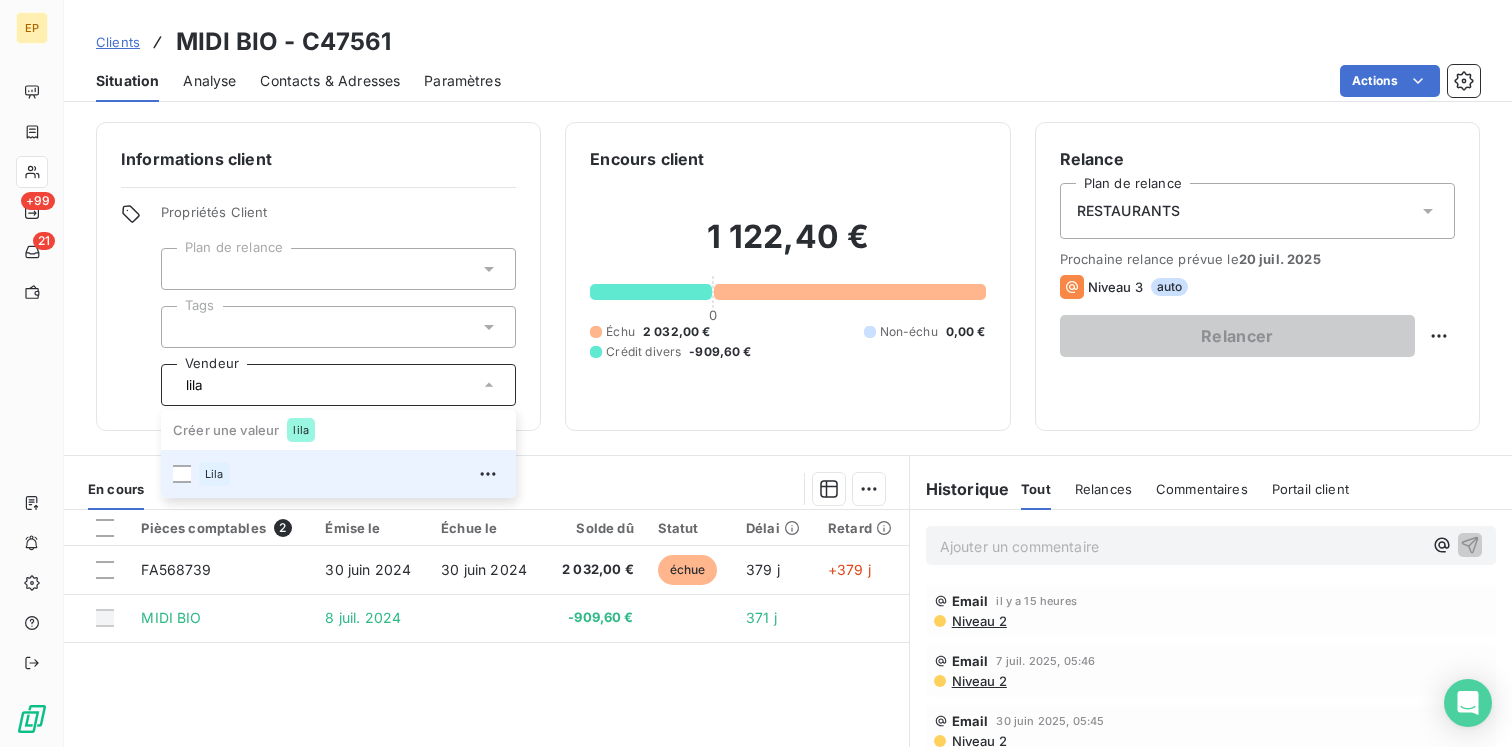 click on "Lila" at bounding box center [351, 474] 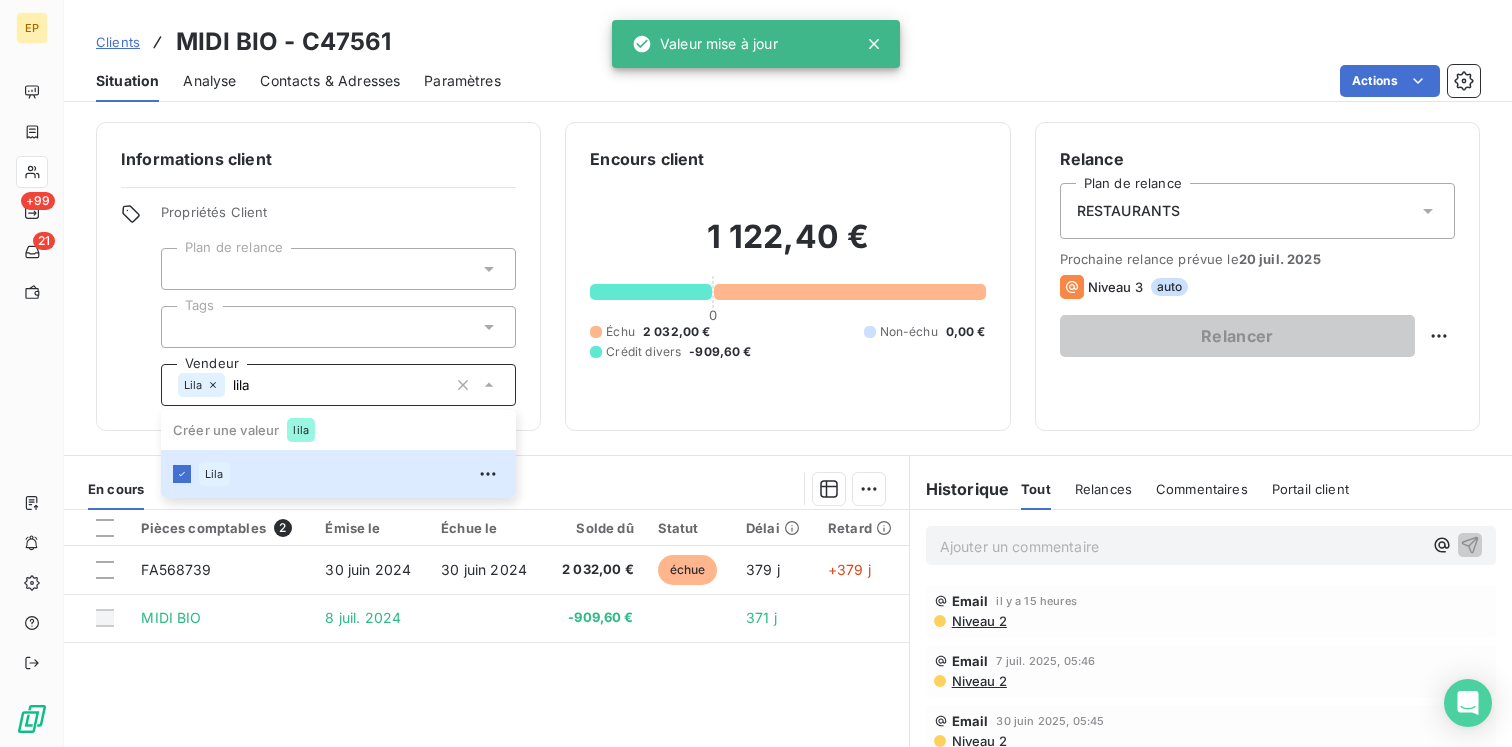click on "Pièces comptables 2 Émise le Échue le Solde dû Statut Délai   Retard   FA568739 [DATE] [DATE] 2 032,00 € échue 379 j +379 j MIDI BIO [DATE] -909,60 € 371 j" at bounding box center [486, 702] 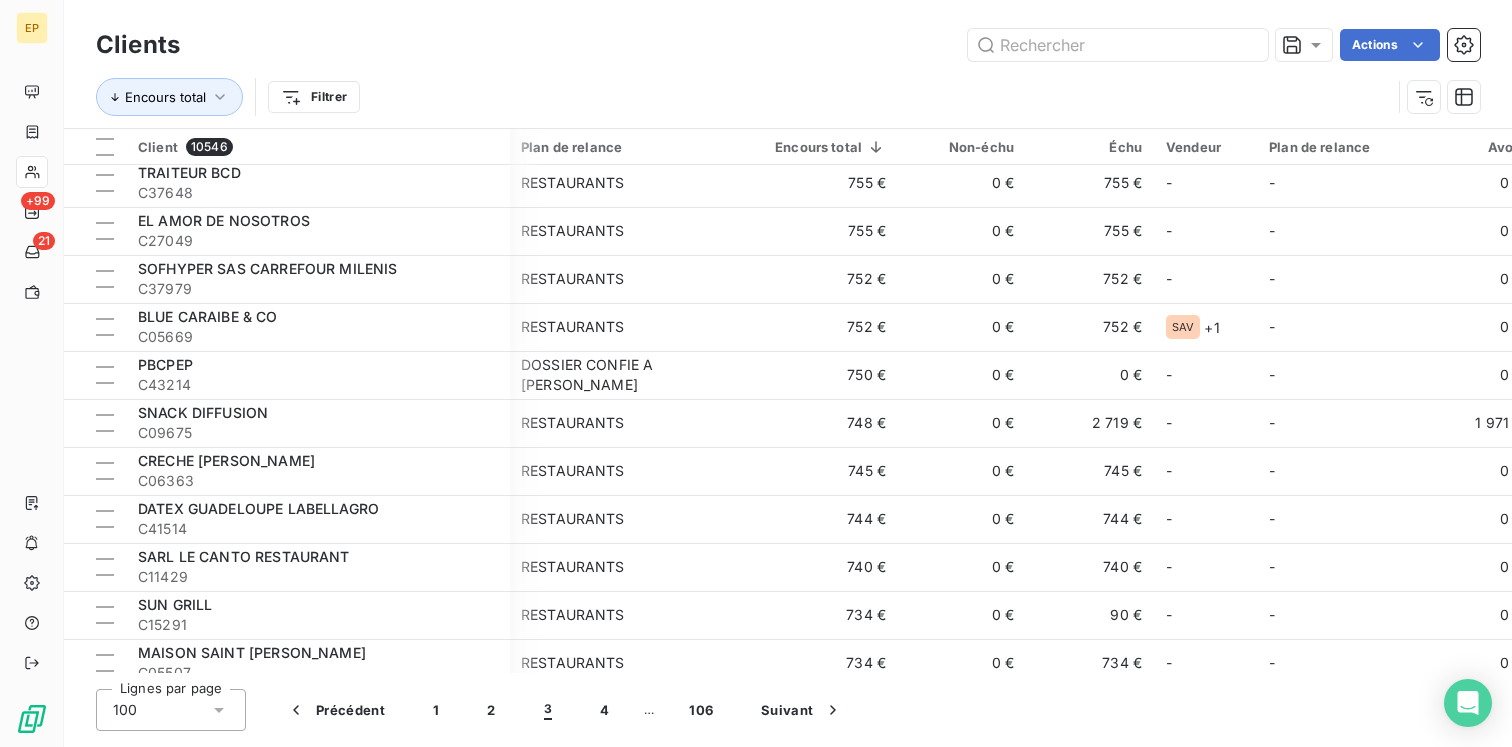 scroll, scrollTop: 2083, scrollLeft: 1, axis: both 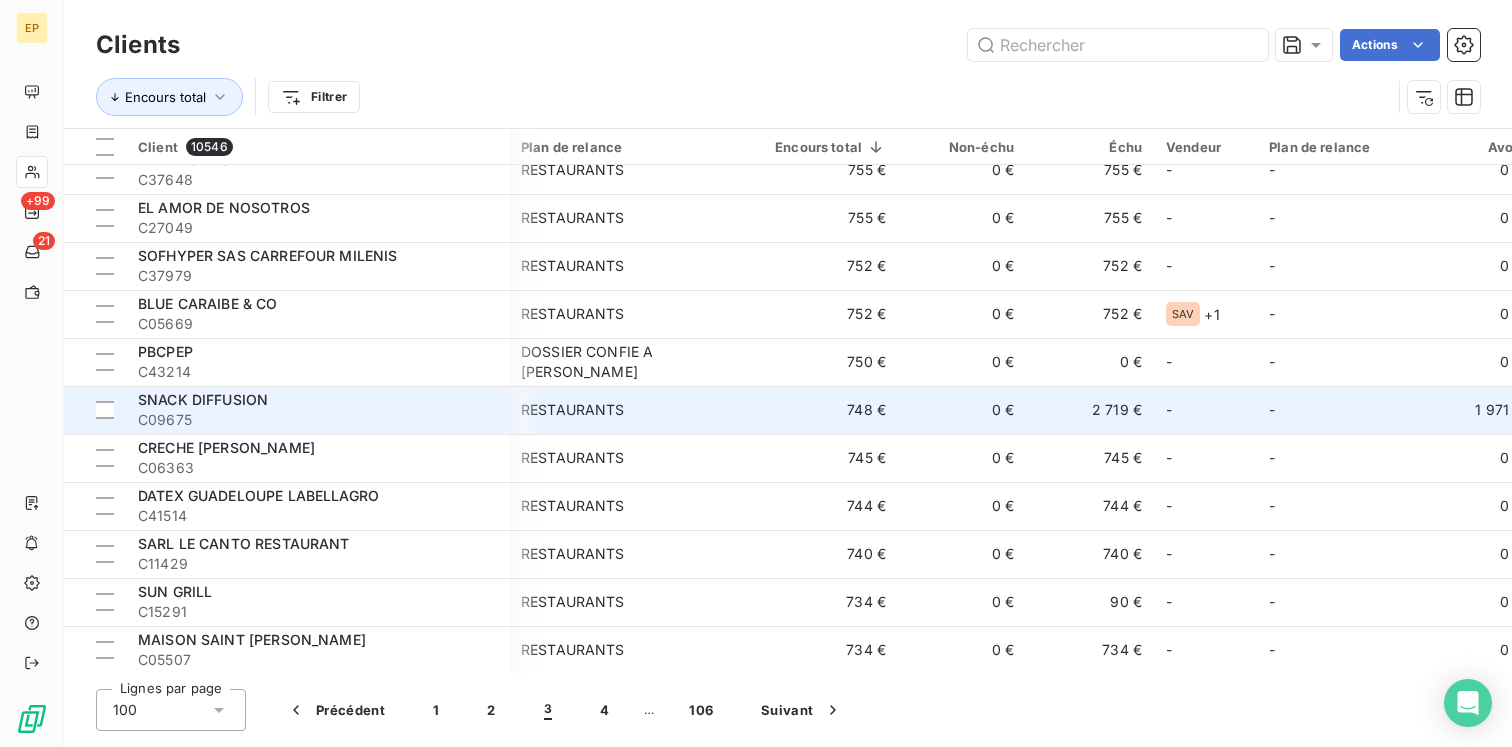 click on "C09675" at bounding box center (318, 420) 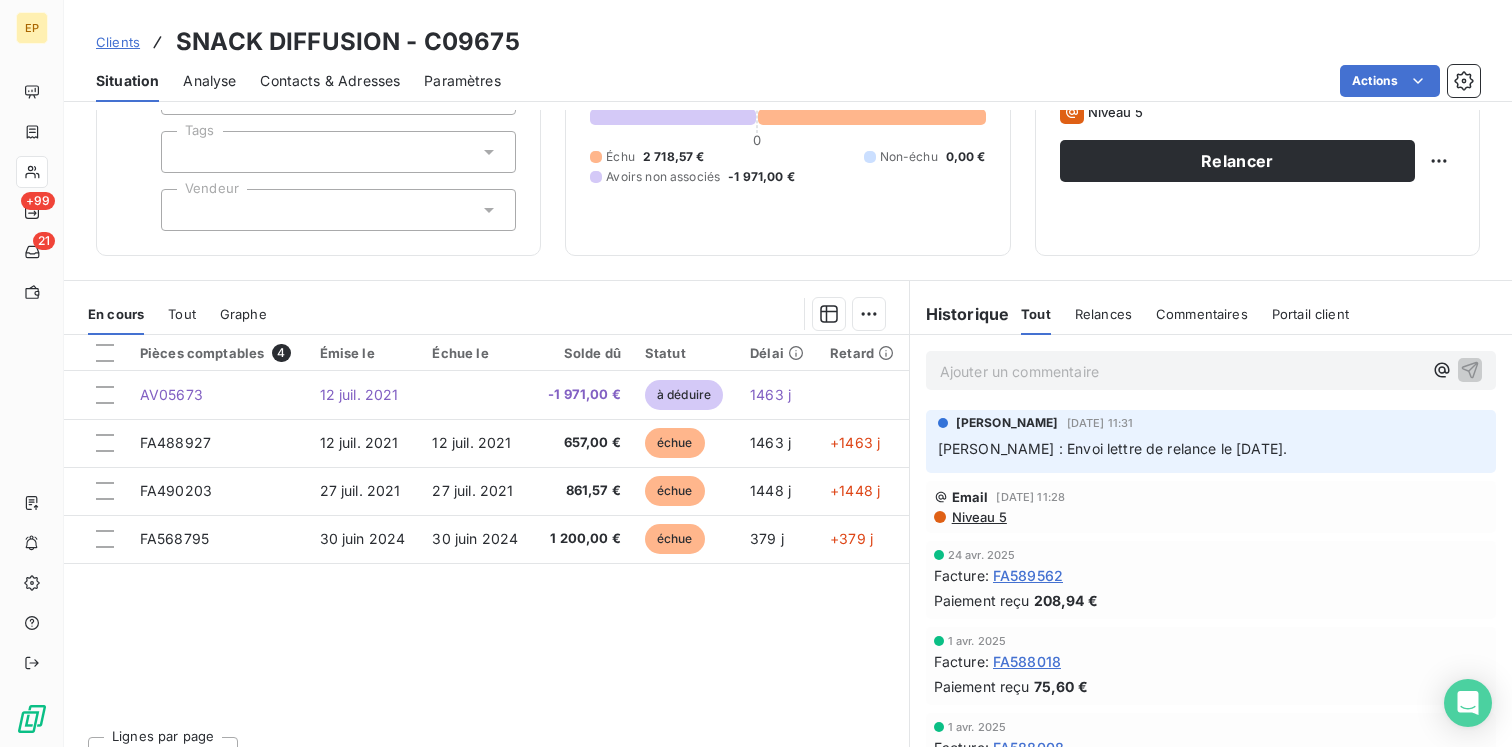 scroll, scrollTop: 208, scrollLeft: 0, axis: vertical 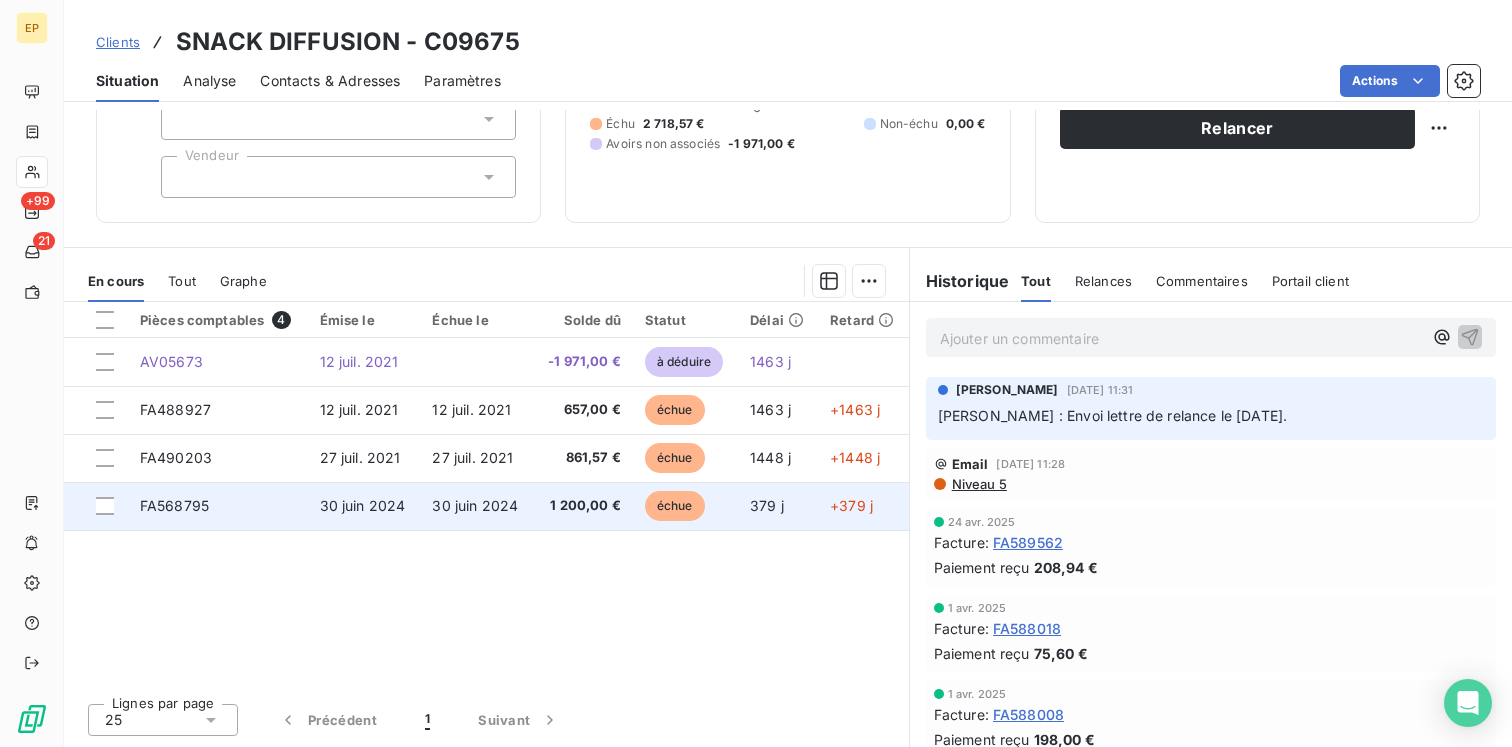 click on "FA568795" at bounding box center (218, 506) 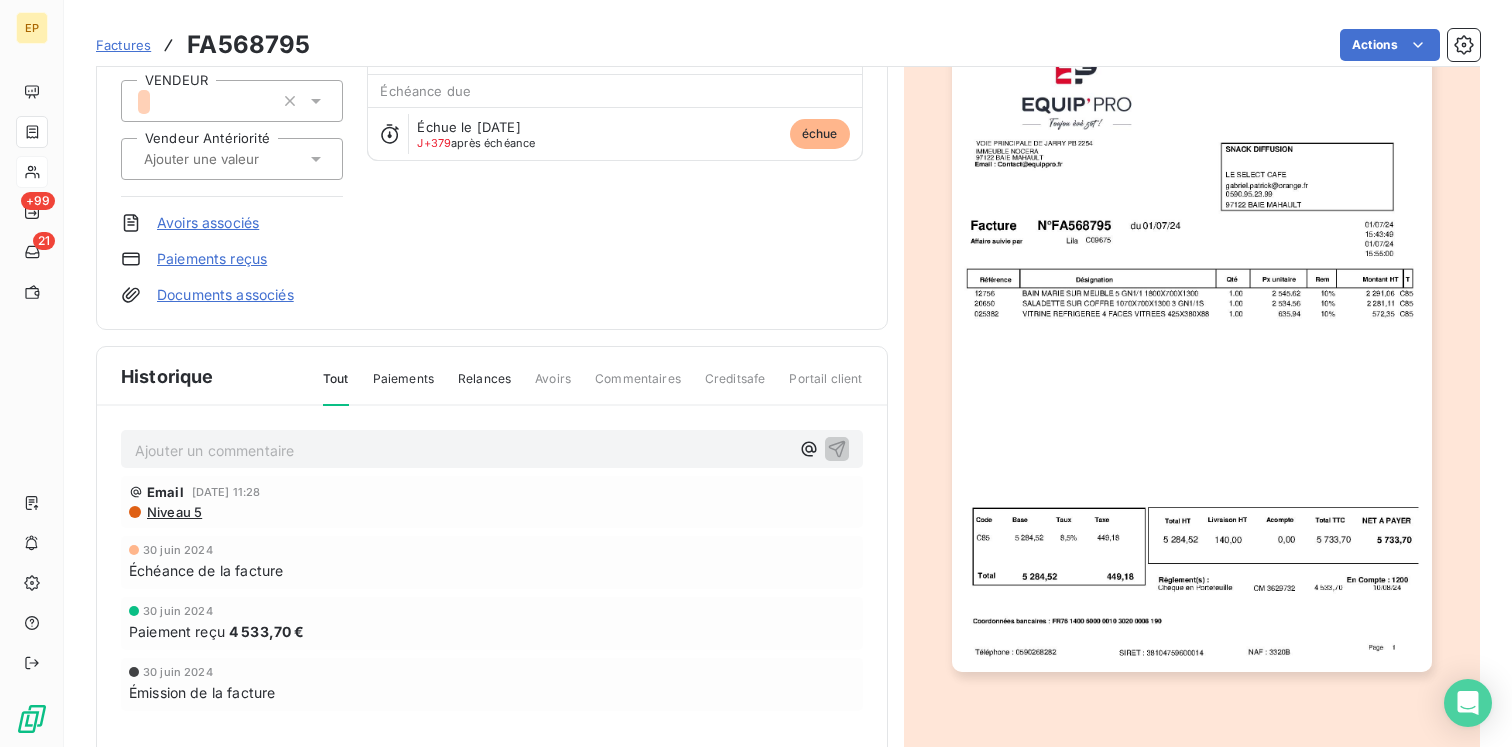 scroll, scrollTop: 207, scrollLeft: 0, axis: vertical 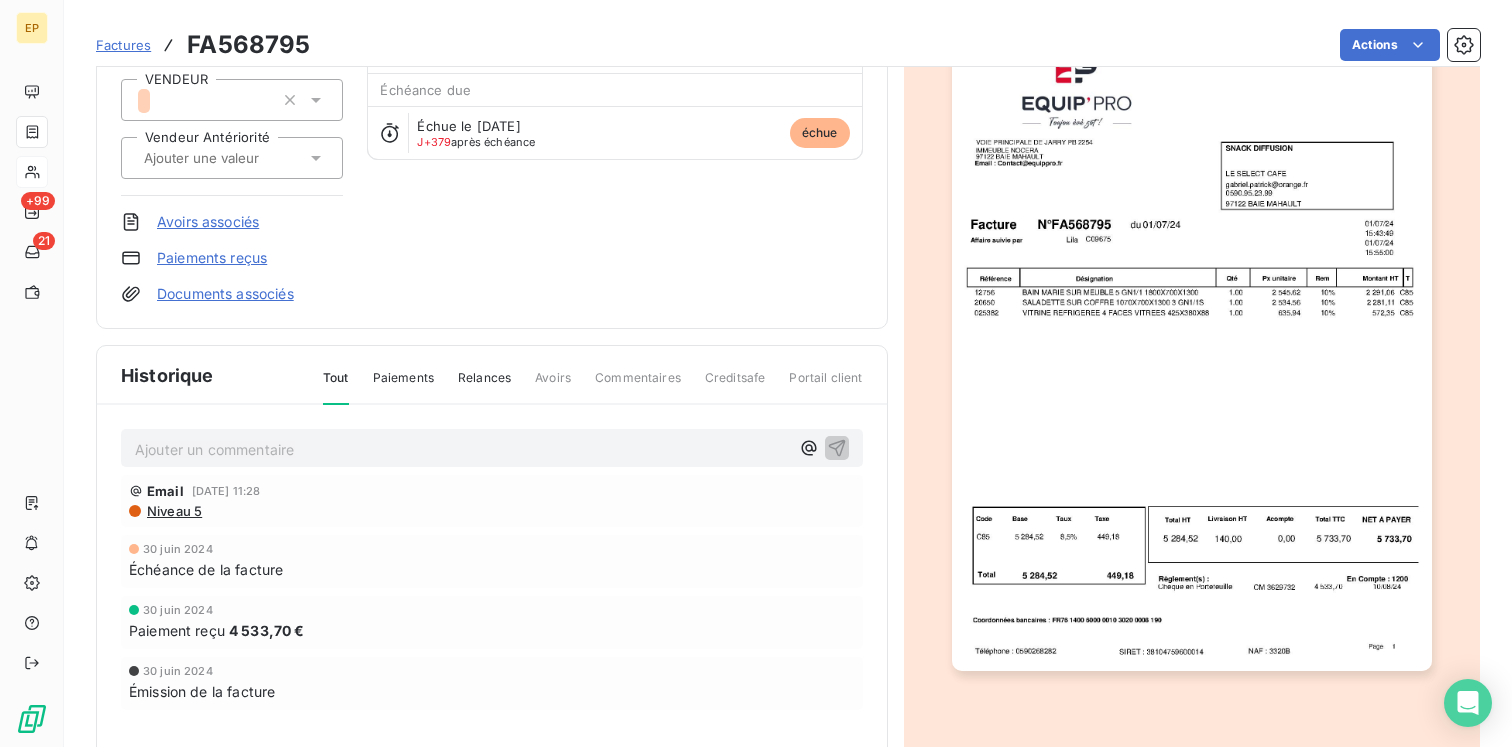 click 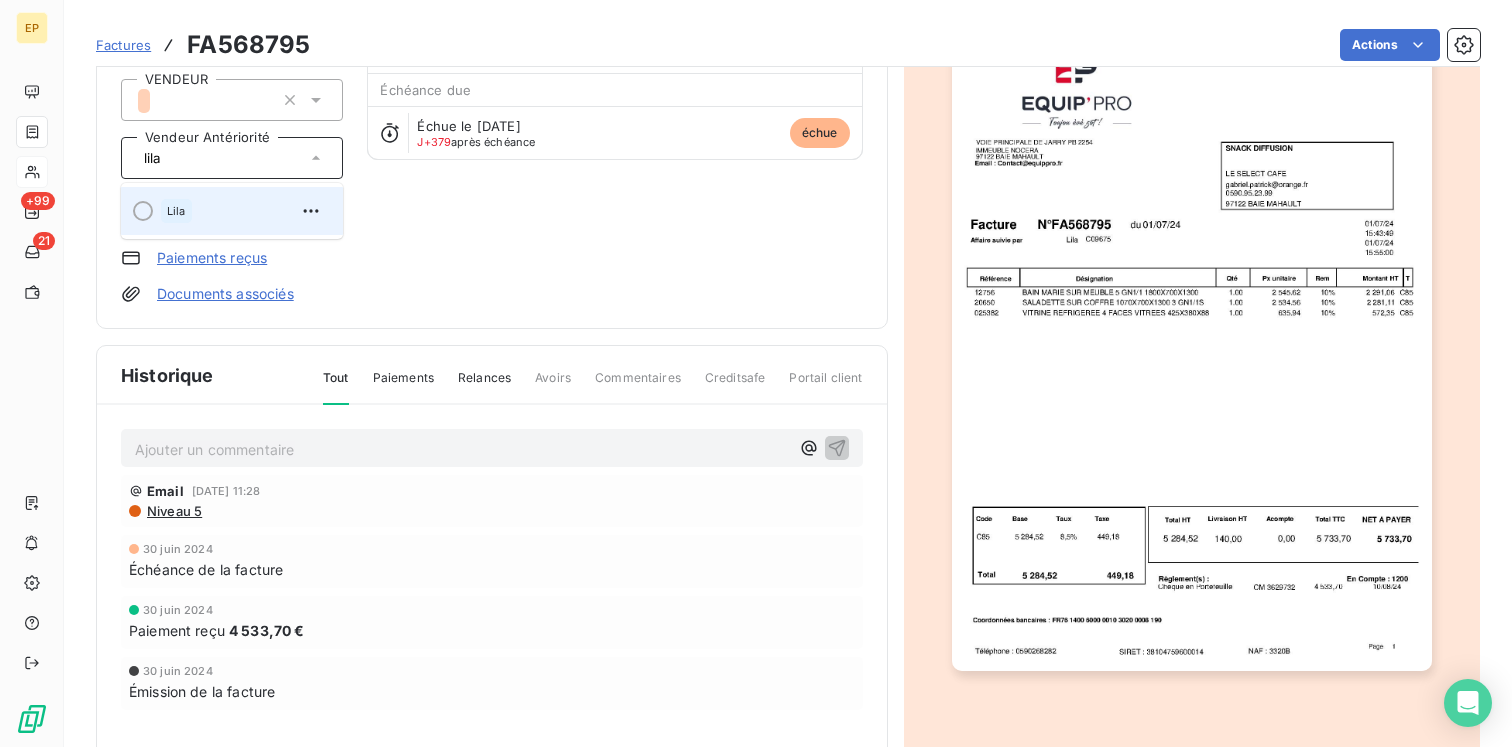 type on "lila" 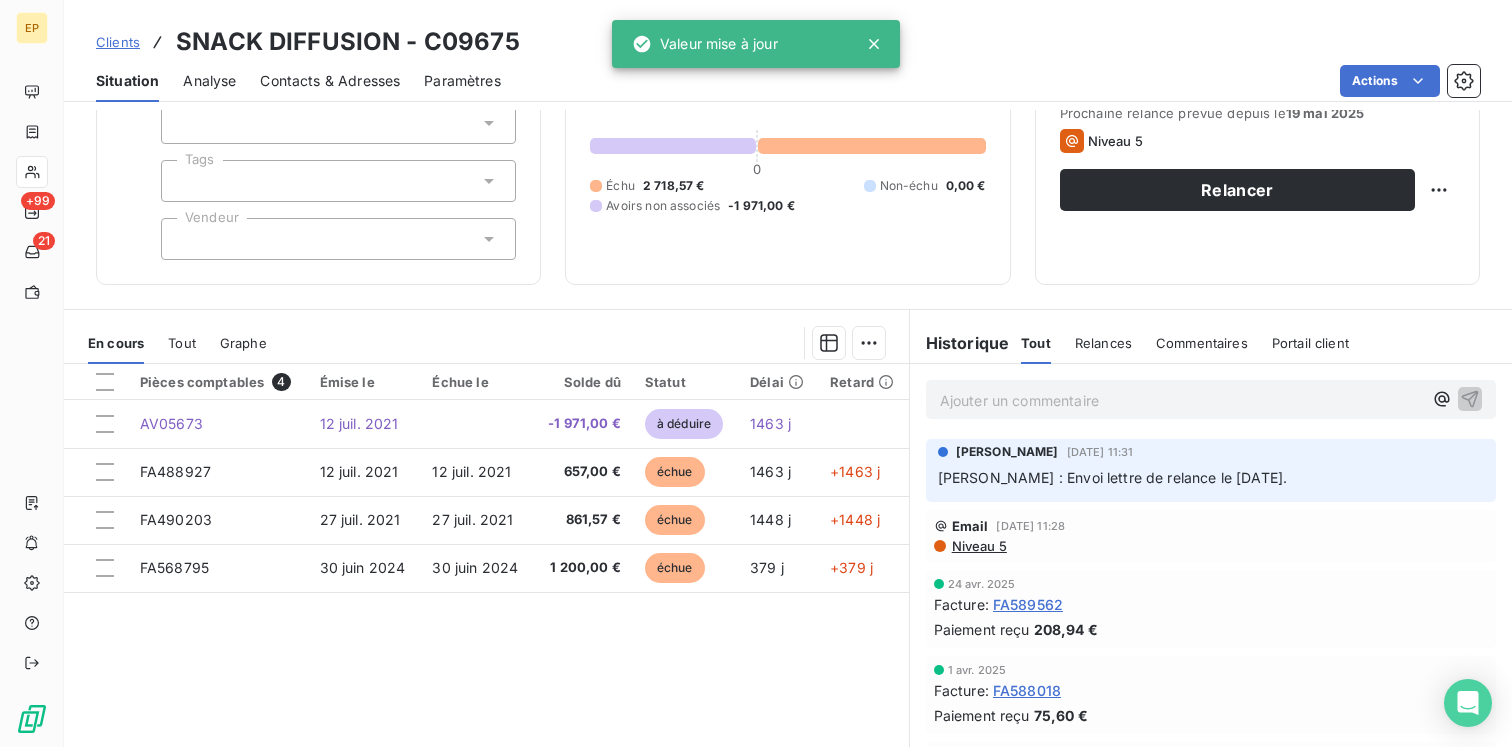 scroll, scrollTop: 208, scrollLeft: 0, axis: vertical 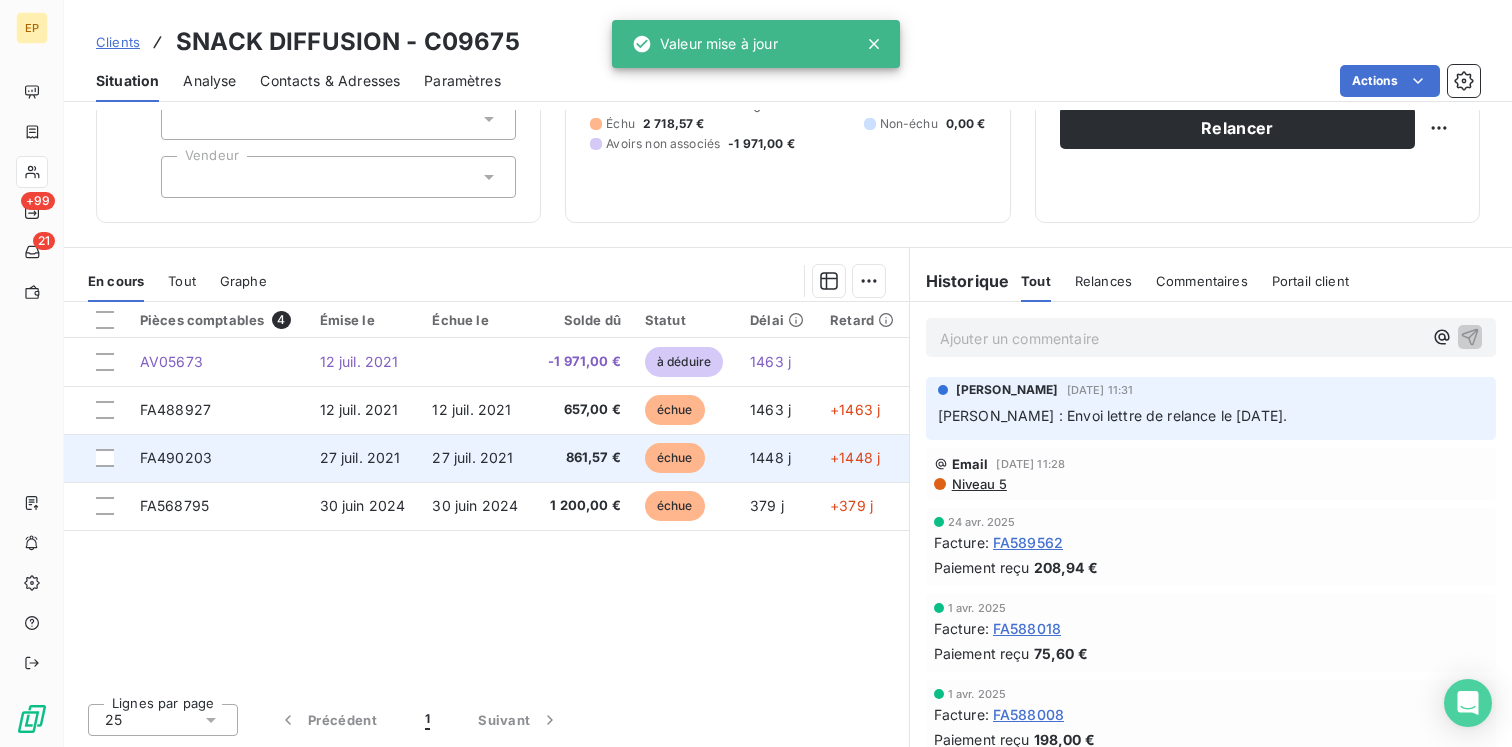 click on "27 juil. 2021" at bounding box center (360, 457) 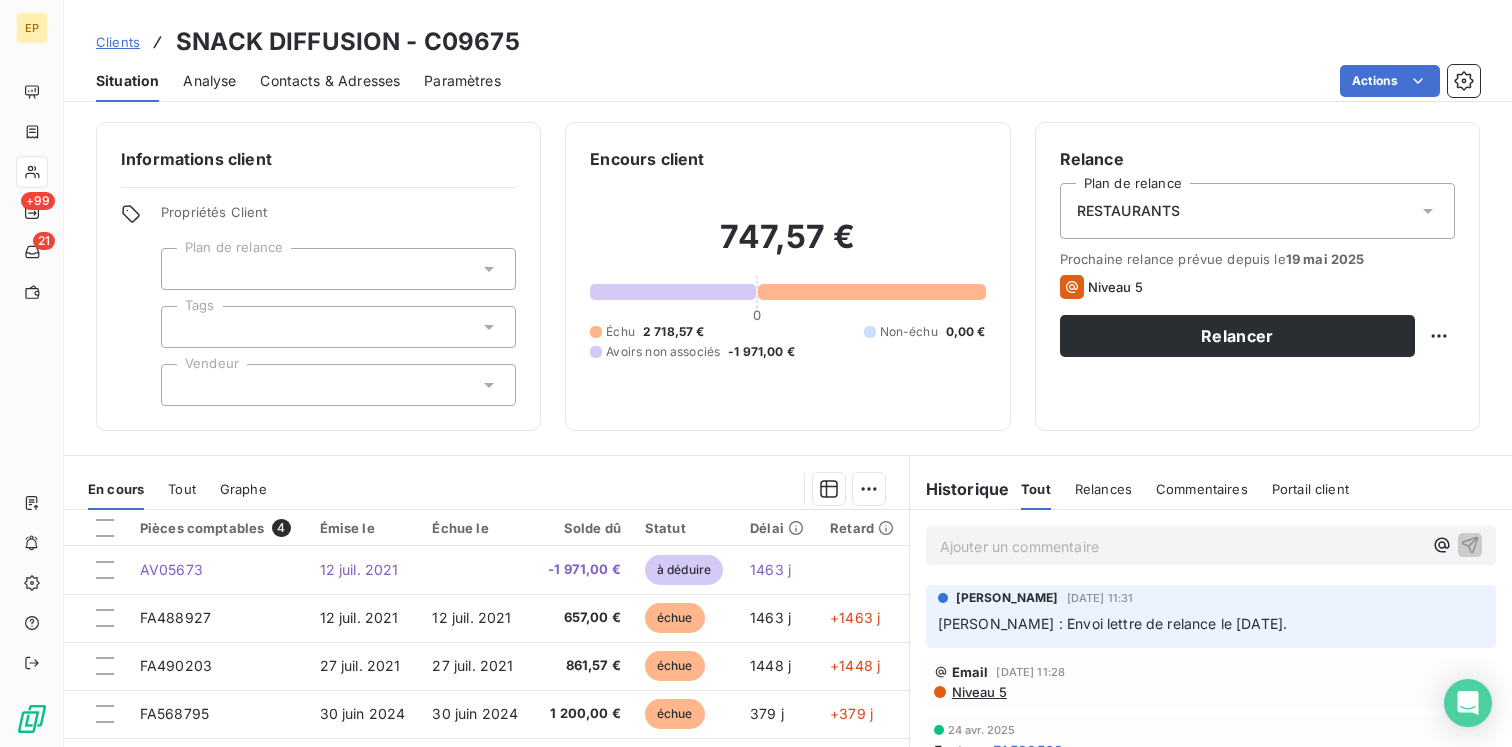 click at bounding box center (338, 385) 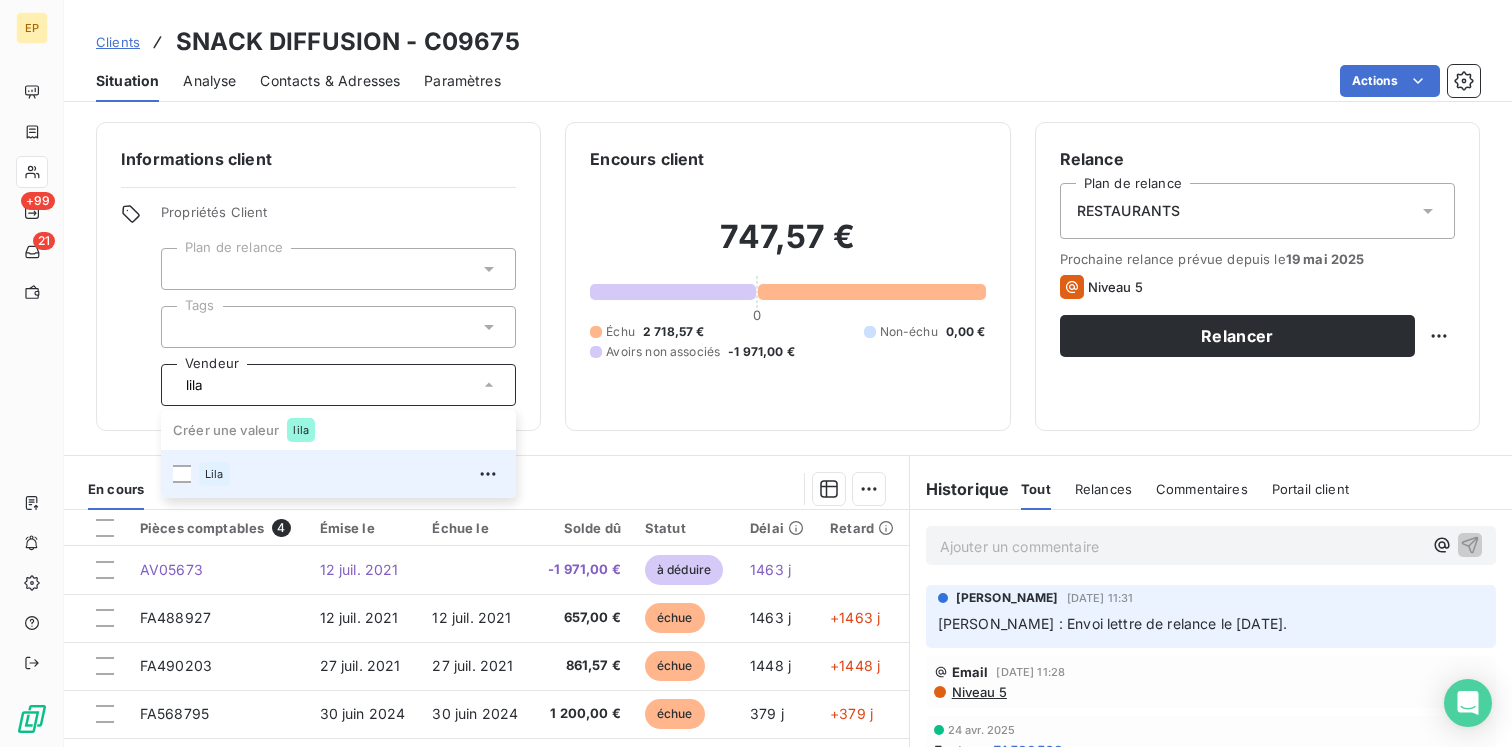click on "Lila" at bounding box center [338, 474] 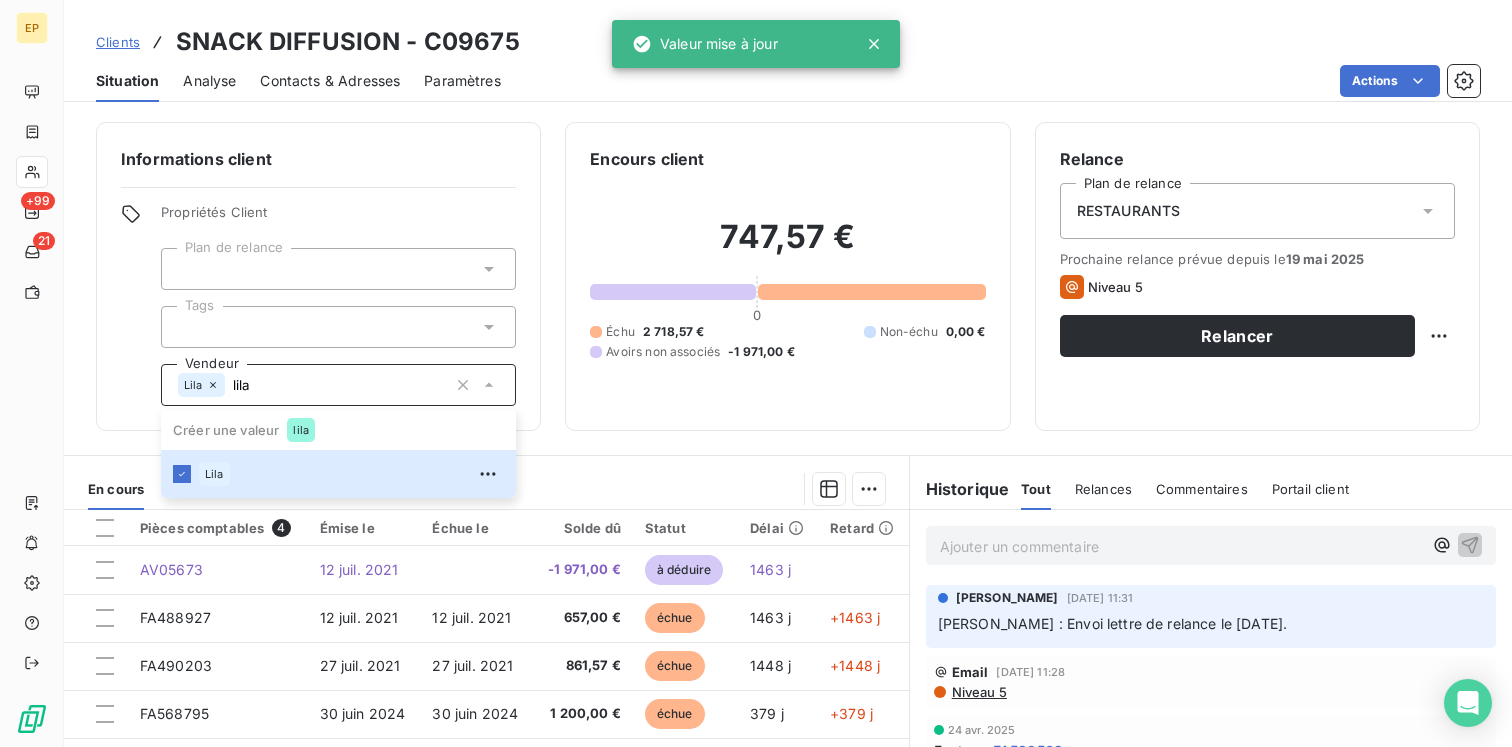 click on "Encours client   747,57 € 0 Échu 2 718,57 € Non-échu 0,00 €   Avoirs non associés -1 971,00 €" at bounding box center (787, 276) 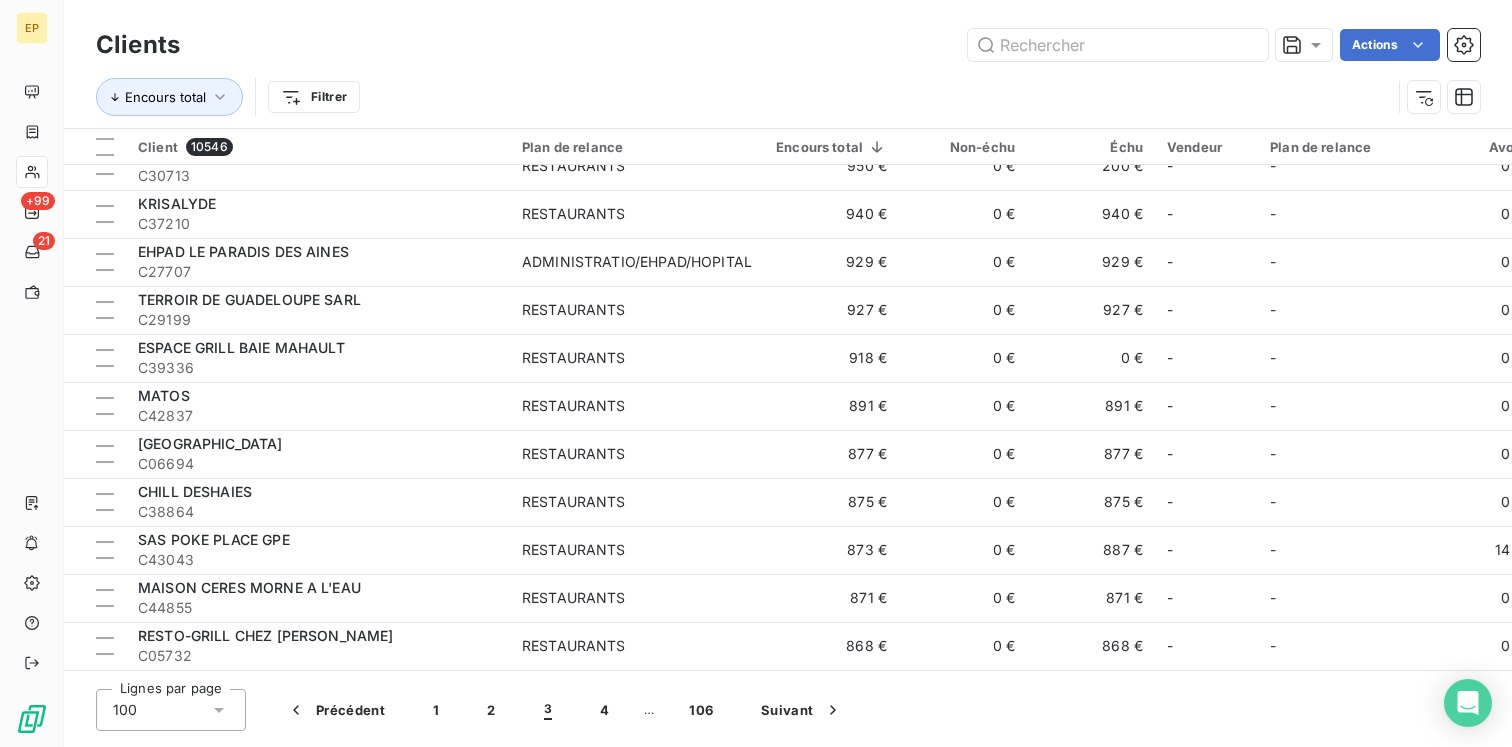 scroll, scrollTop: 941, scrollLeft: 0, axis: vertical 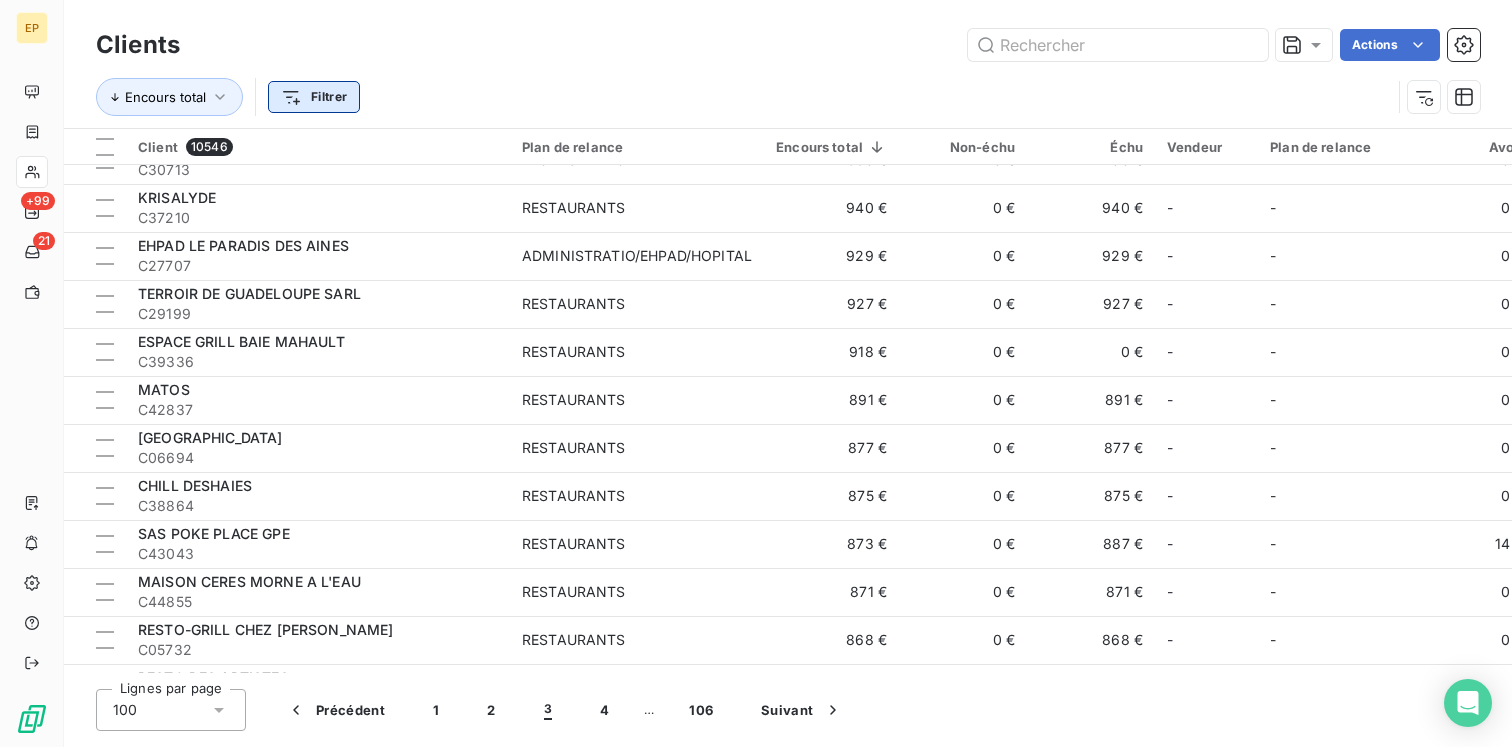 click on "EP +99 21 Clients Actions Encours total Filtrer Client 10546 Plan de relance Encours total Non-échu Échu Vendeur Plan de relance Avoir Litige Recouvrement Promesse de paiement Crédit divers Débit divers Limite d’encours Délai moyen de paiement Retard moyen SSP CARAIBES GUADELOUPE C42404 RESTAURANTS 1 147 € 0 € 1 147 € - - 0 € 0 € 0 € 0 € 0 € 0 € - 11 jours 11 jours SARL TOI ET MOI C23311 RESTAURANTS 1 136 € 0 € 1 136 € SAV + 1 - 0 € 0 € 0 € 0 € 0 € 0 € - MAIRIE DE VIEUX HABITANTS C10512 ADMINISTRATIO/EHPAD/HOPITAL 1 129 € 0 € 1 129 € - schins 0 € 0 € 0 € 0 € 0 € 0 € - MIDI BIO C47561 RESTAURANTS 1 122 € 0 € 2 032 € Lila - 0 € 0 € 0 € 0 € 910 € 0 € - [PERSON_NAME] C25241 RESTAURANTS 1 101 € 0 € 1 479 € - - 0 € 0 € 0 € 0 € 1 833 € 1 455 € - TROPICAL GRILL C23254 RESTAURANTS 1 095 € 0 € 1 095 € - - 0 € 0 € 0 € 0 € - -" at bounding box center (756, 373) 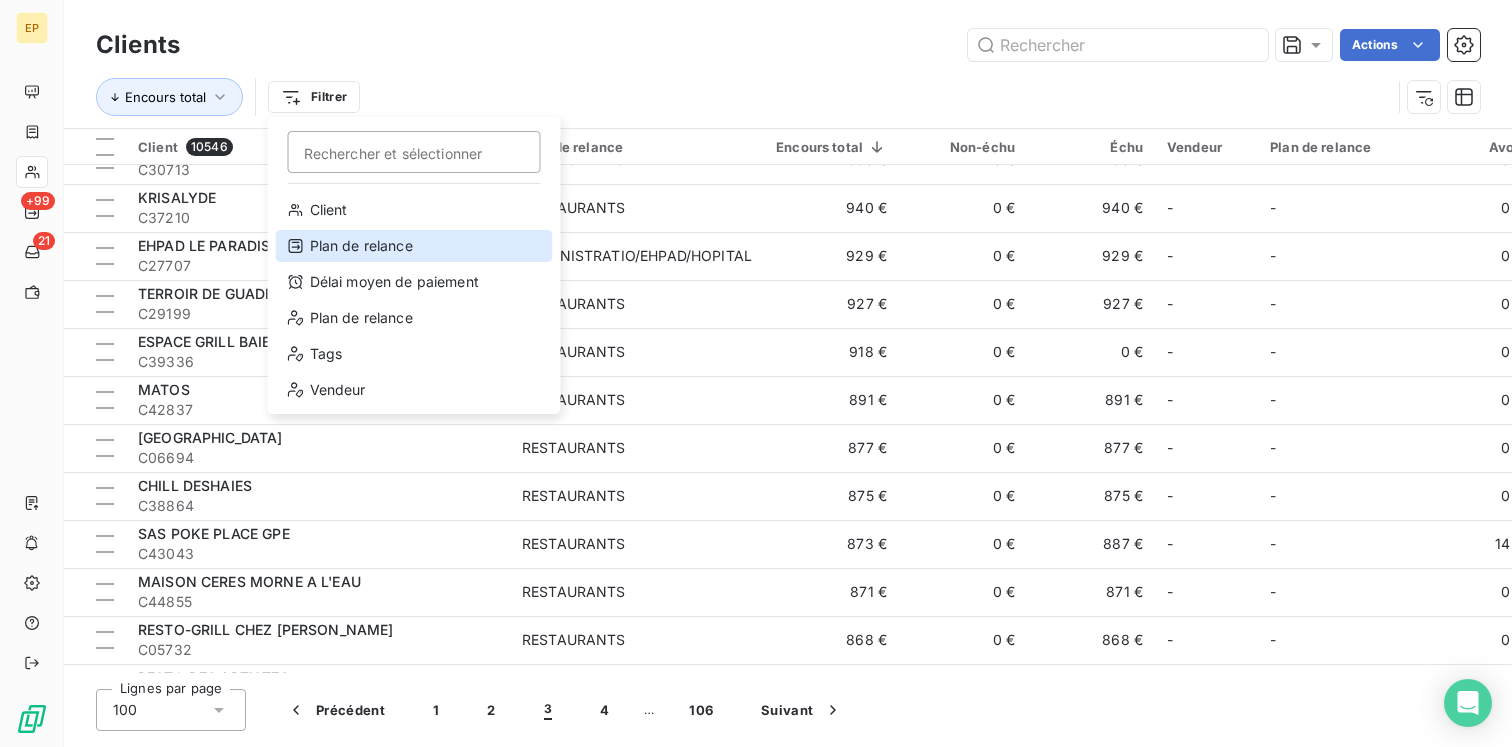 click on "Plan de relance" at bounding box center (414, 246) 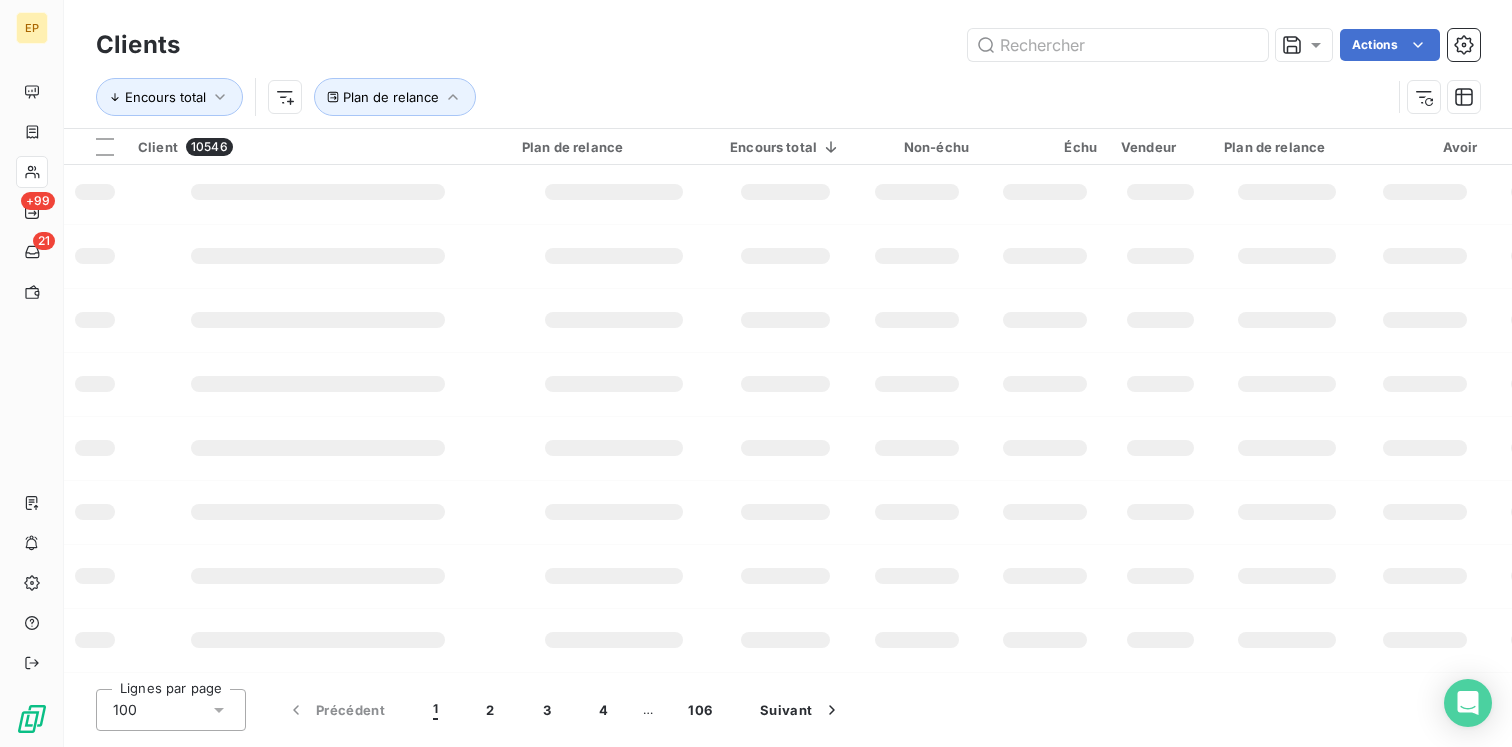 scroll, scrollTop: 460, scrollLeft: 0, axis: vertical 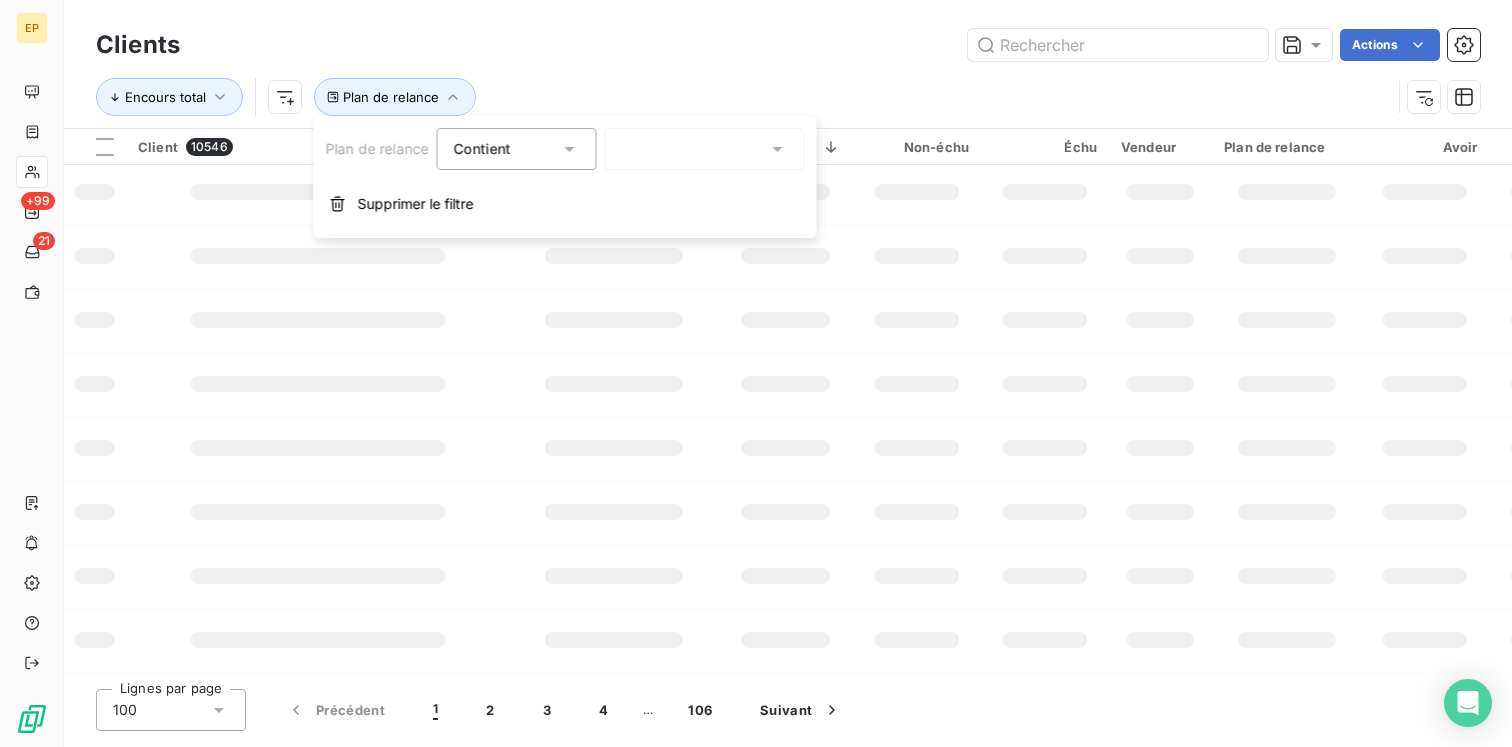 click 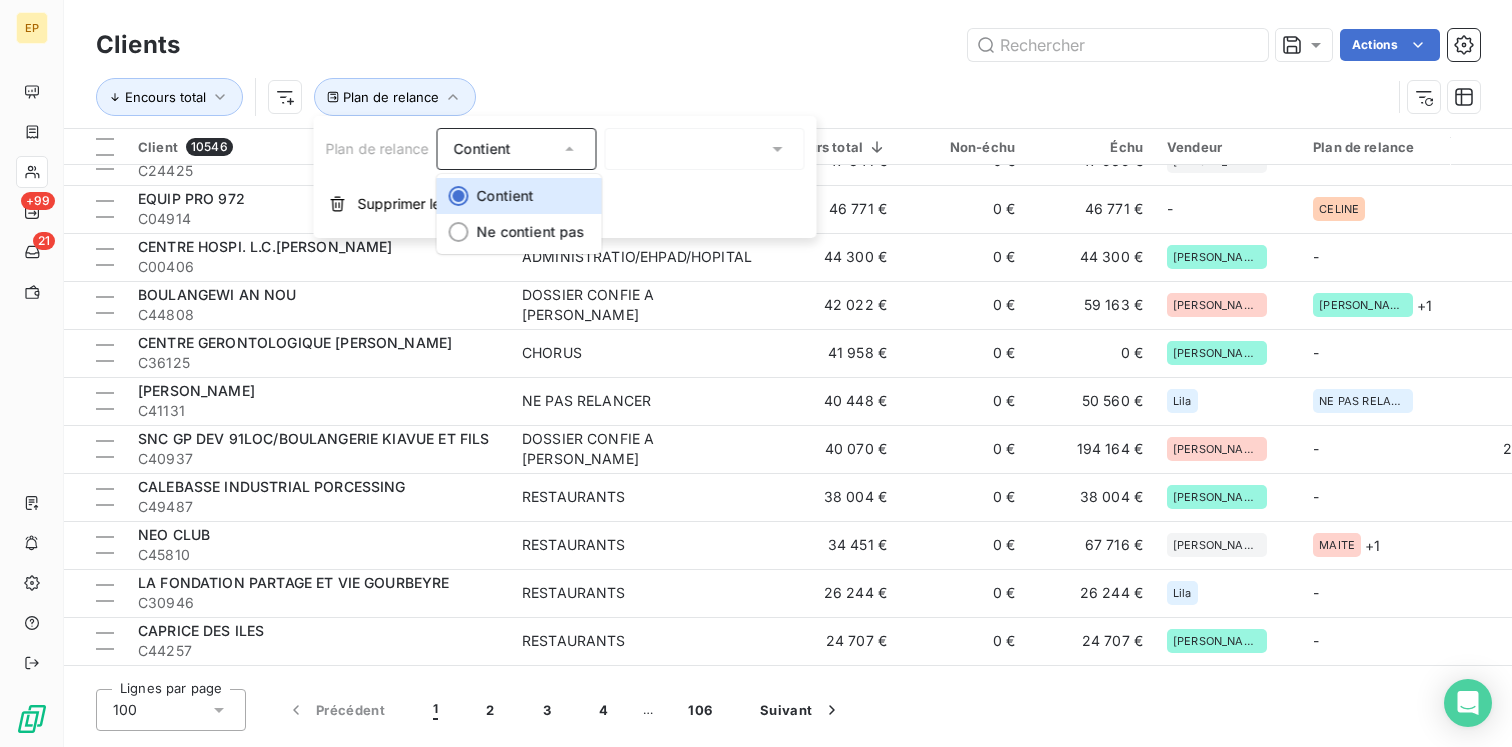 scroll, scrollTop: 941, scrollLeft: 0, axis: vertical 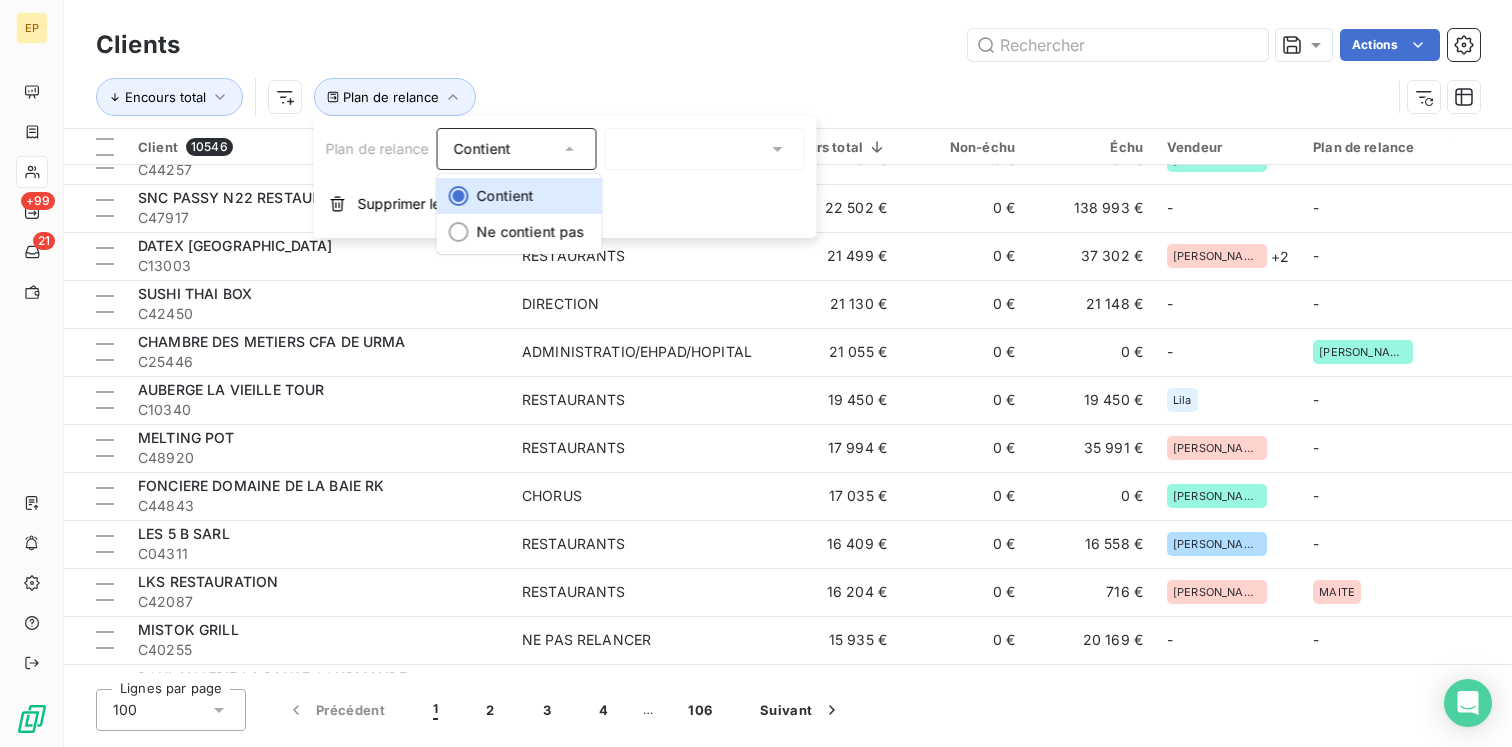 click at bounding box center (705, 149) 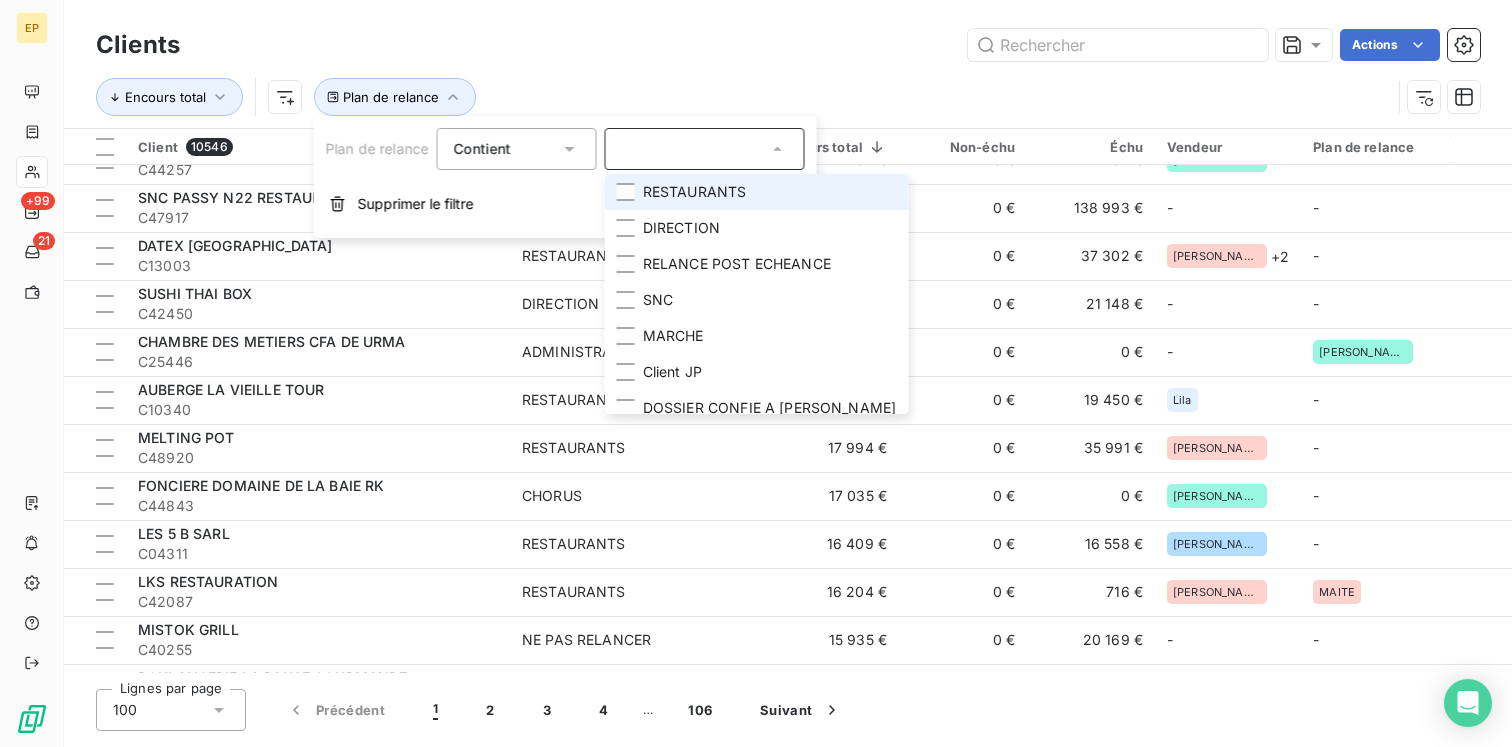 click on "RESTAURANTS" at bounding box center (695, 192) 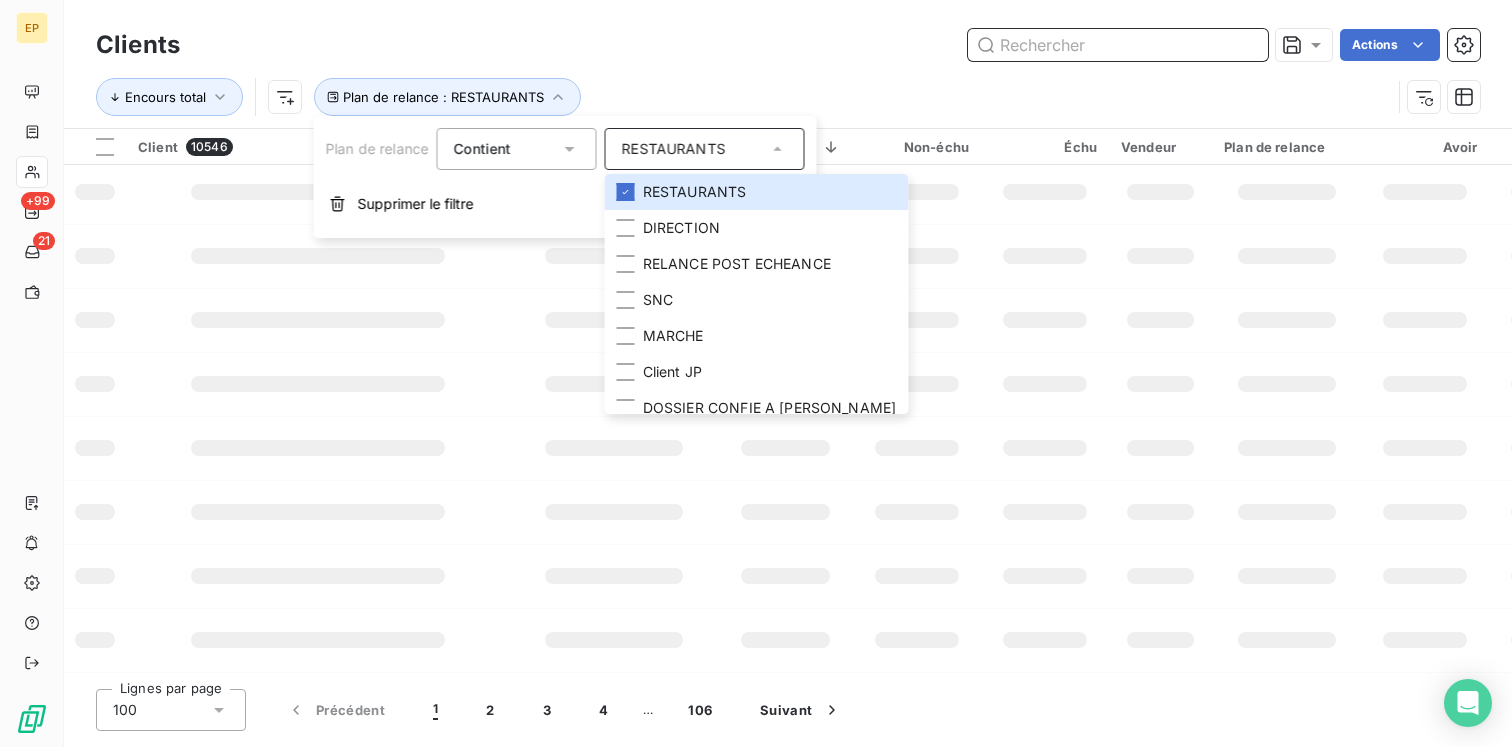 click at bounding box center [1118, 45] 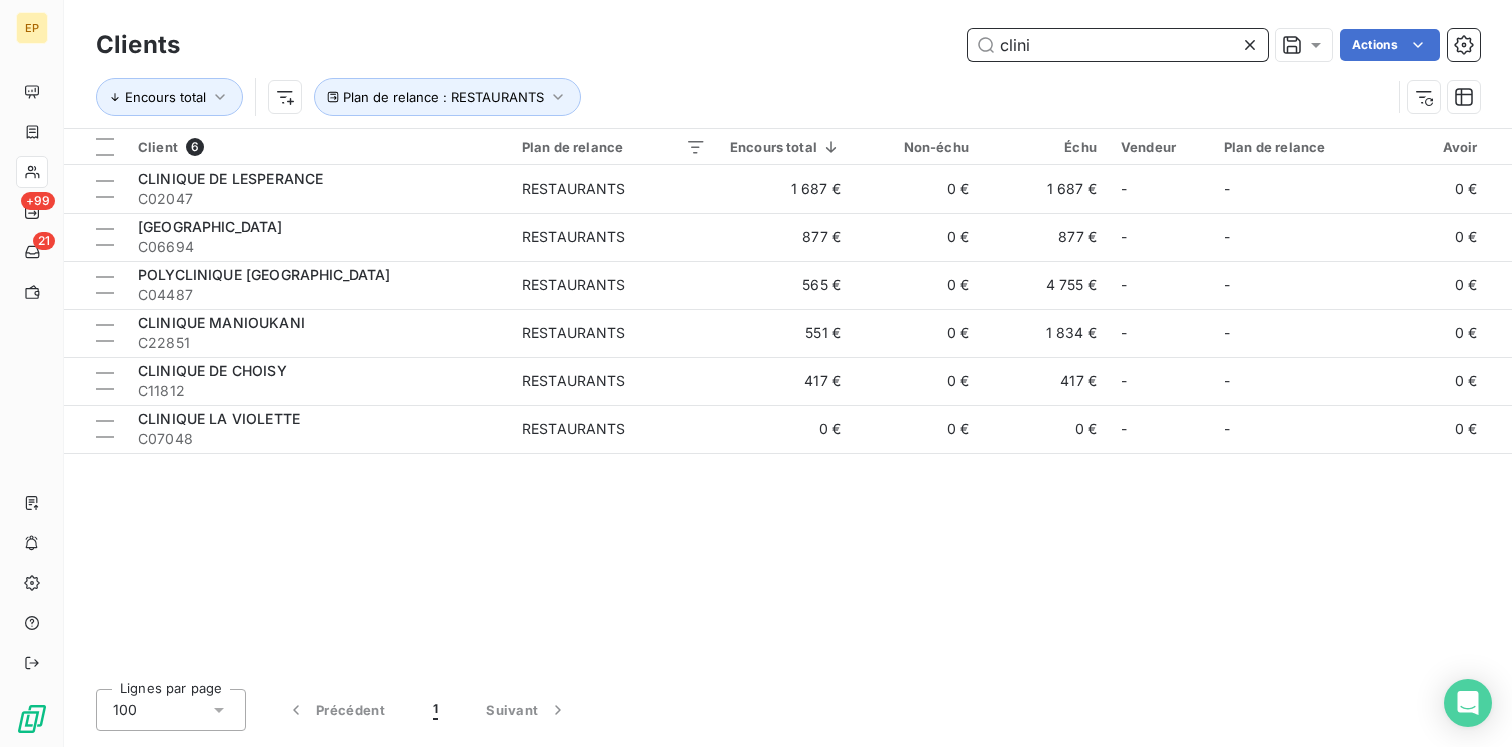scroll, scrollTop: 0, scrollLeft: 0, axis: both 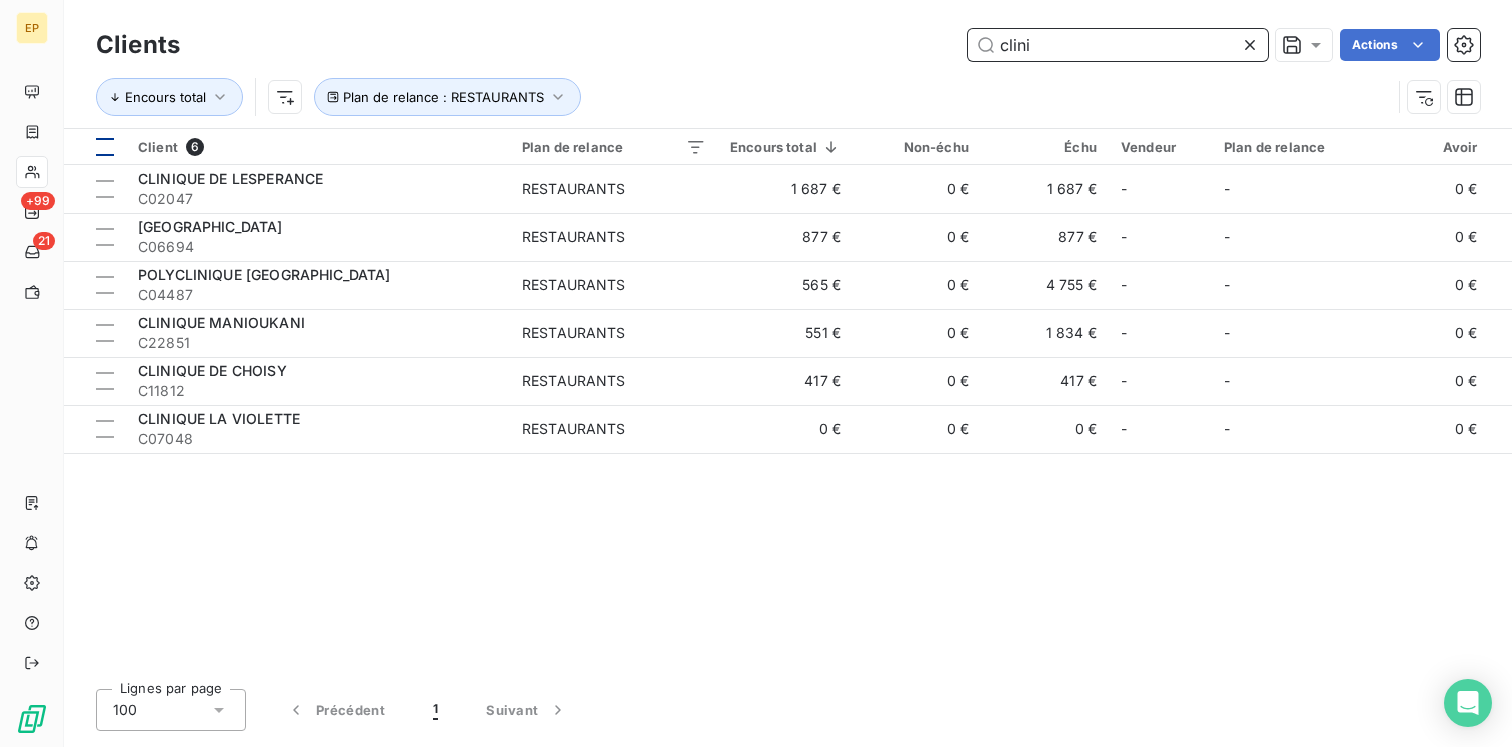 type on "clini" 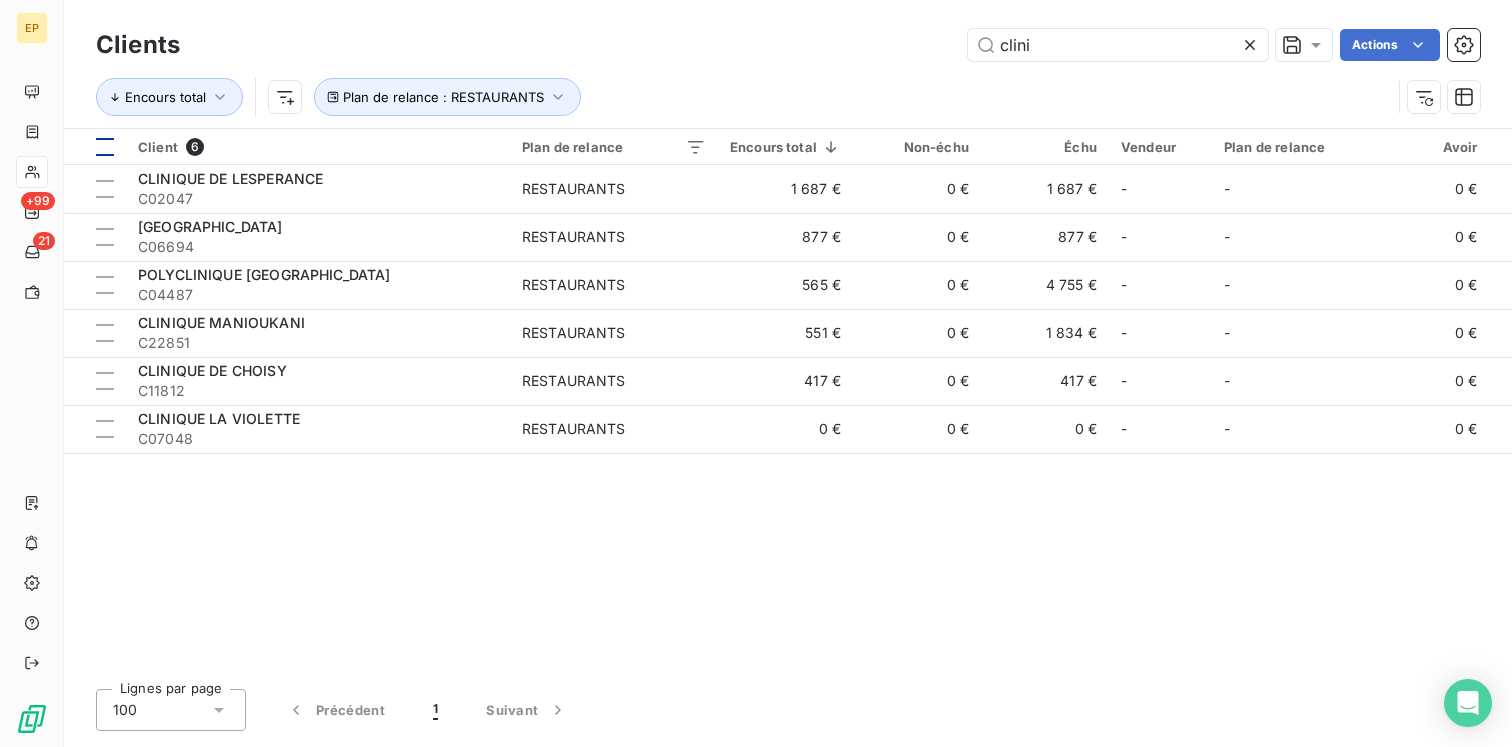 click at bounding box center [105, 147] 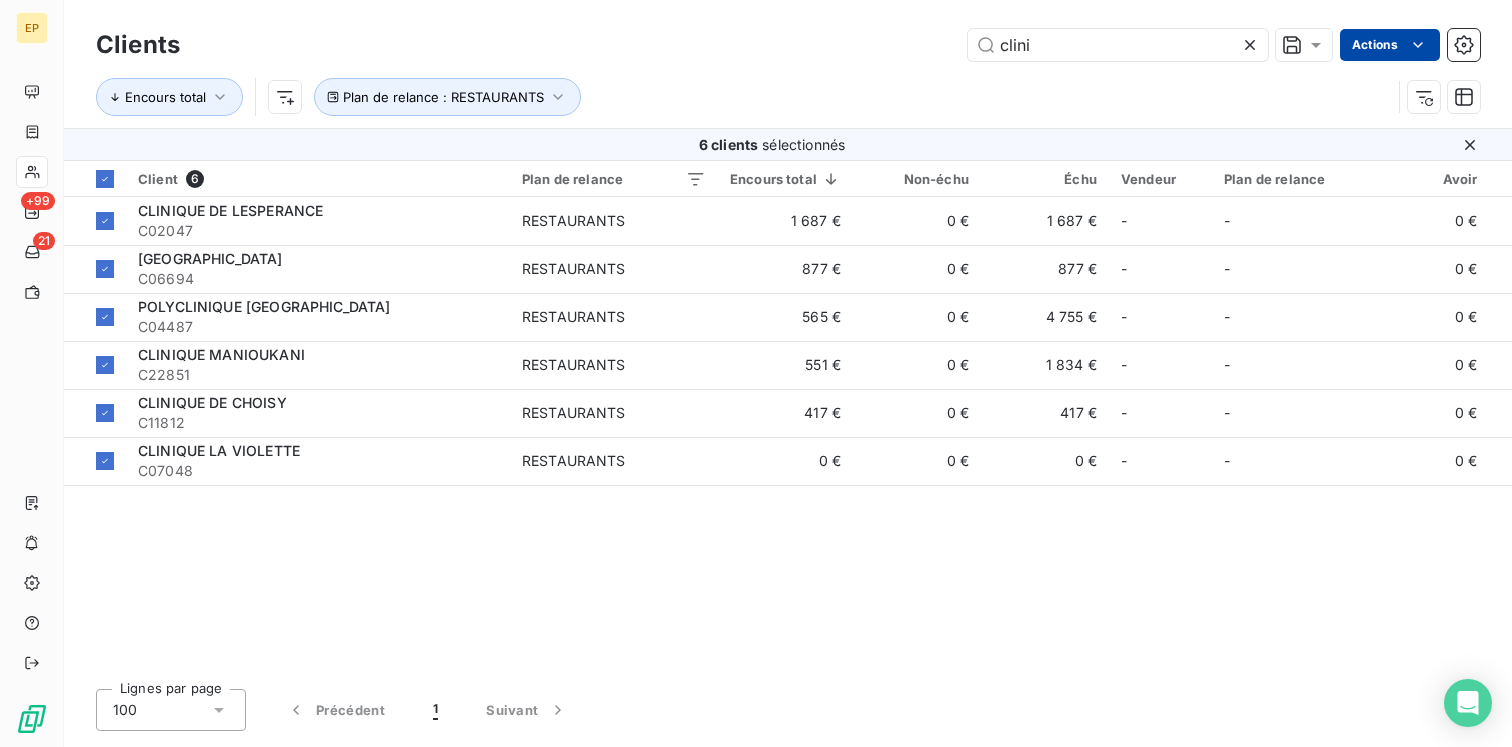 click on "EP +99 21 Clients clini Actions Encours total Plan de relance  : RESTAURANTS  6 clients   sélectionnés Client 6 Plan de relance Encours total Non-échu Échu Vendeur Plan de relance Avoir Litige Recouvrement Promesse de paiement Crédit divers Débit divers Limite d’encours Délai moyen de paiement Retard moyen CLINIQUE DE LESPERANCE C02047 RESTAURANTS 1 687 € 0 € 1 687 € - - 0 € 0 € 0 € 0 € 0 € 0 € - 29 jours 29 jours CLINIQUE [GEOGRAPHIC_DATA] C06694 RESTAURANTS 877 € 0 € 877 € - - 0 € 0 € 0 € 0 € 0 € 0 € - POLYCLINIQUE [GEOGRAPHIC_DATA] C04487 RESTAURANTS 565 € 0 € 4 755 € - - 0 € 0 € 0 € 0 € 4 189 € 0 € - CLINIQUE MANIOUKANI C22851 RESTAURANTS 551 € 0 € 1 834 € - - 0 € 0 € 0 € 0 € 1 283 € 0 € - CLINIQUE DE CHOISY C11812 RESTAURANTS 417 € 0 € 417 € - - 0 € 0 € 0 € 0 € 0 € 0 € - 29 jours 29 jours CLINIQUE LA VIOLETTE C07048 RESTAURANTS 0 € 0 € 0 €" at bounding box center (756, 373) 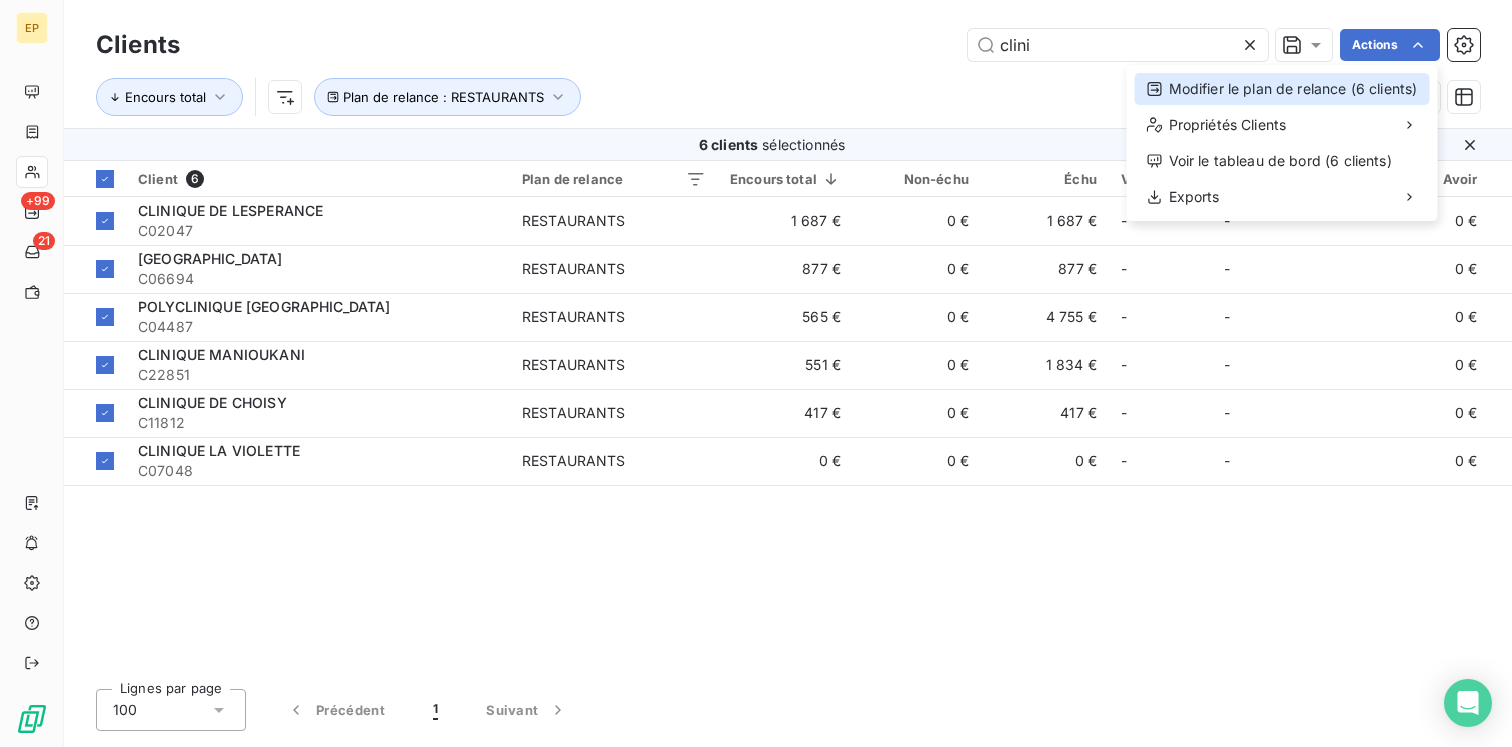 click on "Modifier le plan de relance (6 clients)" at bounding box center (1282, 89) 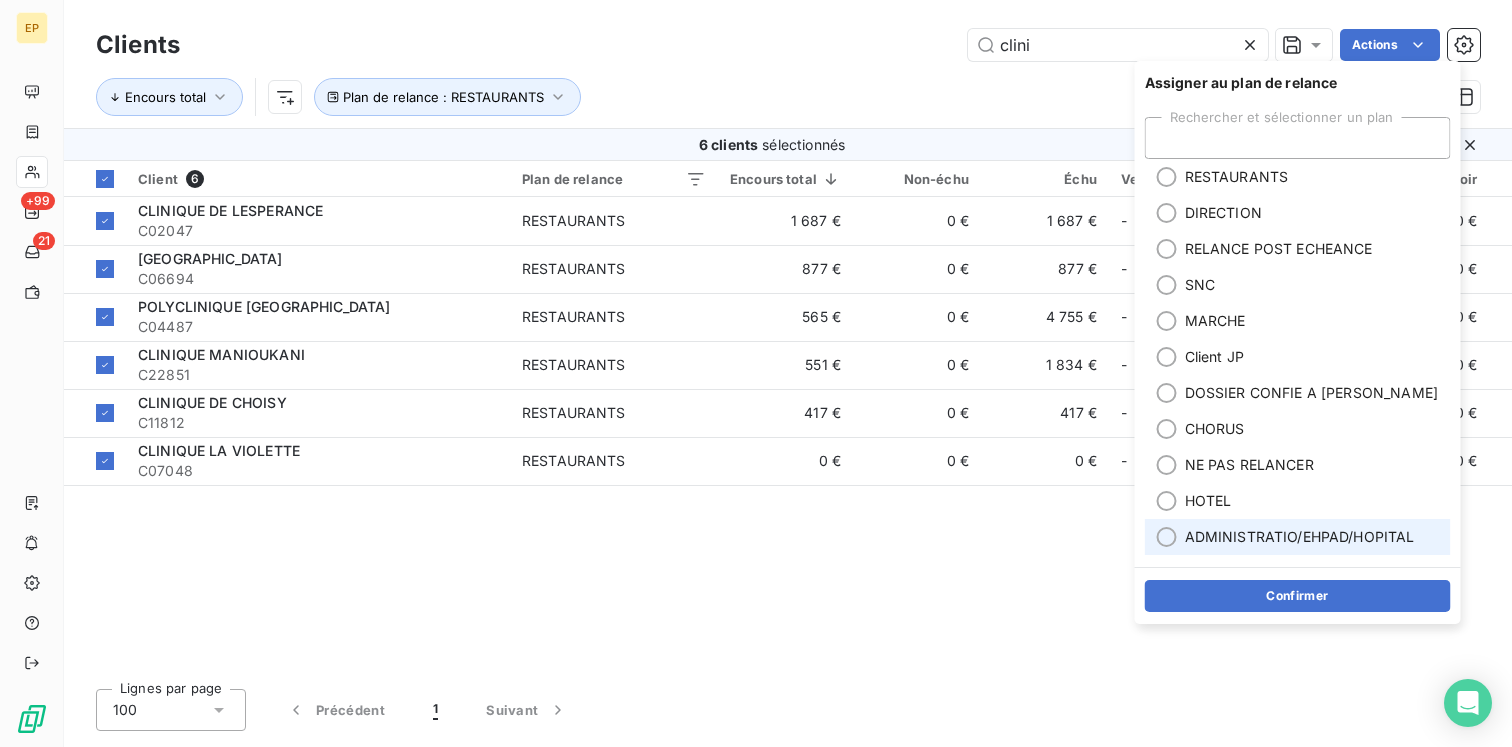 click on "ADMINISTRATIO/EHPAD/HOPITAL" at bounding box center [1298, 537] 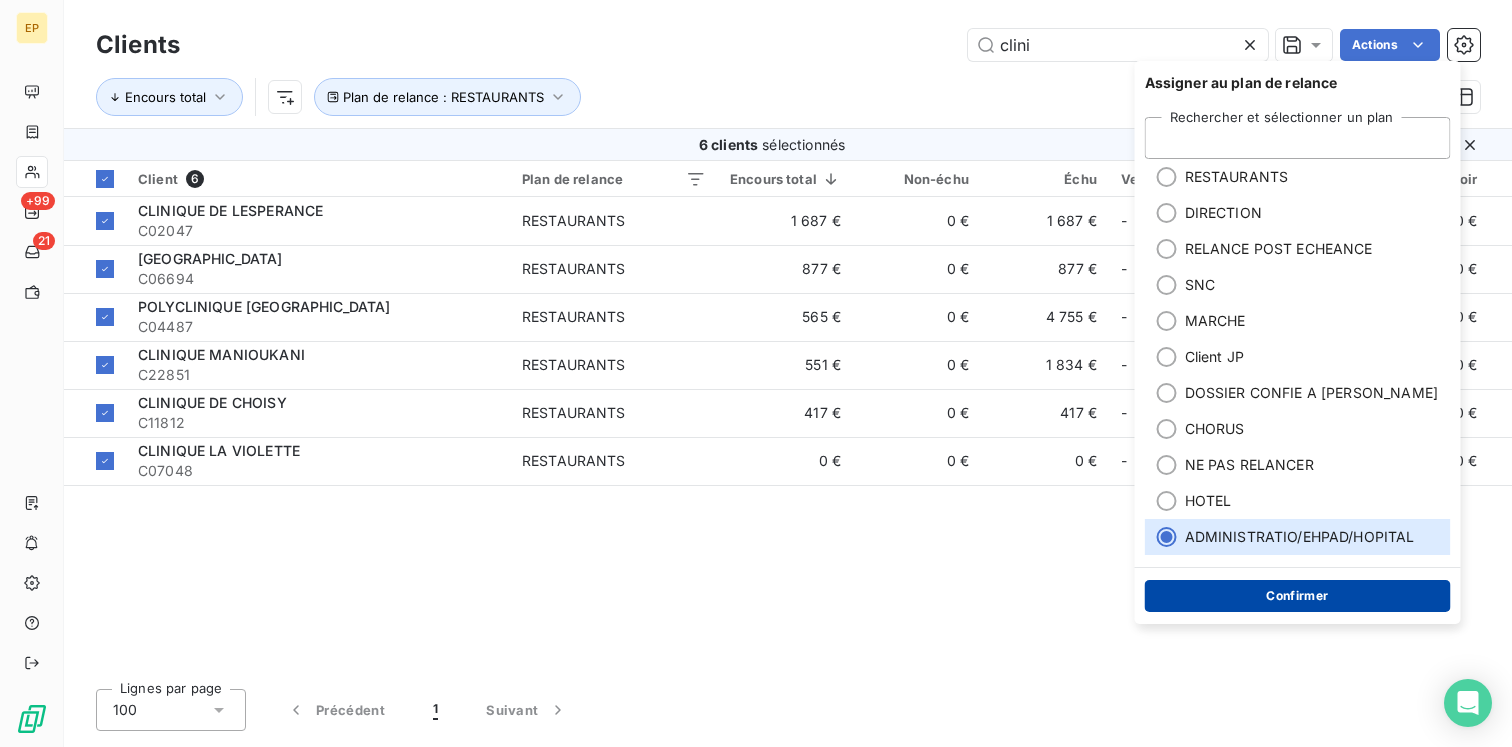 click on "Confirmer" at bounding box center [1298, 596] 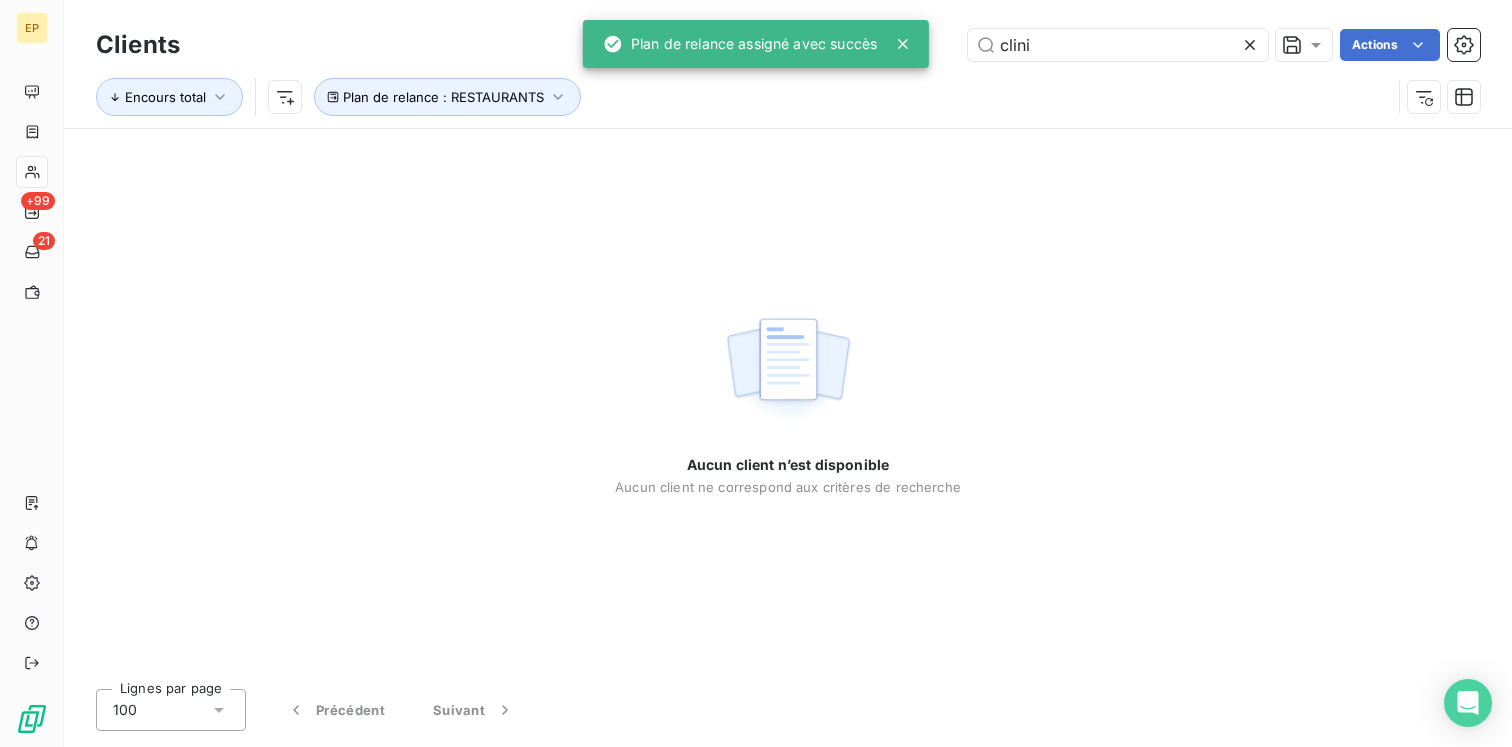 click 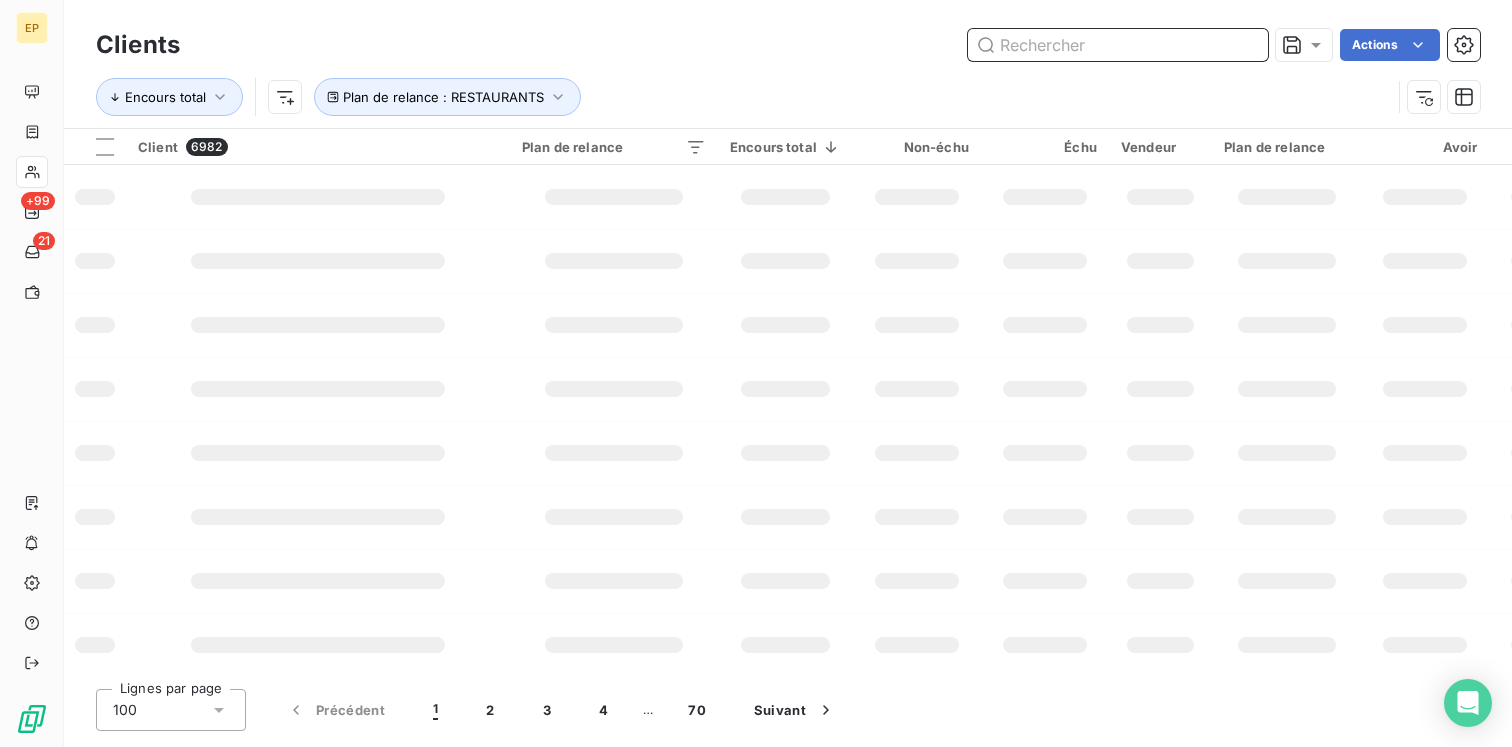 click at bounding box center (1118, 45) 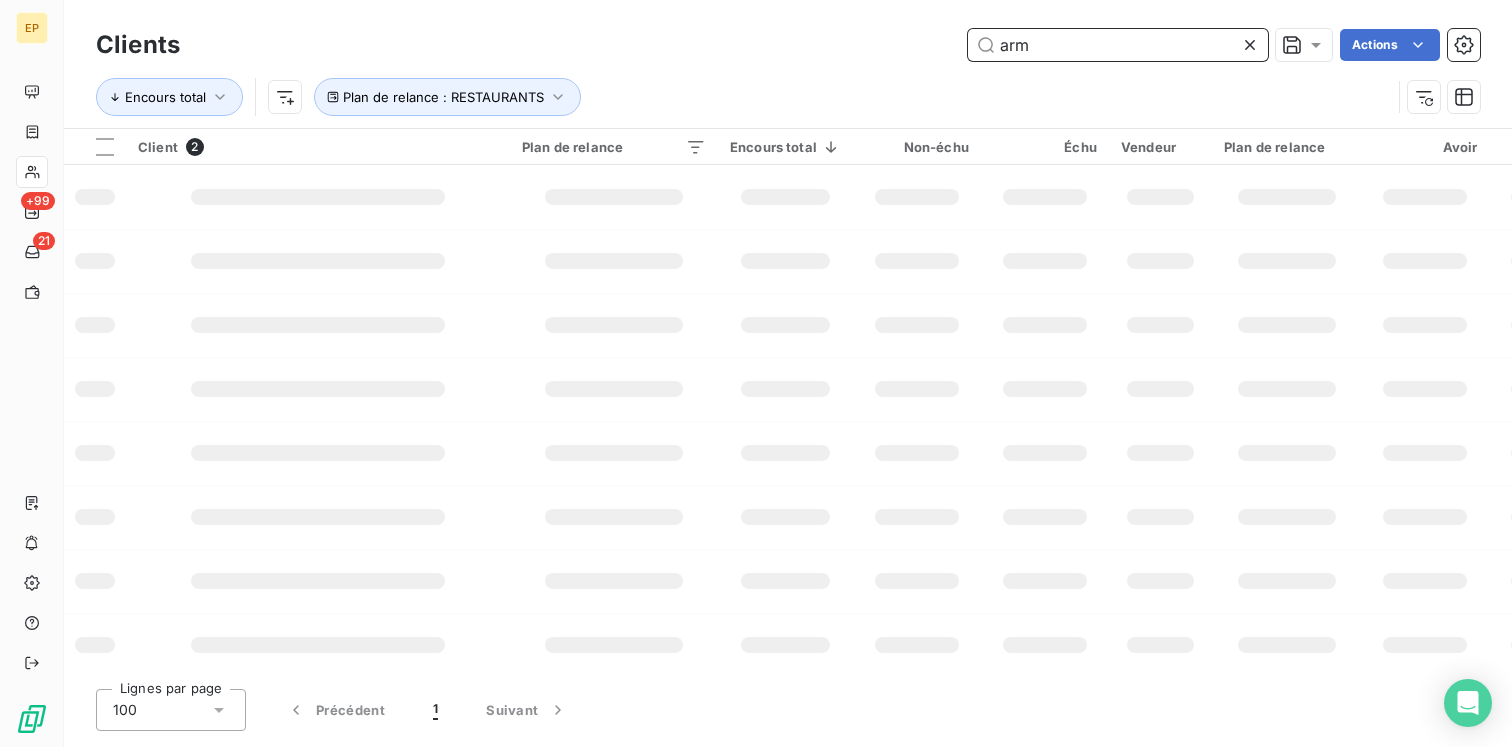 type on "arme" 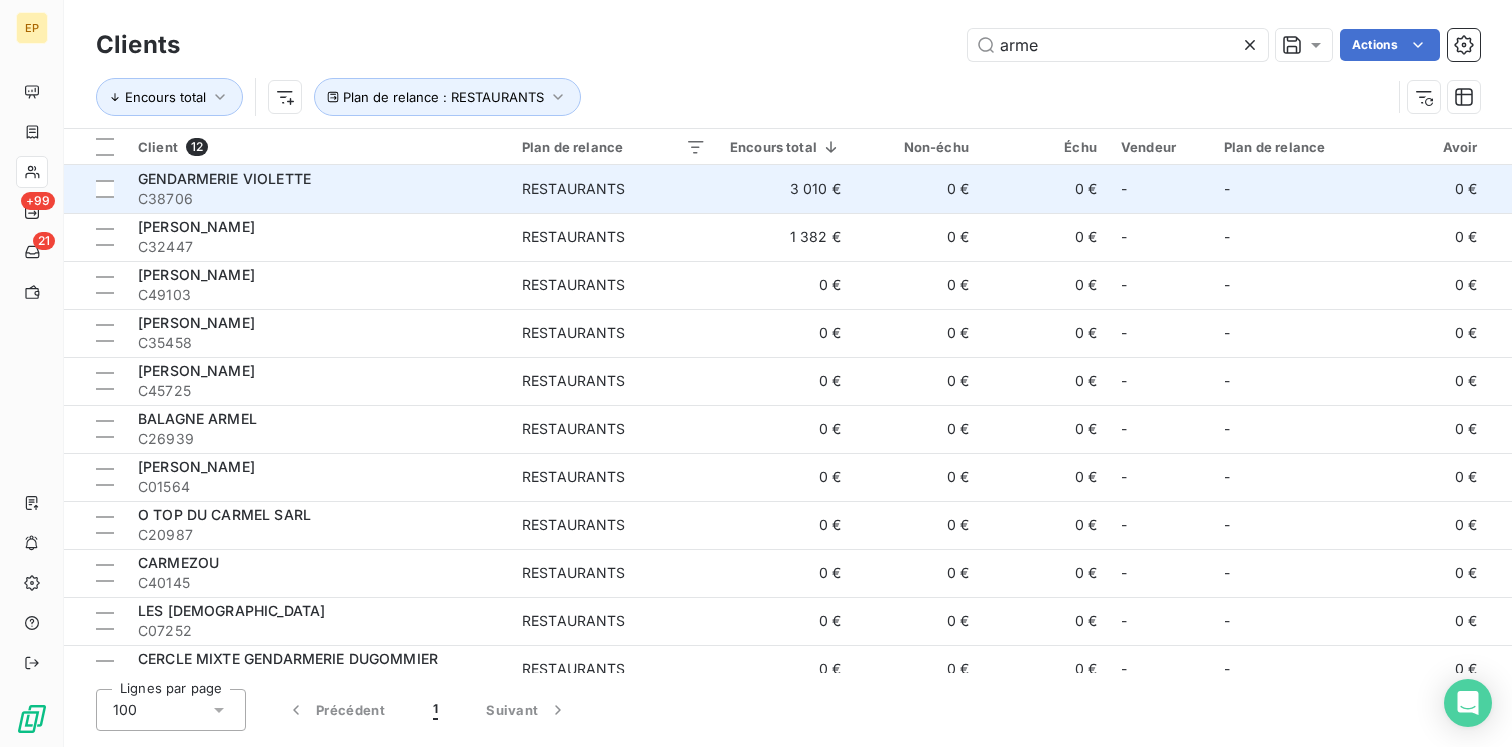 click on "GENDARMERIE VIOLETTE" at bounding box center [224, 178] 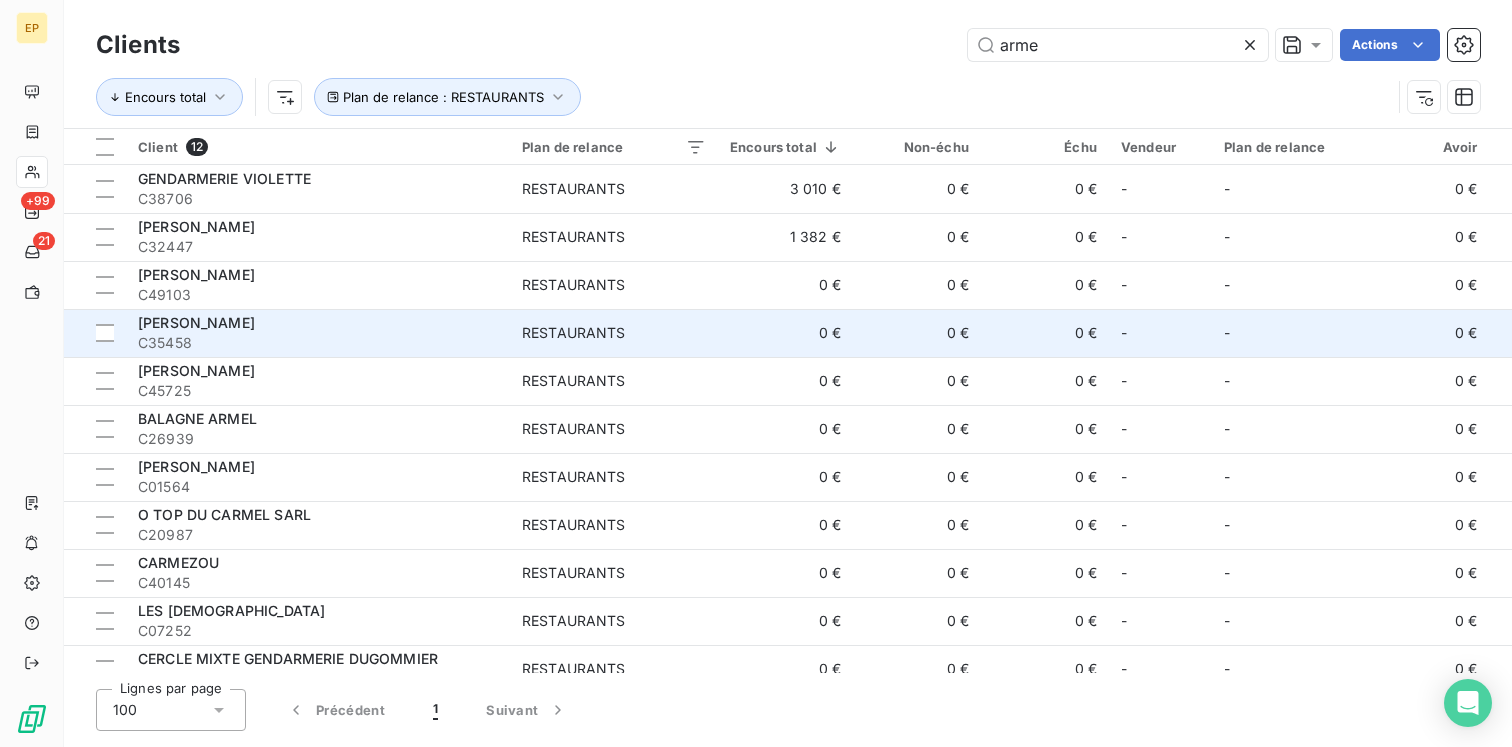 scroll, scrollTop: 76, scrollLeft: 0, axis: vertical 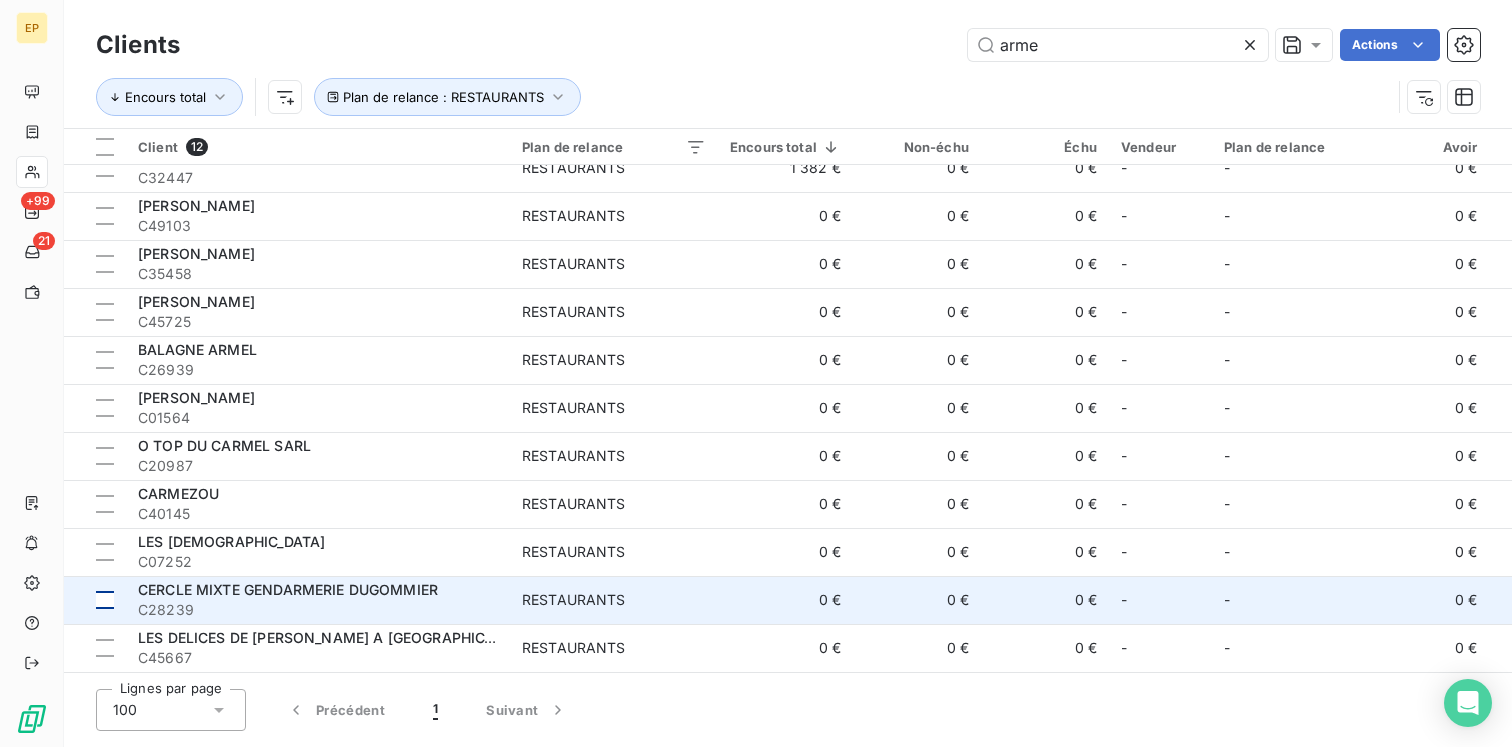click at bounding box center [105, 600] 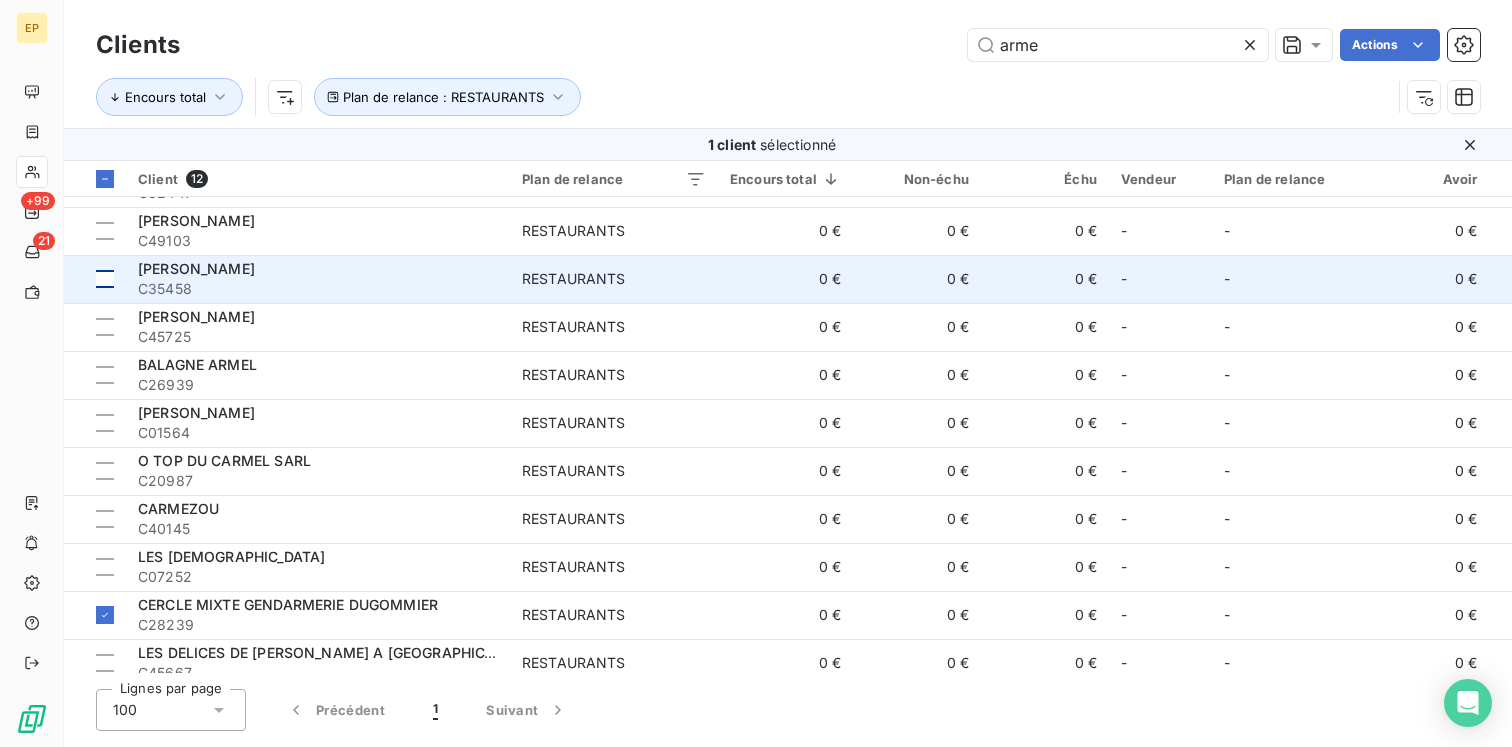 scroll, scrollTop: 108, scrollLeft: 0, axis: vertical 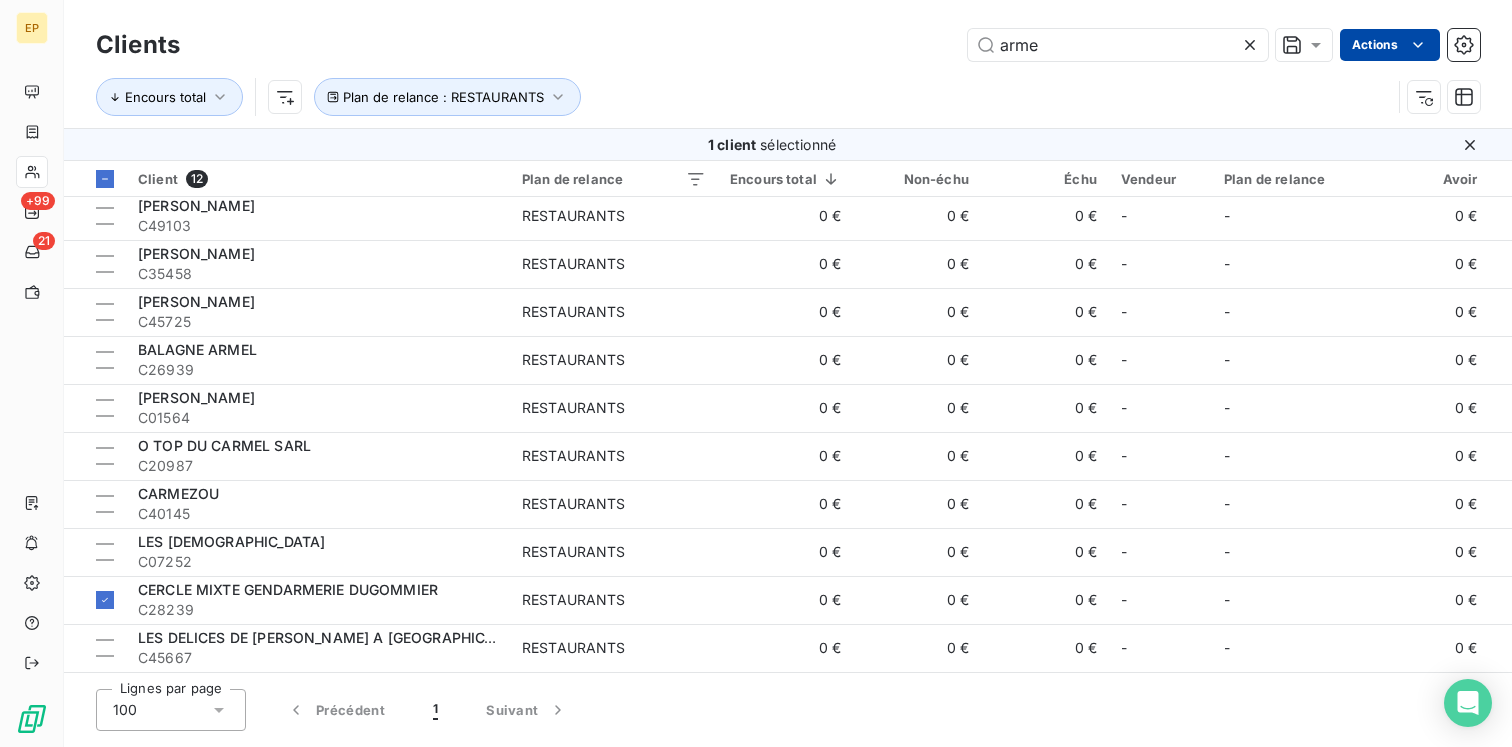 click on "EP +99 21 Clients arme Actions Encours total Plan de relance  : RESTAURANTS  1 client   sélectionné Client 12 Plan de relance Encours total Non-échu Échu Vendeur Plan de relance Avoir Litige Recouvrement Promesse de paiement Crédit divers Débit divers Limite d’encours Délai moyen de paiement Retard moyen GENDARMERIE VIOLETTE C38706 RESTAURANTS 3 010 € 0 € 0 € - - 0 € 0 € 0 € 0 € 0 € 3 010 € - [PERSON_NAME] C32447 RESTAURANTS 1 382 € 0 € 0 € - - 0 € 0 € 0 € 0 € 0 € 1 382 € - [PERSON_NAME] C49103 RESTAURANTS 0 € 0 € 0 € - - 0 € 0 € 0 € 0 € 0 € 0 € - [PERSON_NAME] C35458 RESTAURANTS 0 € 0 € 0 € - - 0 € 0 € 0 € 0 € 0 € 0 € - [PERSON_NAME] C45725 RESTAURANTS 0 € 0 € 0 € - - 0 € 0 € 0 € 0 € 0 € 0 € - BALAGNE ARMEL C26939 RESTAURANTS 0 € 0 € 0 € - - 0 € 0 € 0 € 0 € 0 € 0 € - [PERSON_NAME] C01564 RESTAURANTS 0 €" at bounding box center [756, 373] 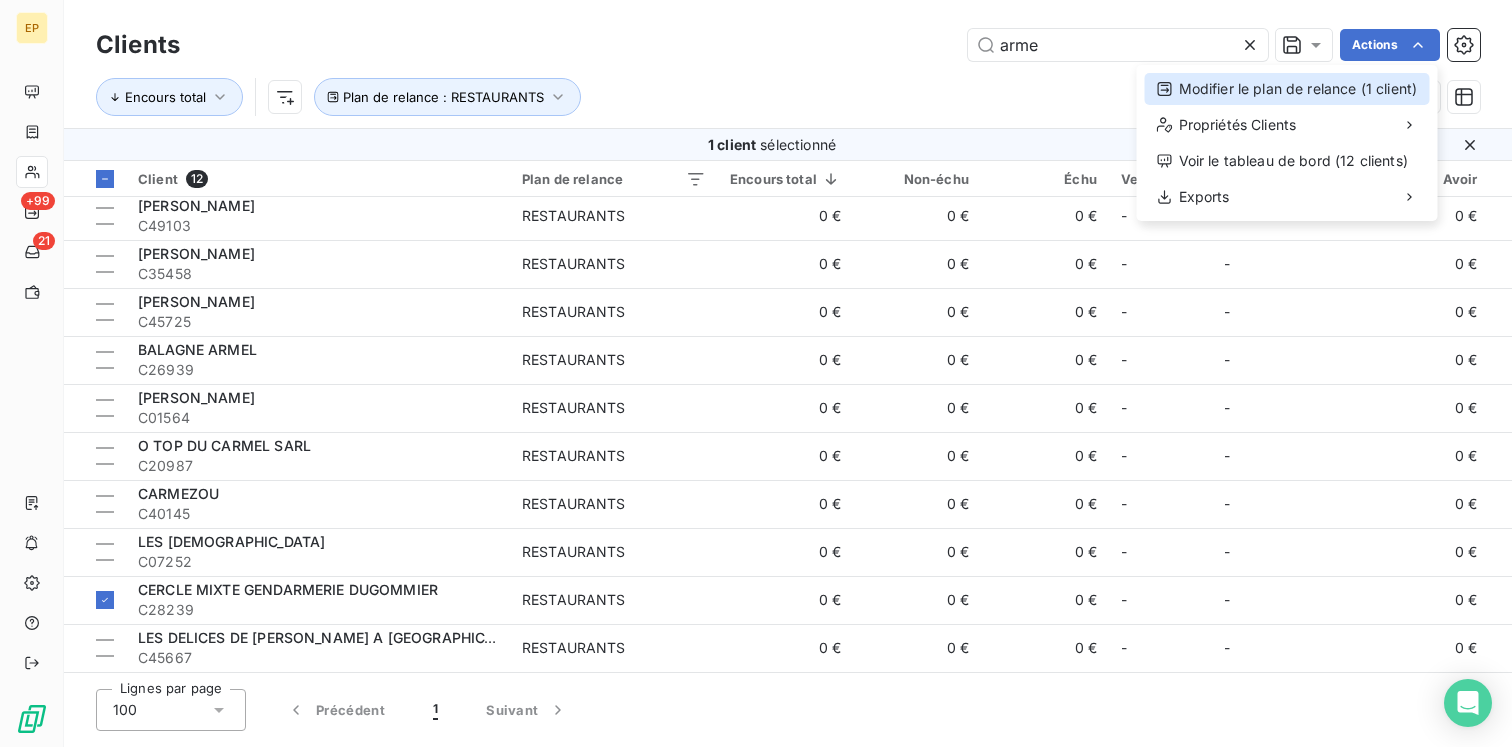 click on "Modifier le plan de relance (1 client)" at bounding box center [1287, 89] 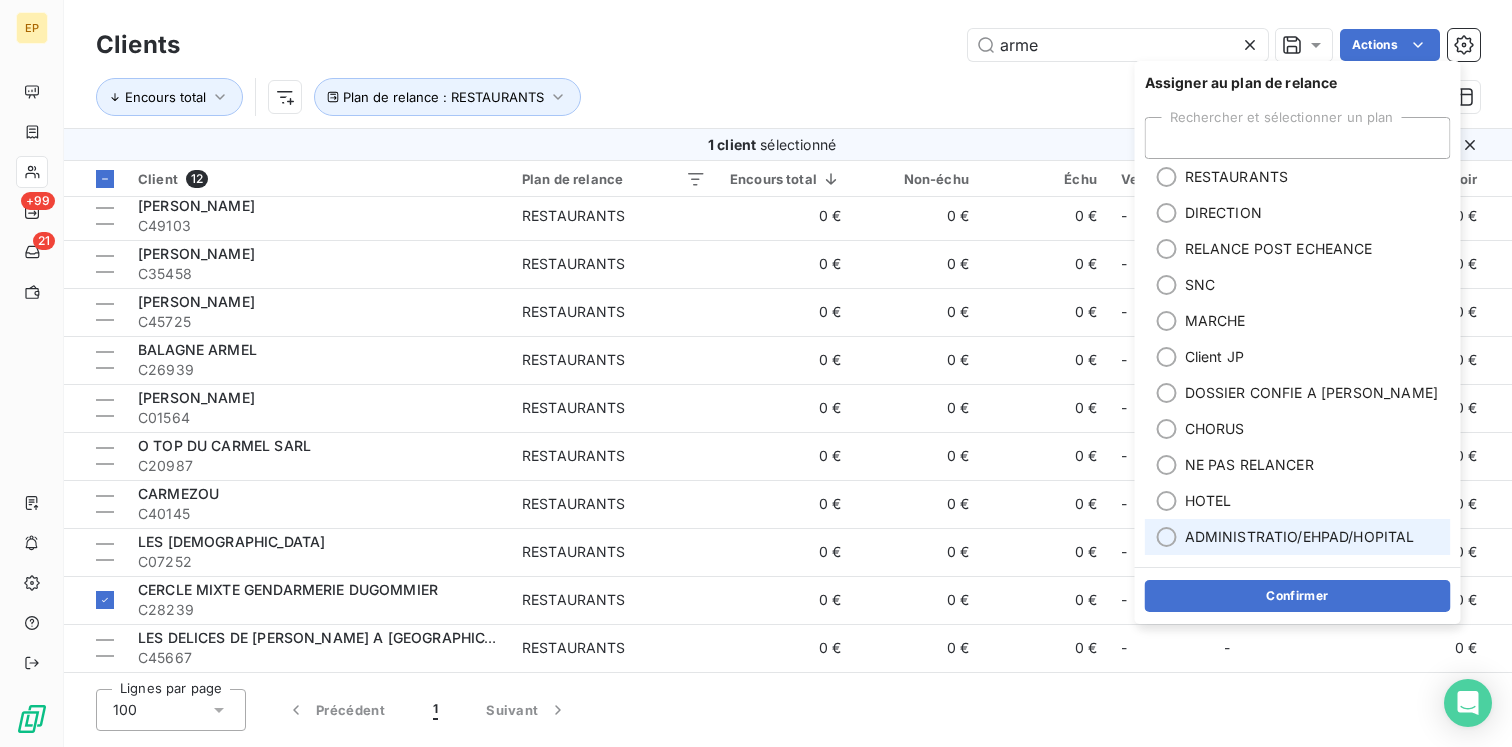 click on "ADMINISTRATIO/EHPAD/HOPITAL" at bounding box center [1300, 537] 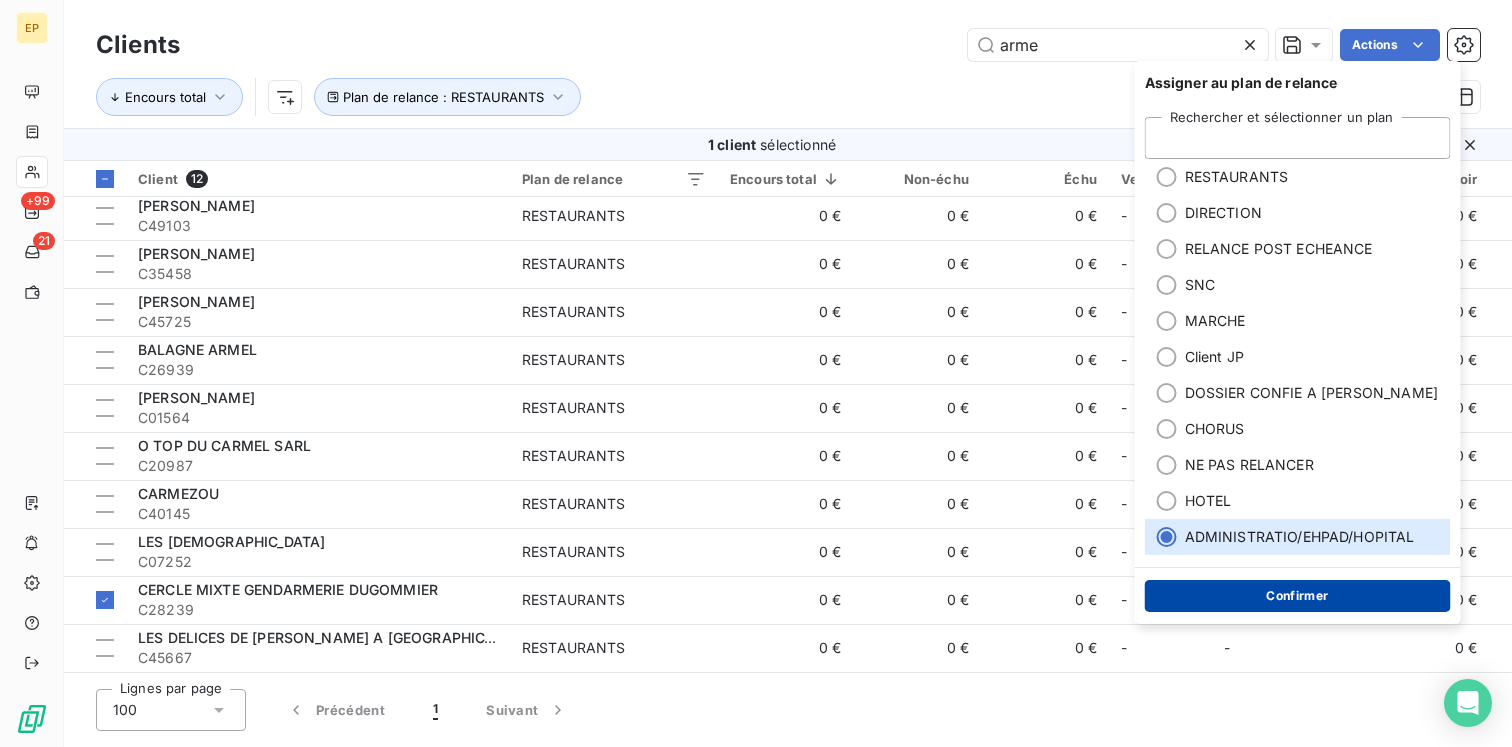 click on "Confirmer" at bounding box center [1298, 596] 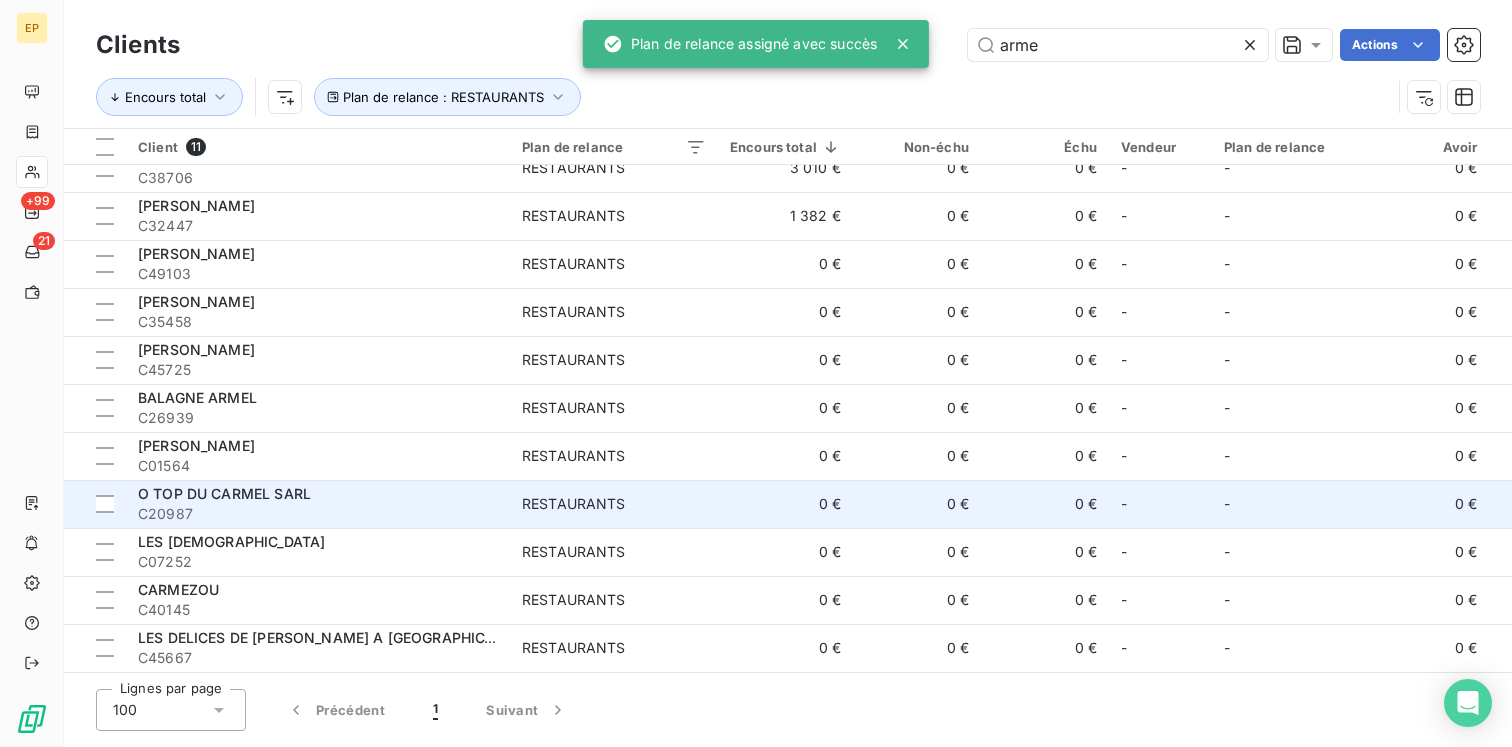 scroll, scrollTop: 0, scrollLeft: 0, axis: both 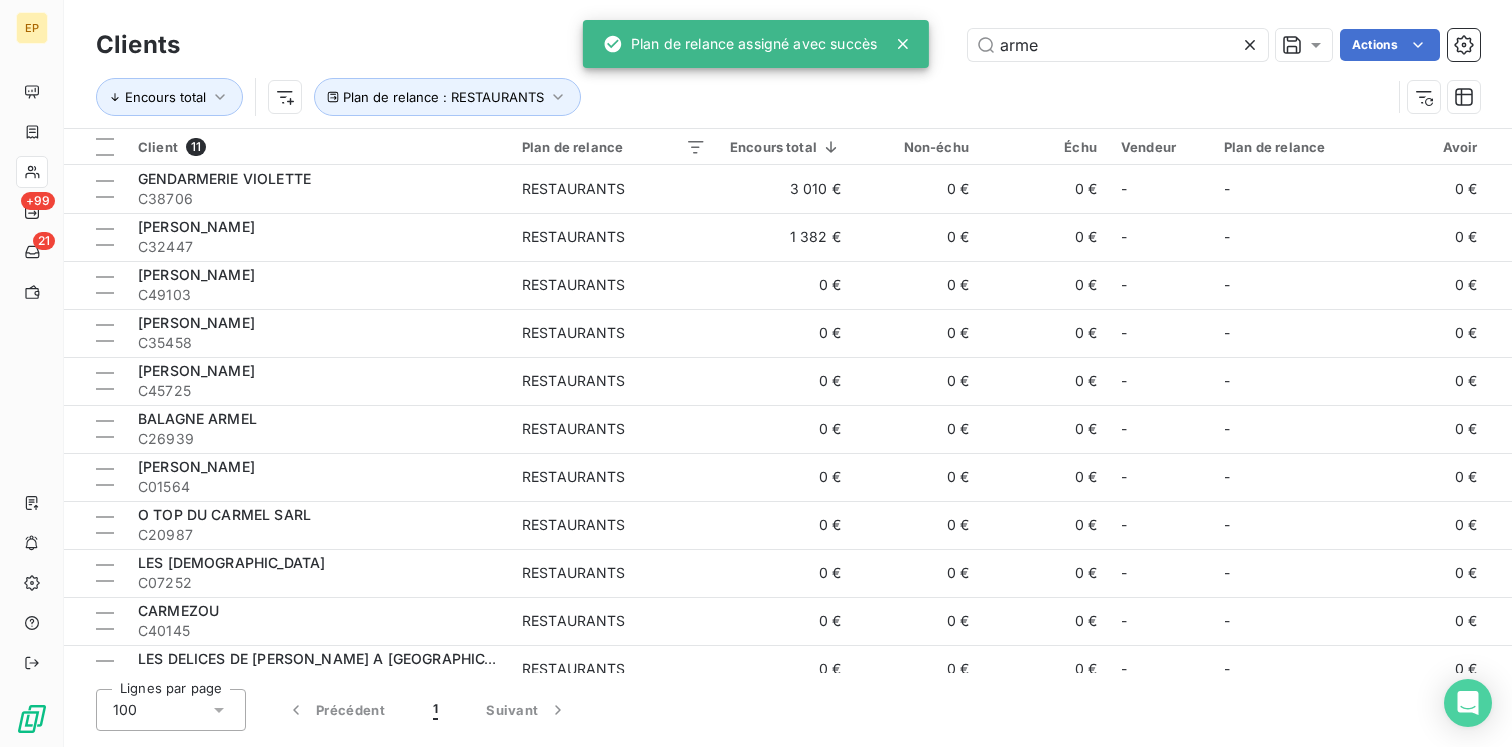 click 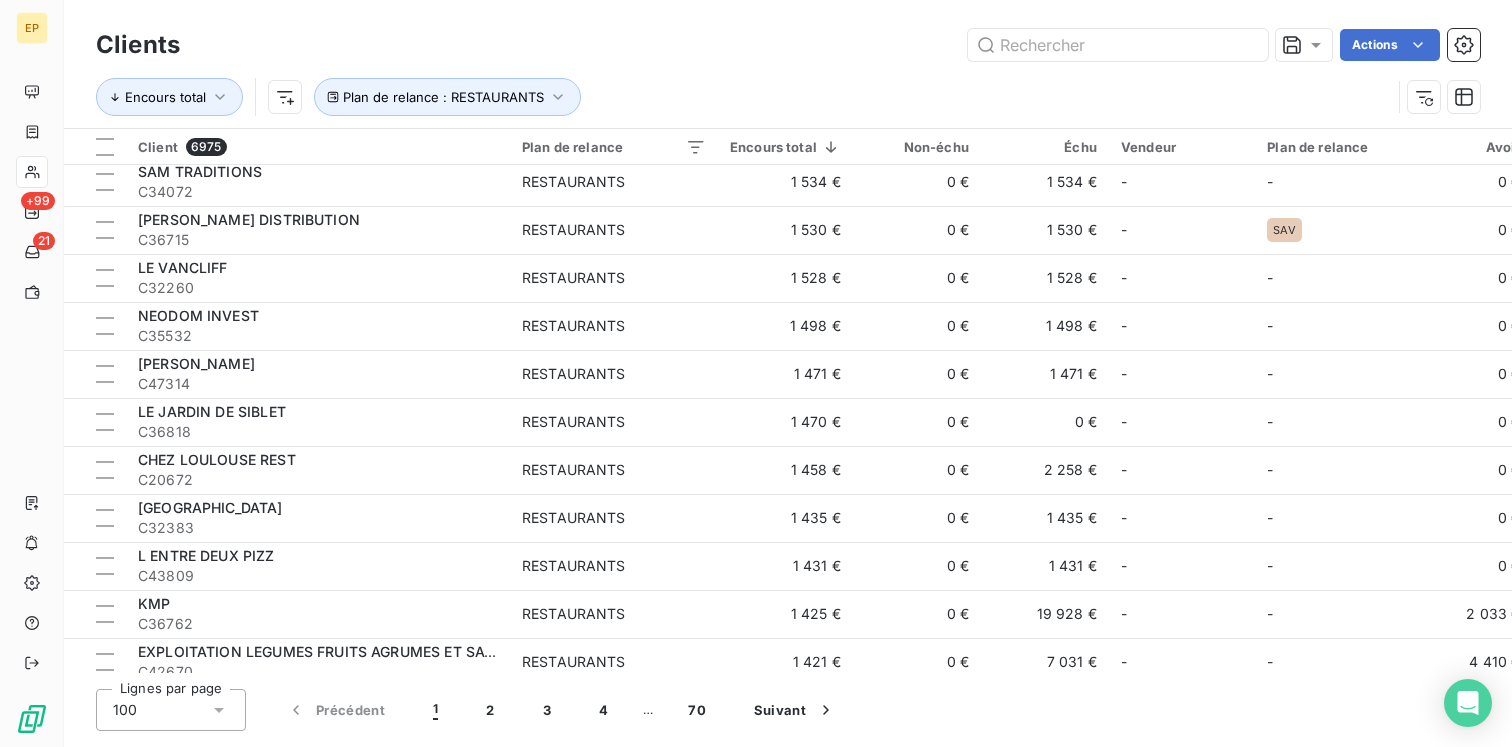 scroll, scrollTop: 4300, scrollLeft: 0, axis: vertical 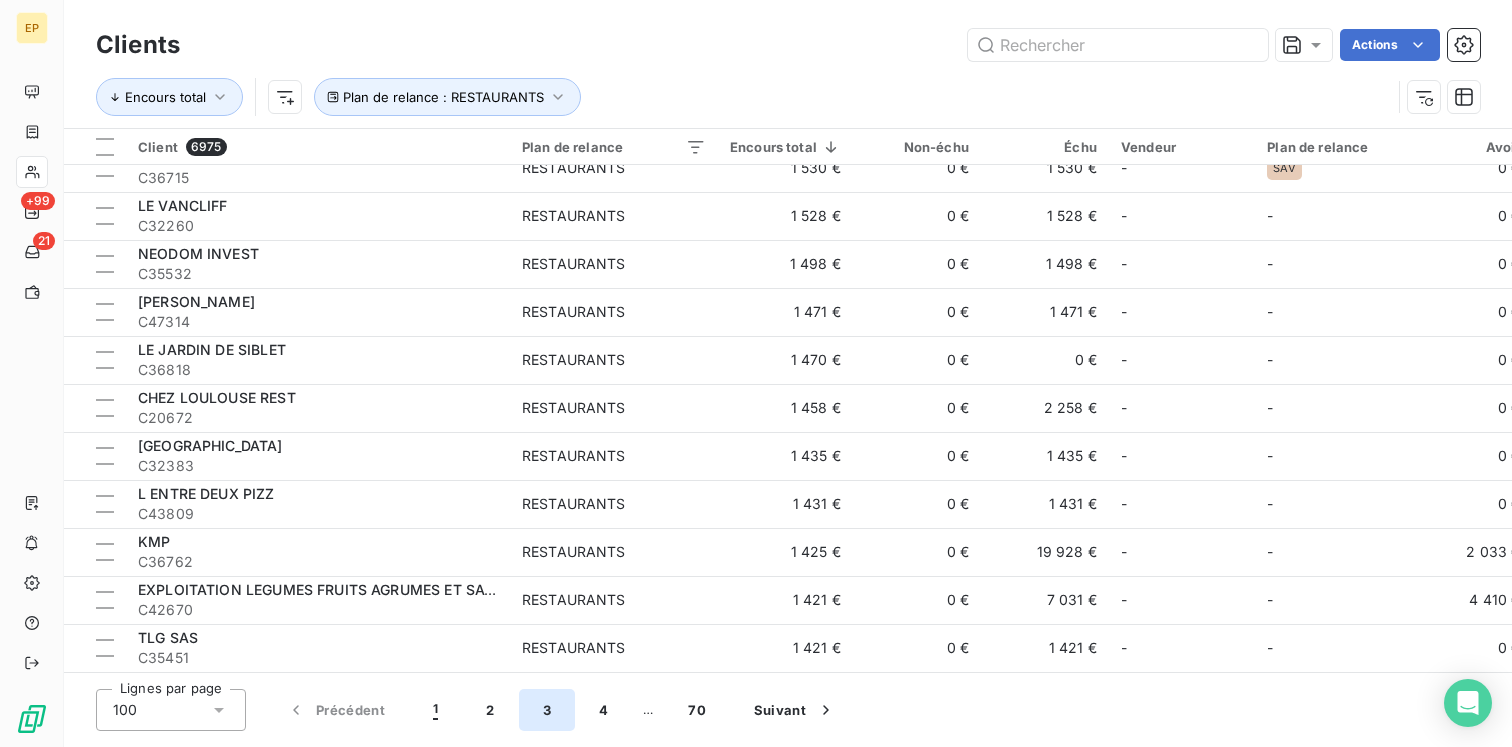 click on "3" at bounding box center (547, 710) 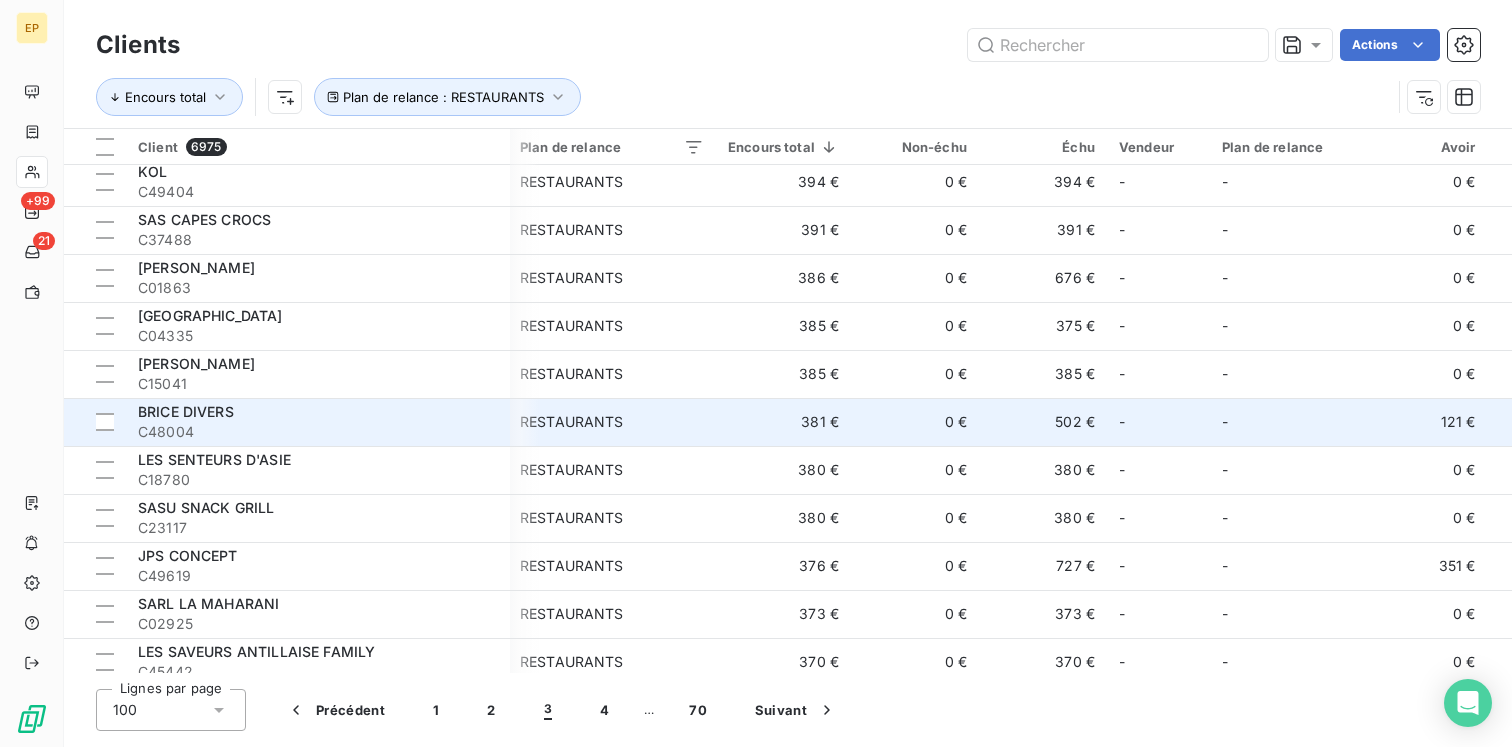 scroll, scrollTop: 2780, scrollLeft: 2, axis: both 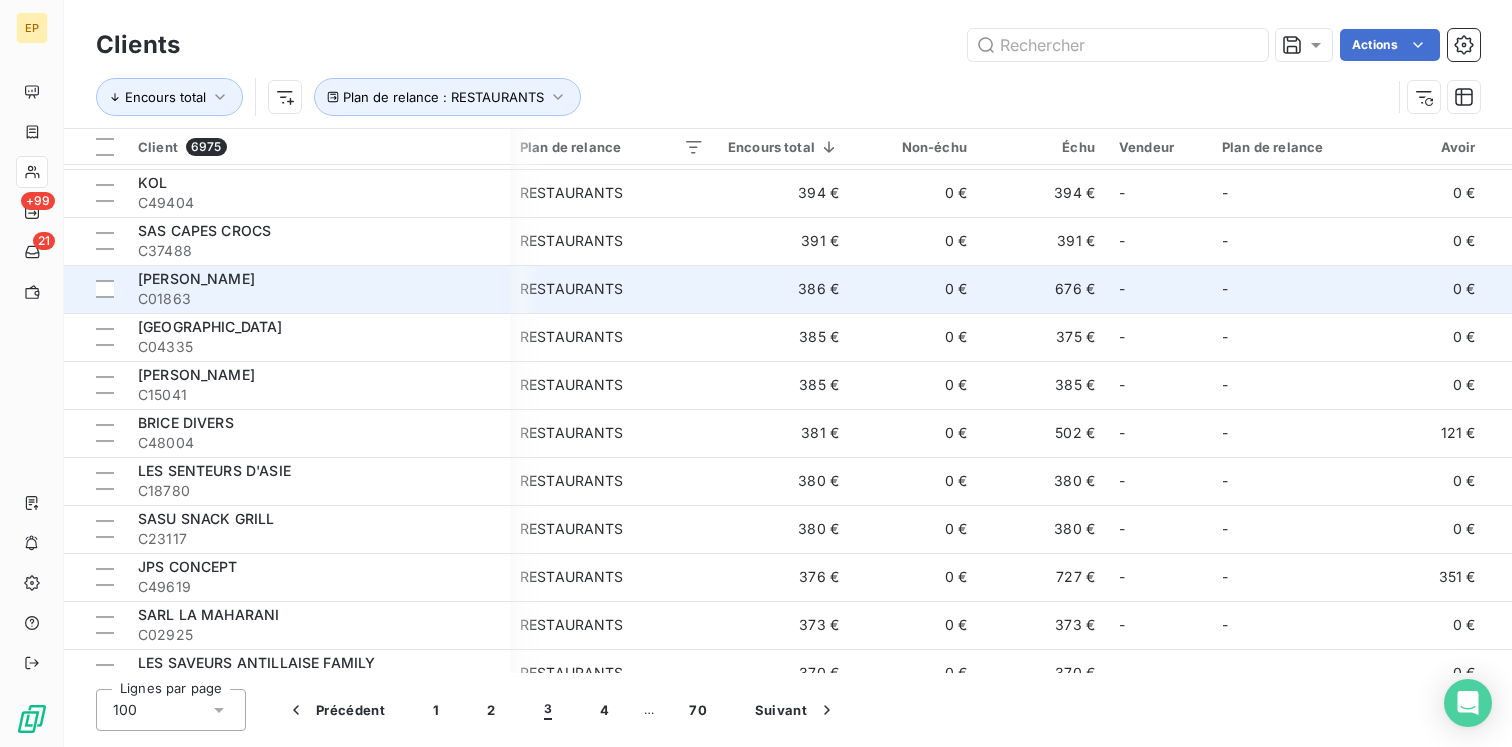 click on "[PERSON_NAME]" at bounding box center [318, 279] 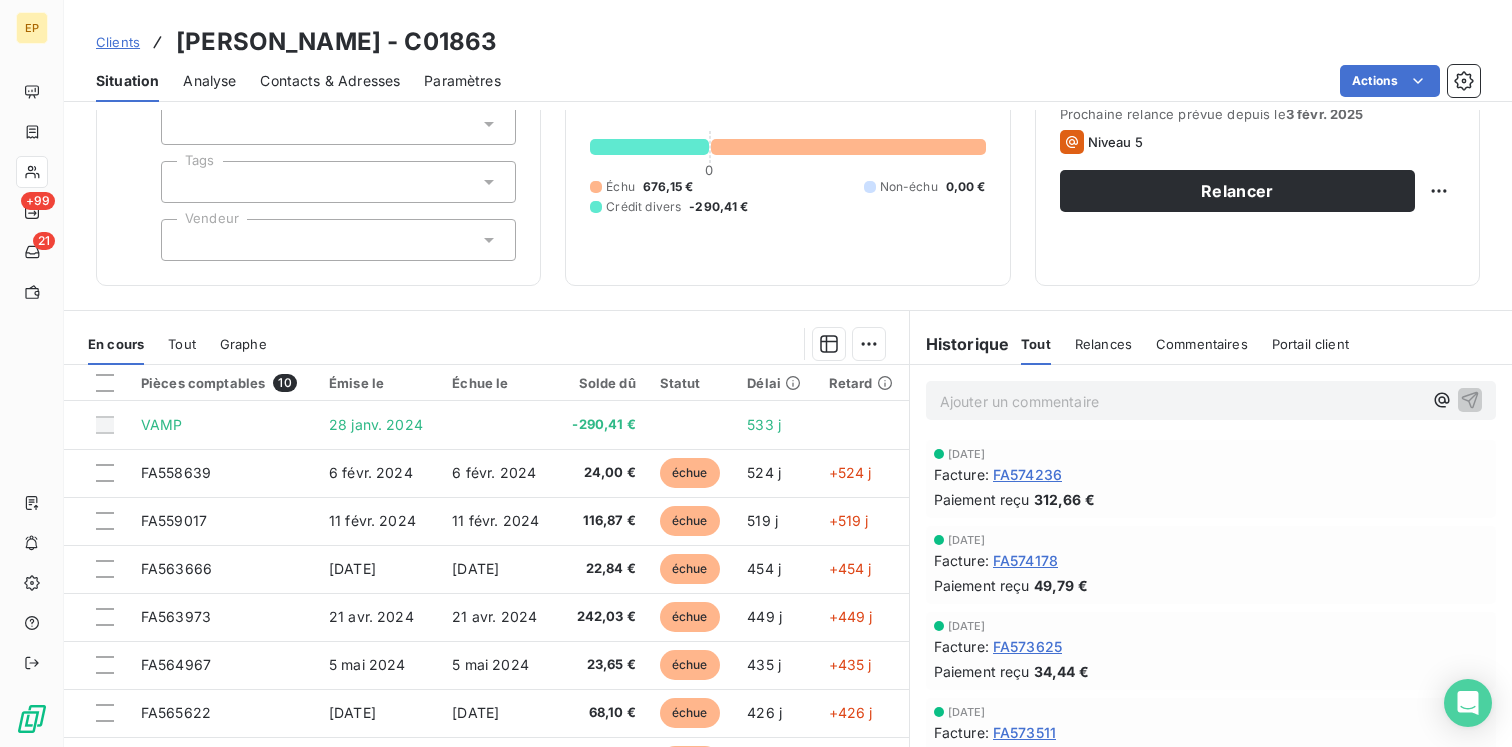 scroll, scrollTop: 208, scrollLeft: 0, axis: vertical 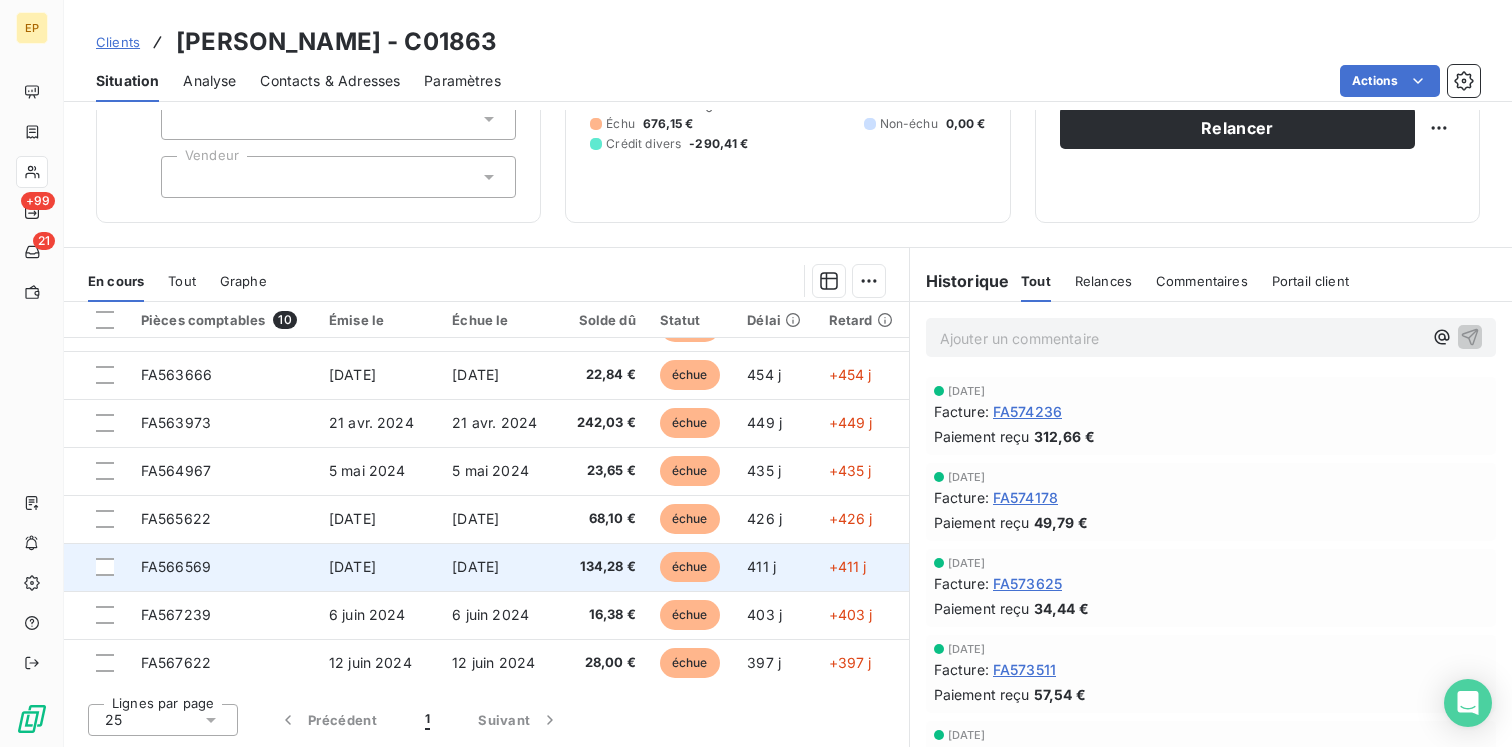 click on "[DATE]" at bounding box center (498, 567) 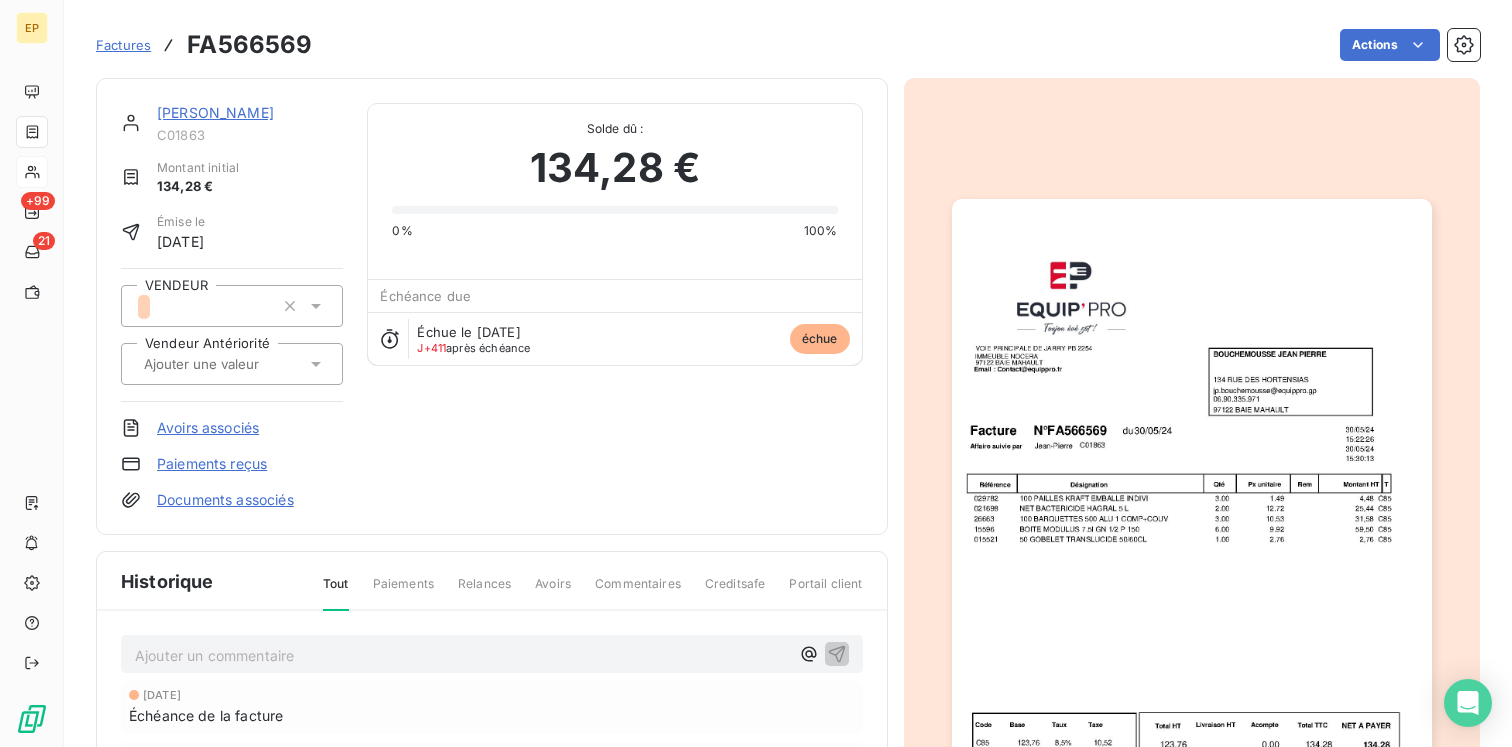 click at bounding box center (232, 364) 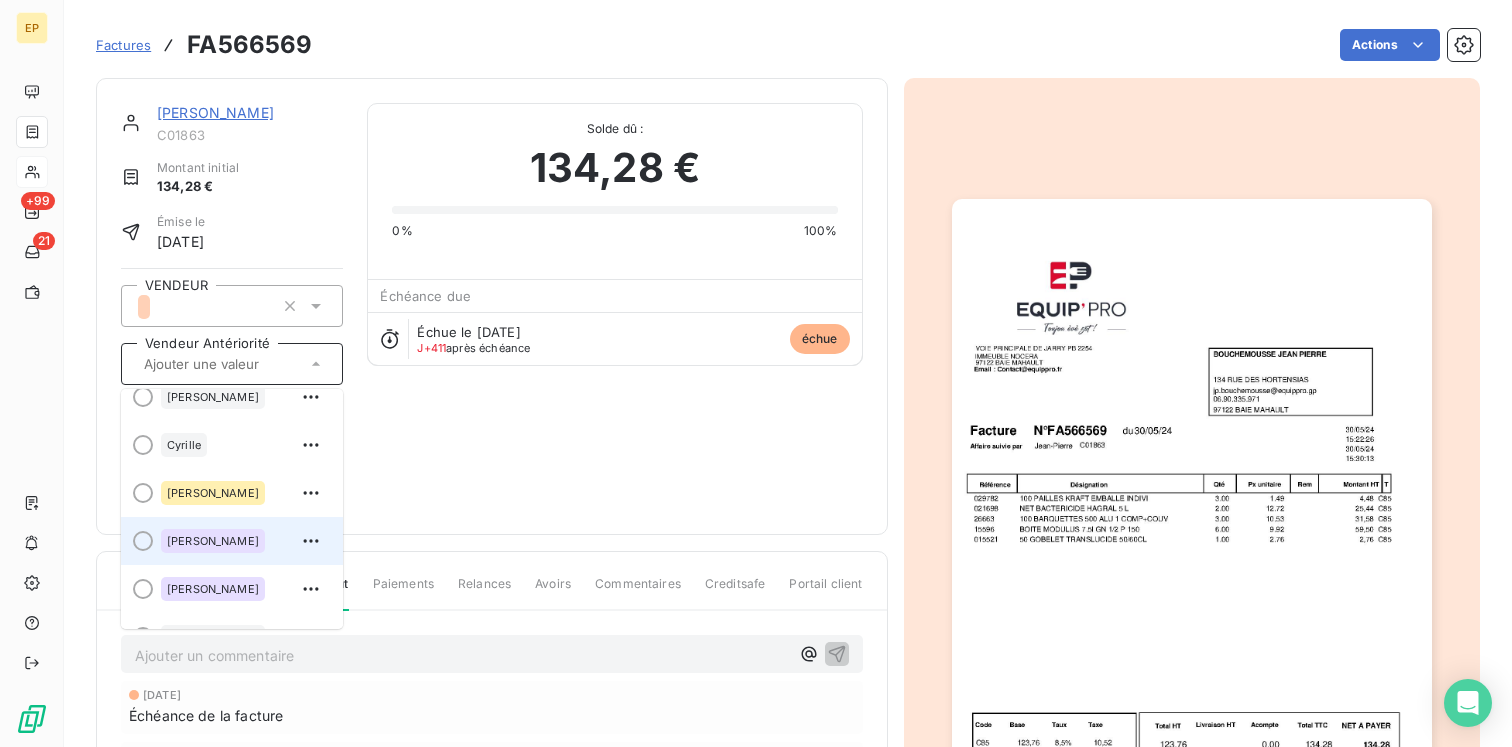 scroll, scrollTop: 183, scrollLeft: 0, axis: vertical 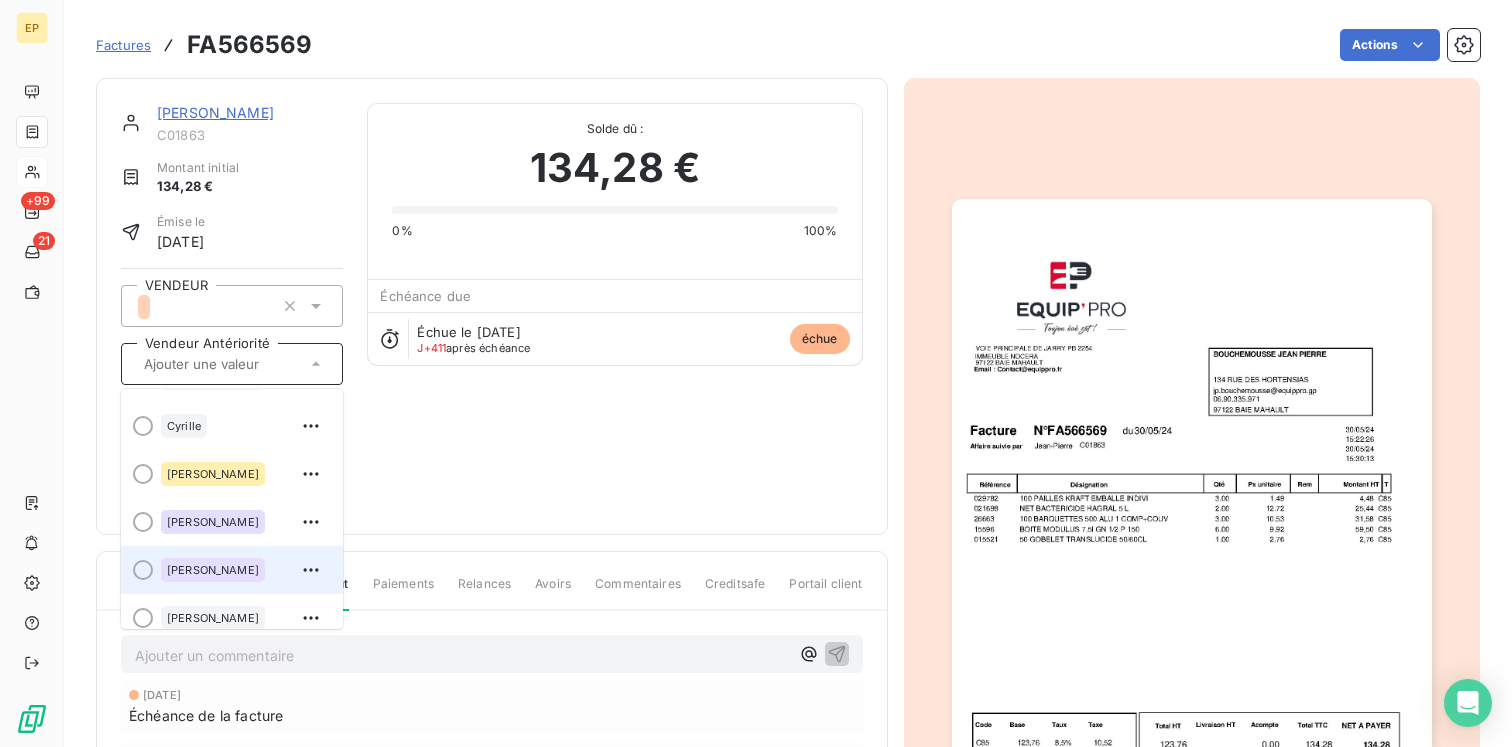 click on "[PERSON_NAME]" at bounding box center [213, 570] 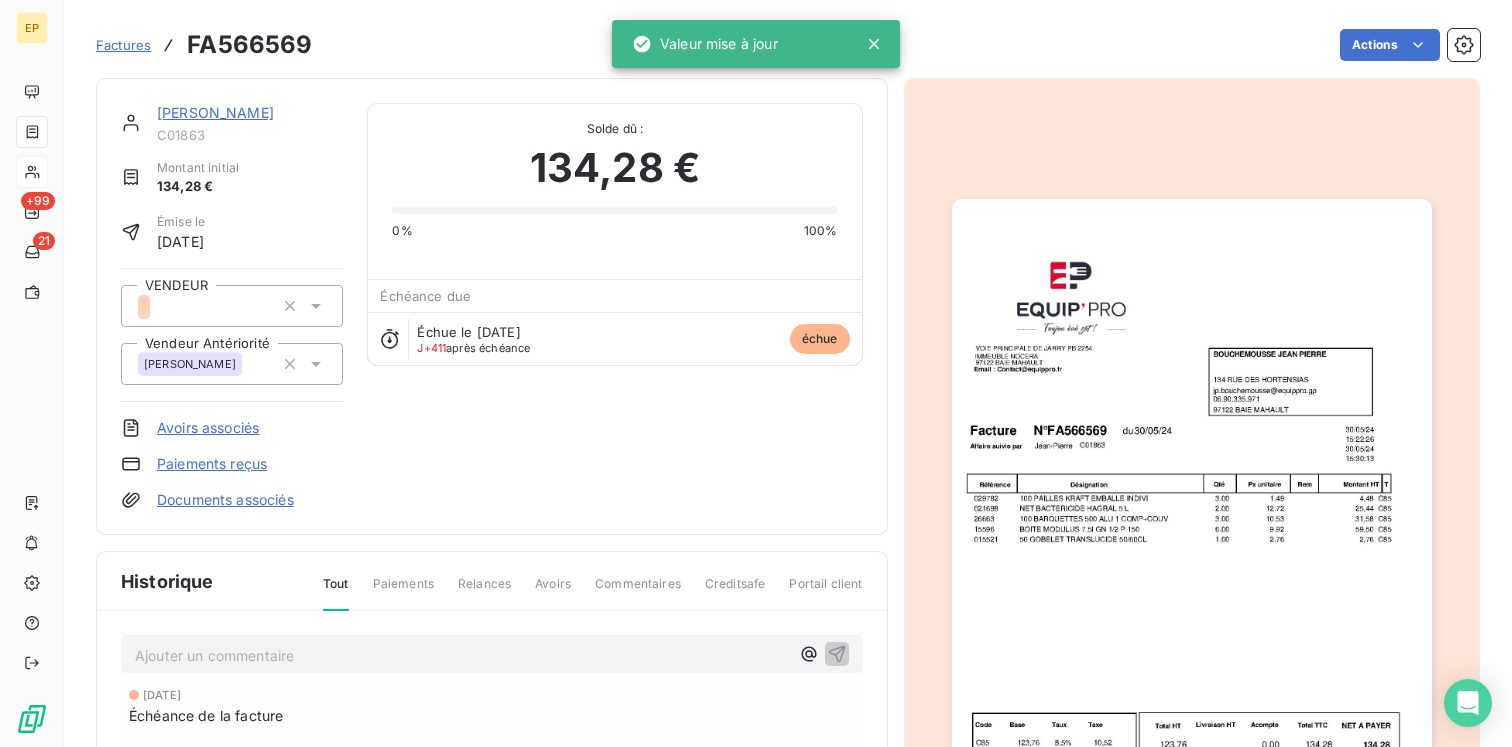 click on "[PERSON_NAME] C01863 Montant initial 134,28 € Émise le [DATE] VENDEUR Vendeur Antériorité [PERSON_NAME] associés Paiements reçus Documents associés Solde dû : 134,28 € 0% 100% Échéance due Échue le [DATE] J+411  après échéance échue" at bounding box center (492, 306) 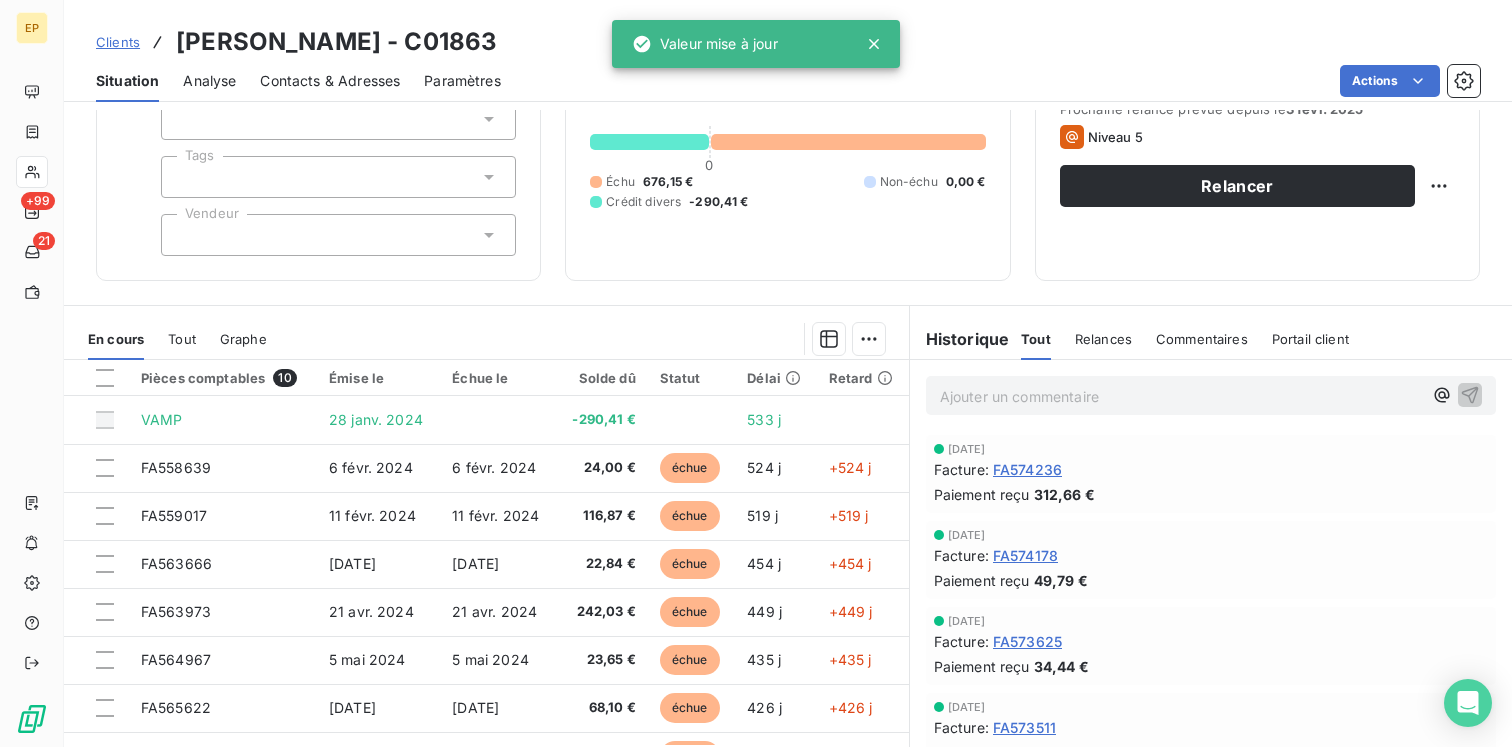 scroll, scrollTop: 208, scrollLeft: 0, axis: vertical 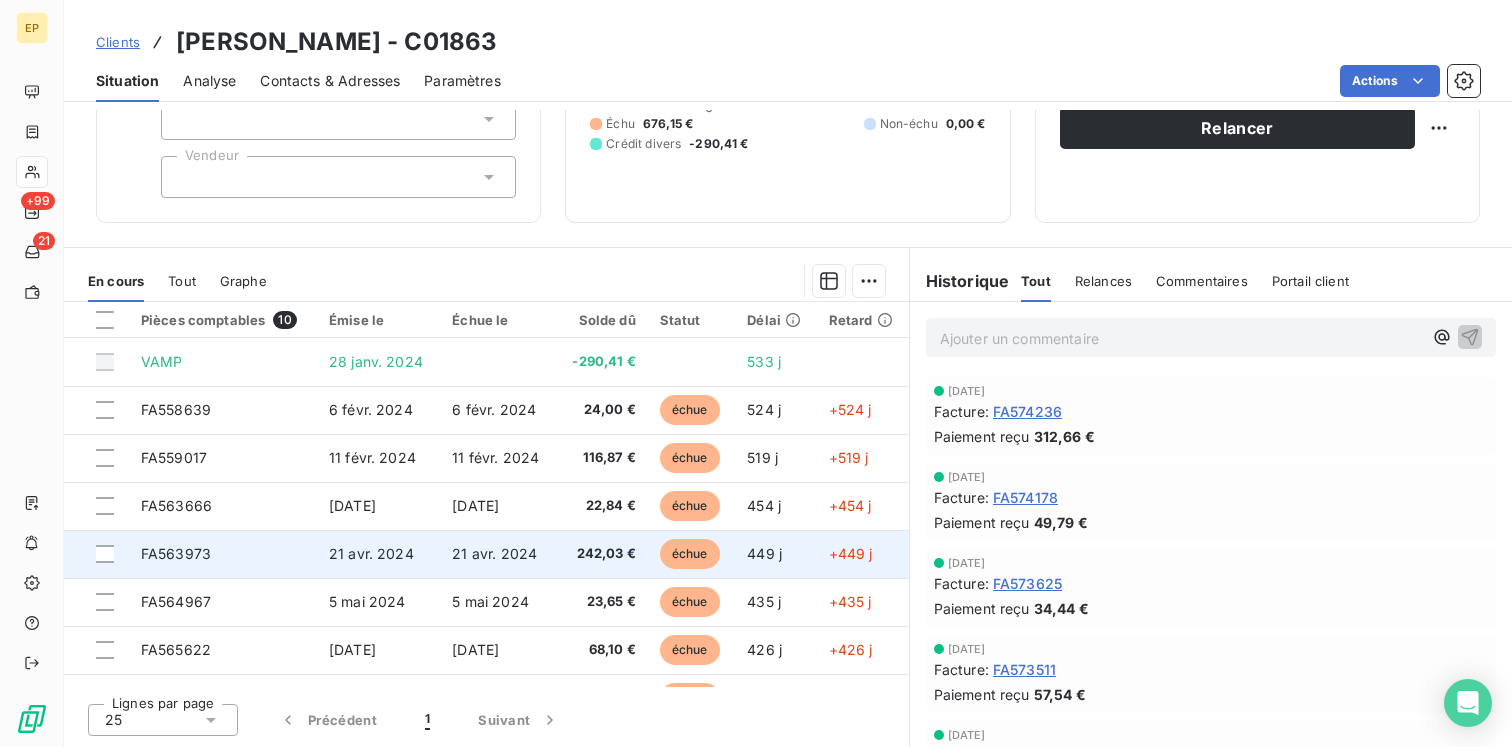 click on "21 avr. 2024" at bounding box center (378, 554) 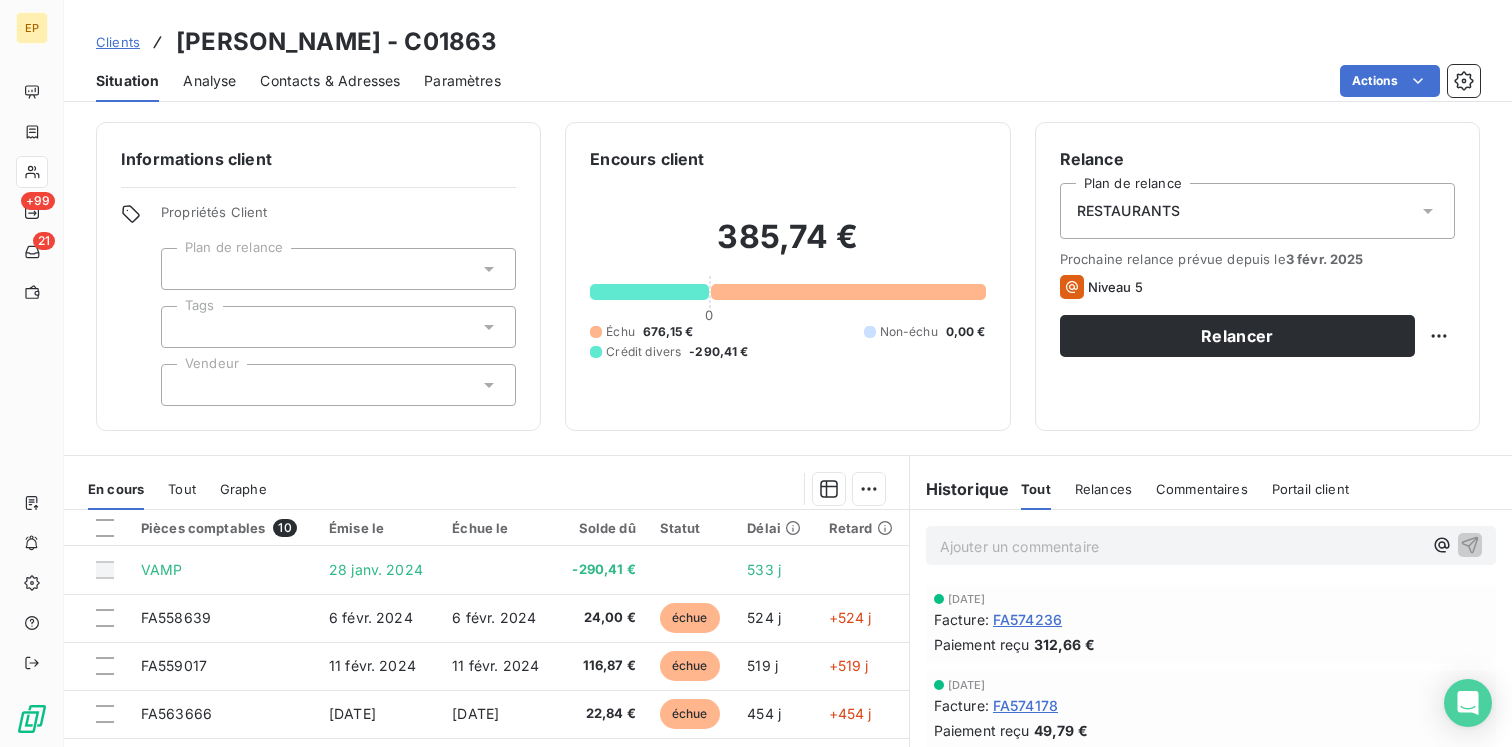 click 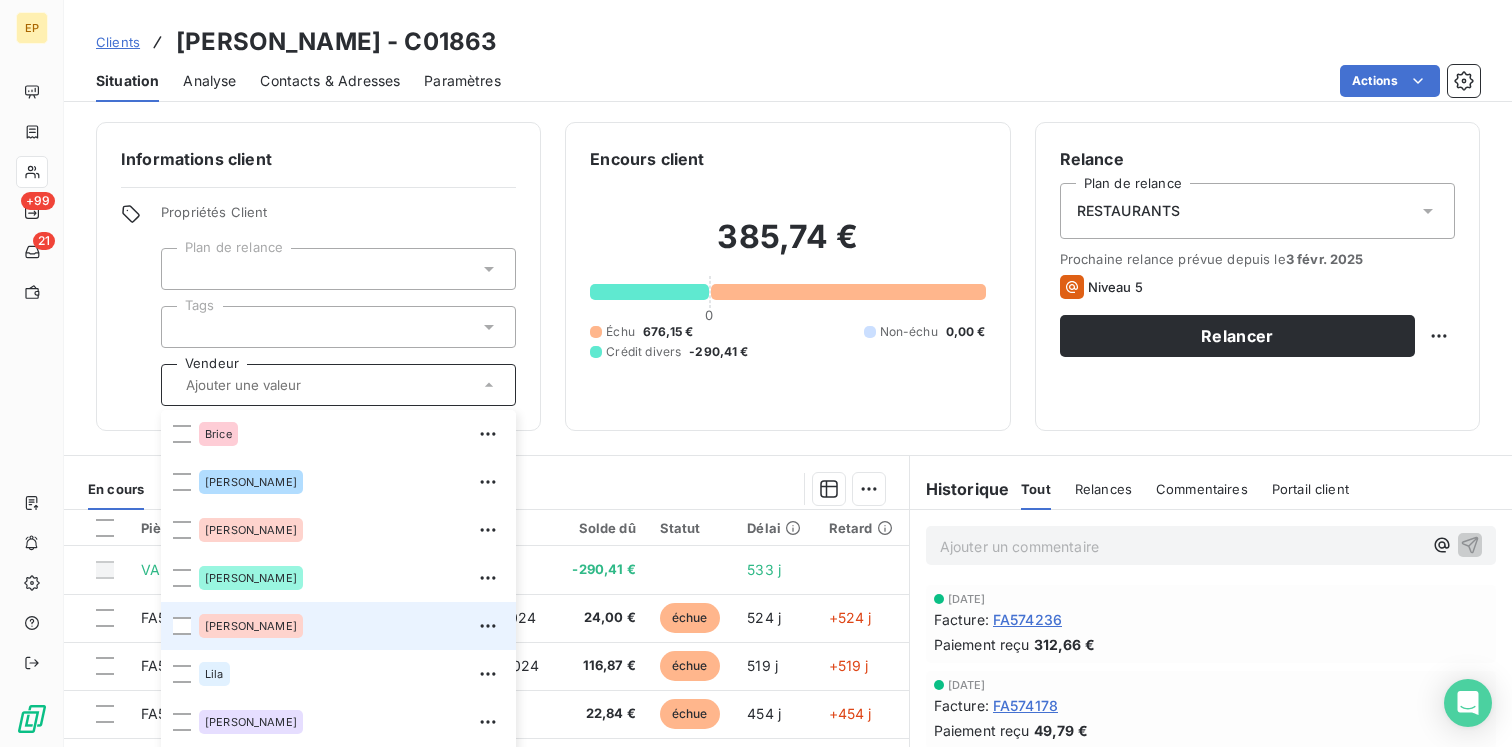 click on "[PERSON_NAME]" at bounding box center (351, 626) 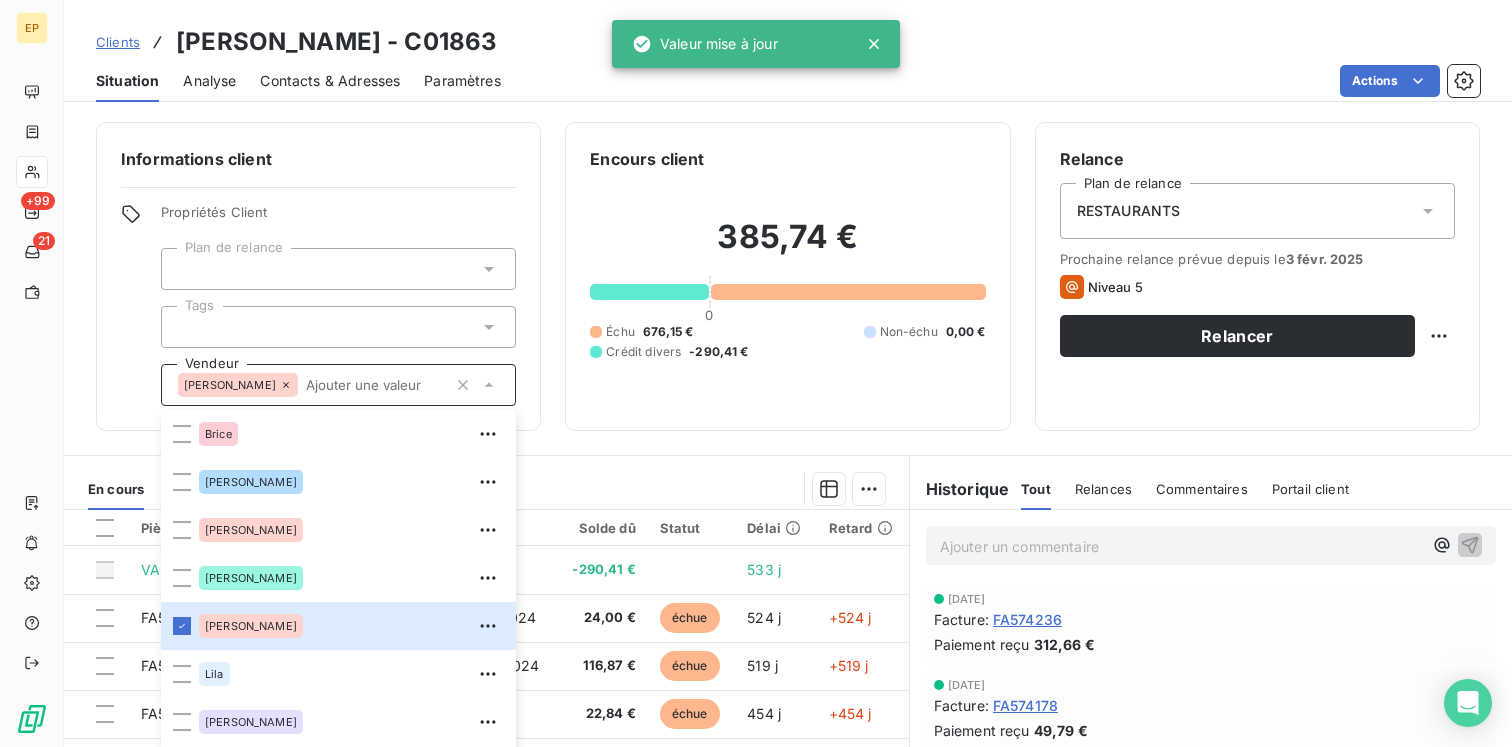 click on "En cours Tout Graphe Pièces comptables 10 Émise le Échue le Solde dû Statut Délai   Retard   VAMP [DATE] -290,41 € 533 j FA558639 [DATE] [DATE] 24,00 € échue 524 j +524 j FA559017 [DATE] [DATE] 116,87 € échue 519 j +519 j FA563666 [DATE] [DATE] 22,84 € échue 454 j +454 j FA563973 [DATE] [DATE] 242,03 € échue 449 j +449 j FA564967 [DATE] [DATE] 23,65 € échue 435 j +435 j FA565622 [DATE] [DATE] 68,10 € échue 426 j +426 j FA566569 [DATE] [DATE] 134,28 € échue 411 j +411 j FA567239 [DATE] [DATE] 16,38 € échue 403 j +403 j FA567622 [DATE] [DATE] 28,00 € échue 397 j +397 j Lignes par page 25 Précédent 1 Suivant" at bounding box center (486, 705) 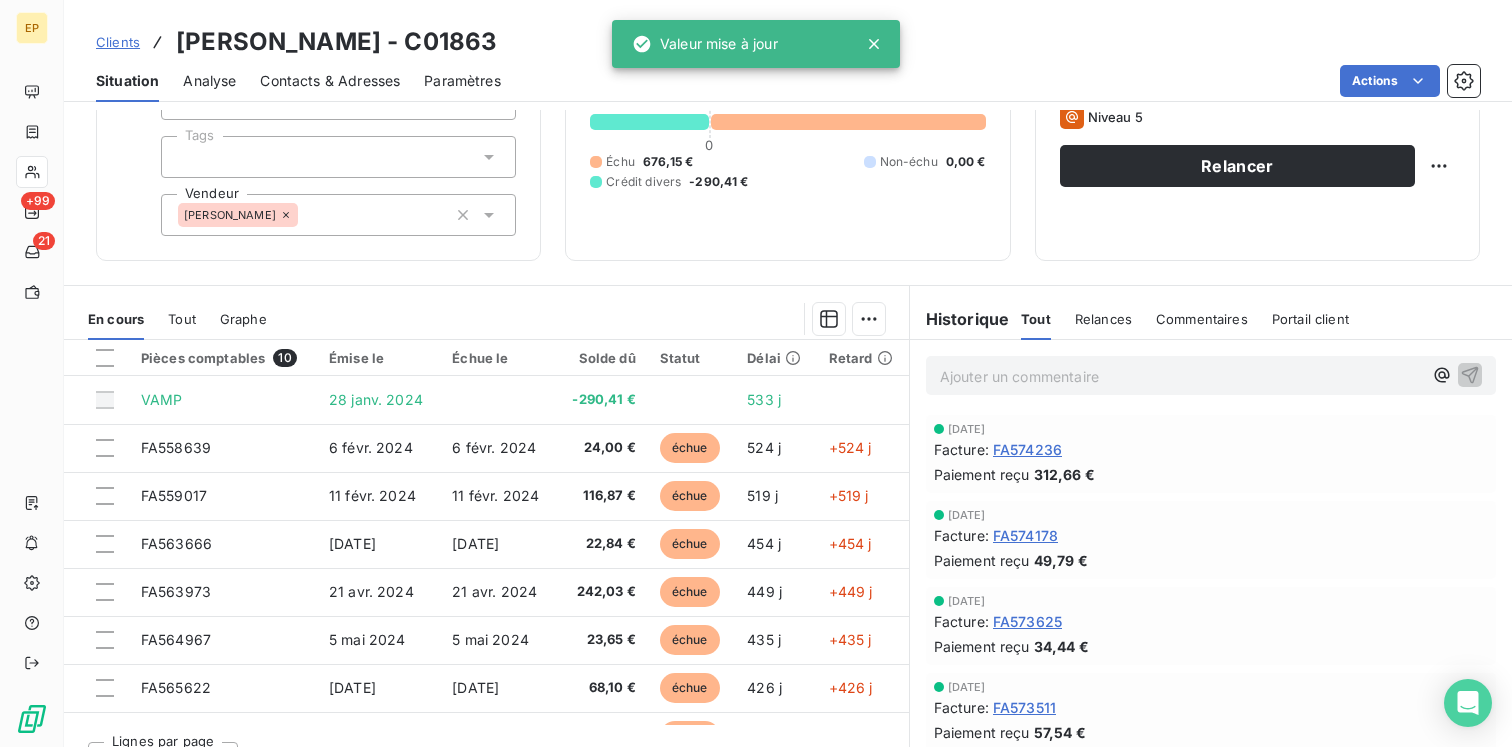 scroll, scrollTop: 208, scrollLeft: 0, axis: vertical 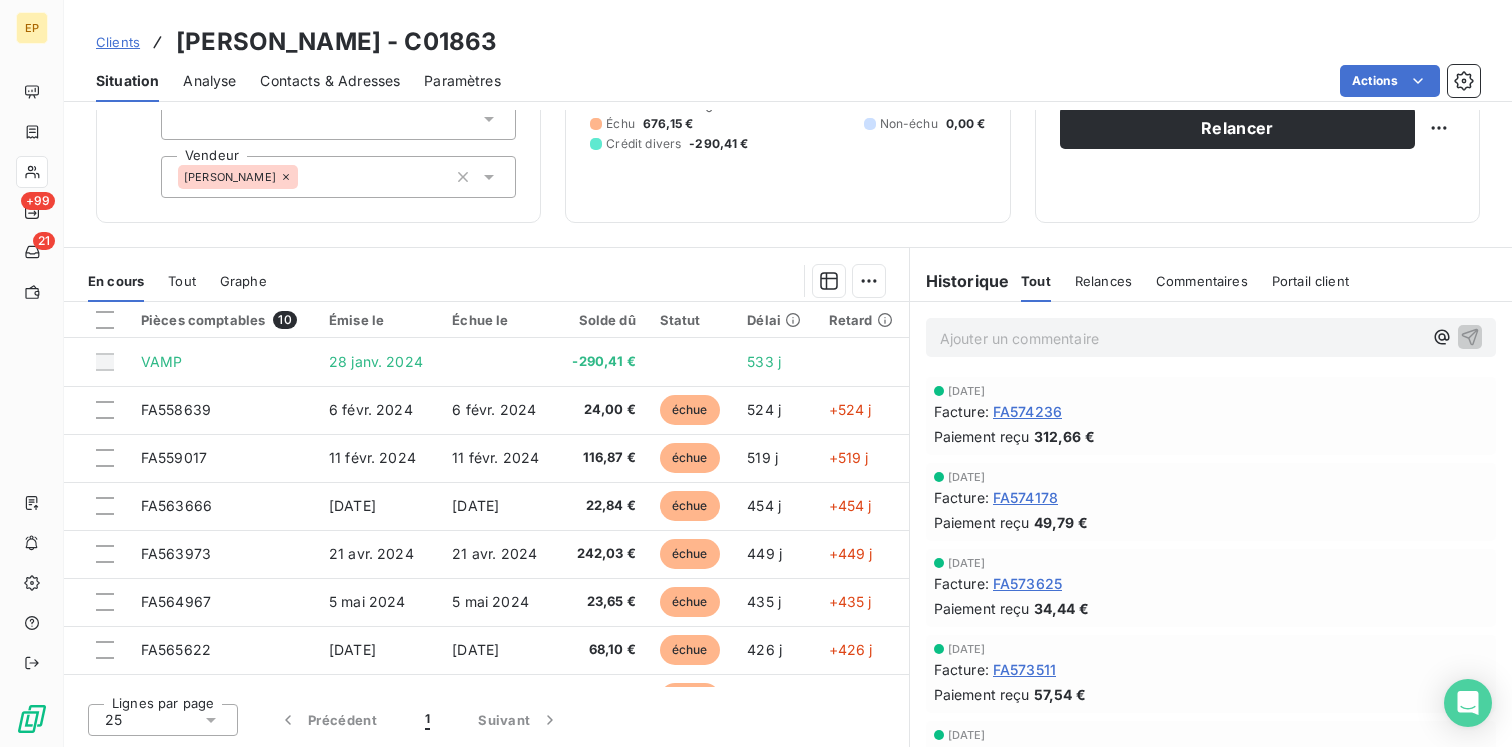 click on "Contacts & Adresses" at bounding box center (330, 81) 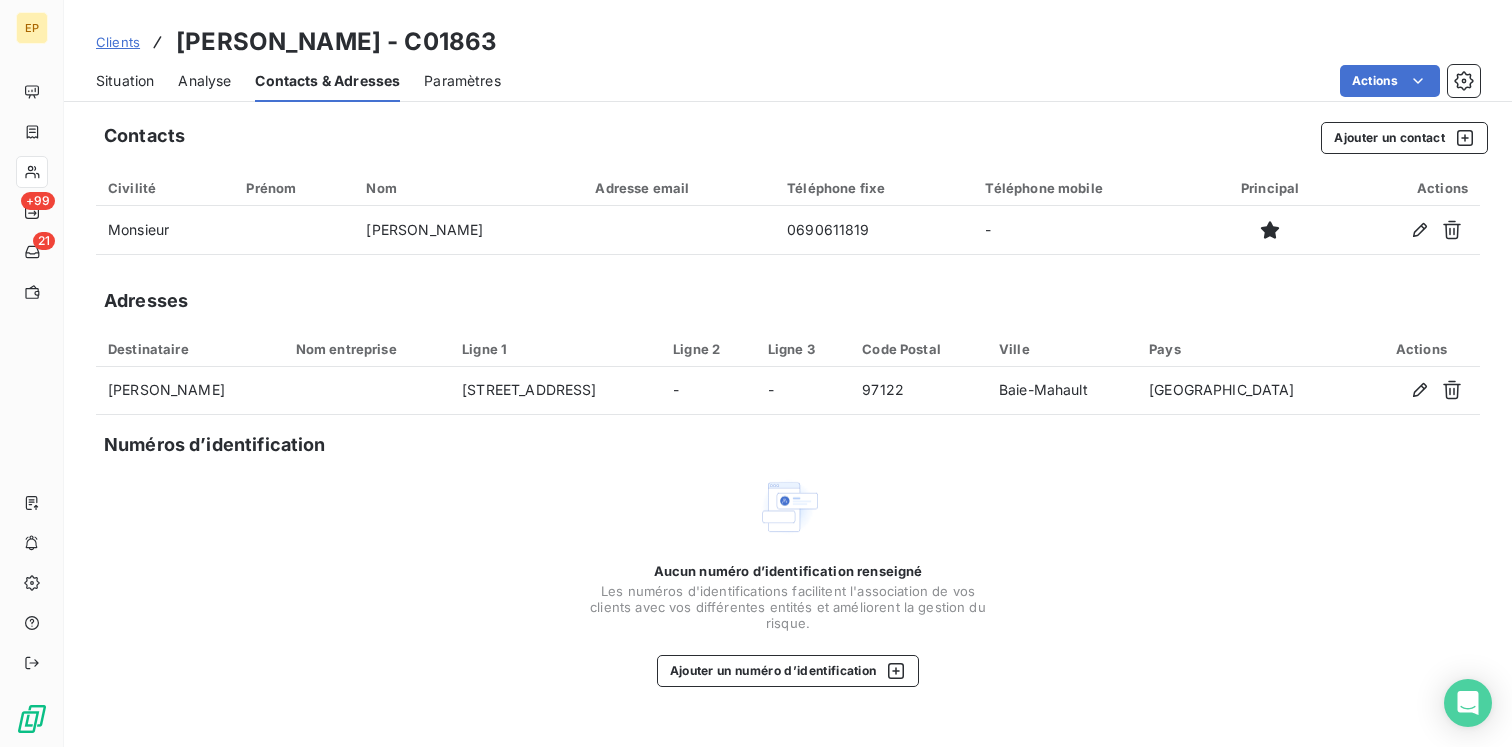 click on "Situation" at bounding box center (125, 81) 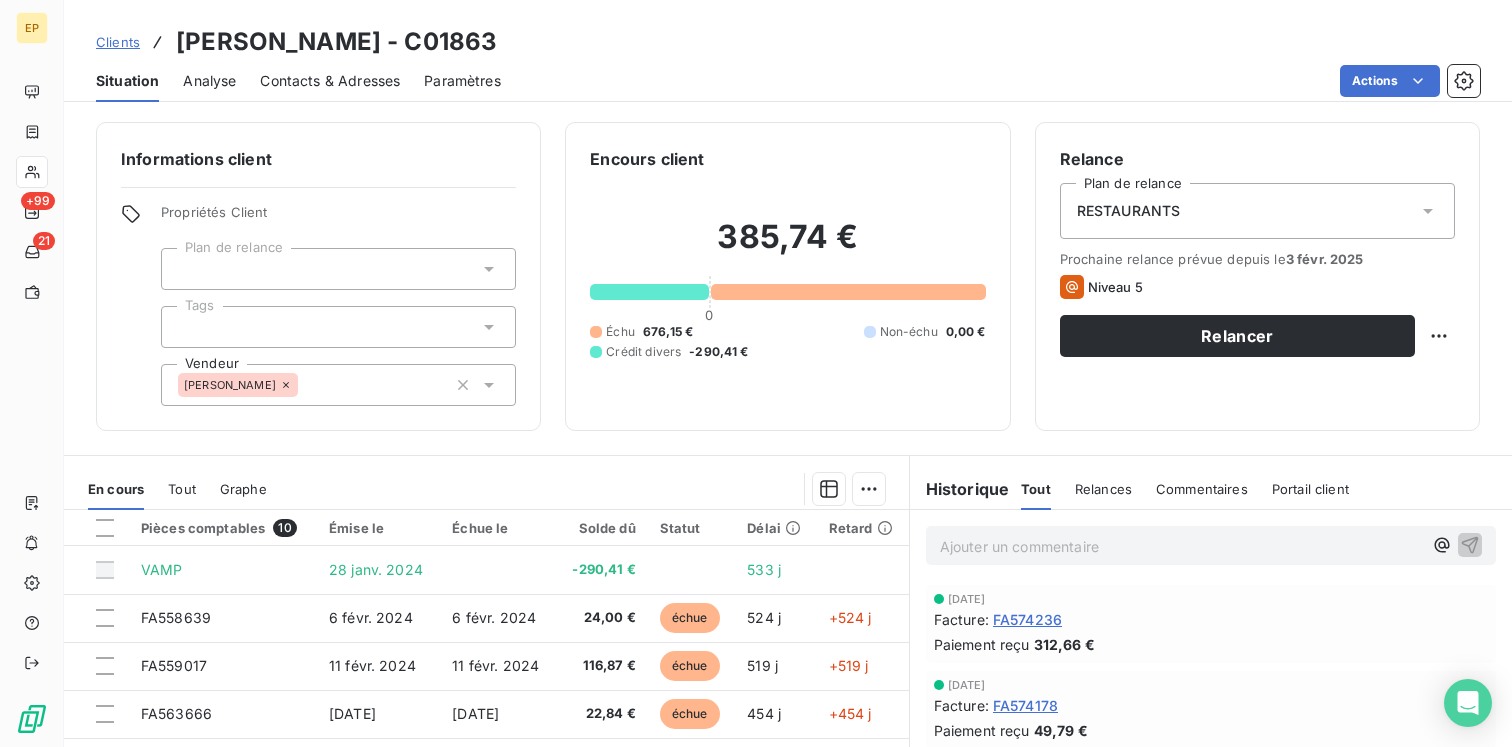 click on "RESTAURANTS" at bounding box center (1257, 211) 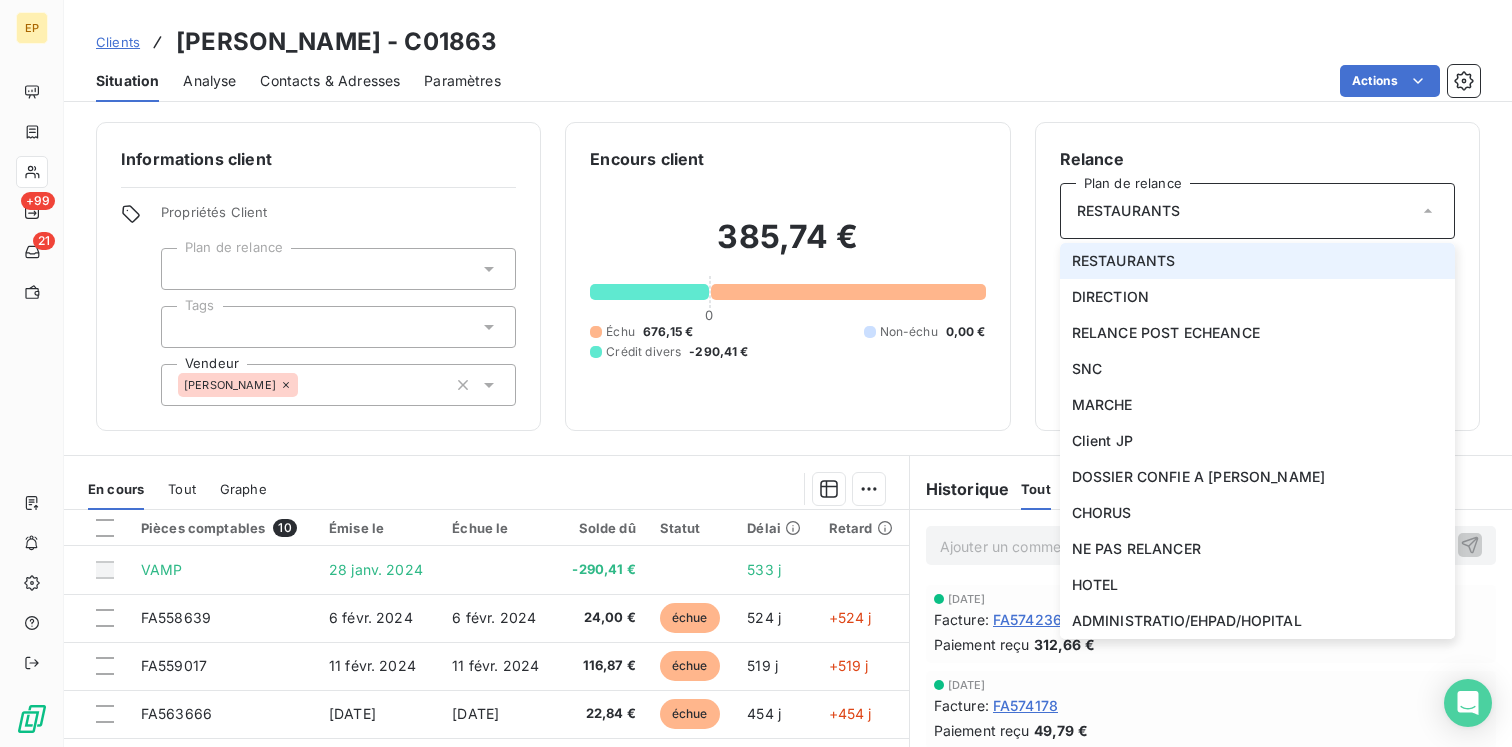 click on "RESTAURANTS" at bounding box center [1257, 211] 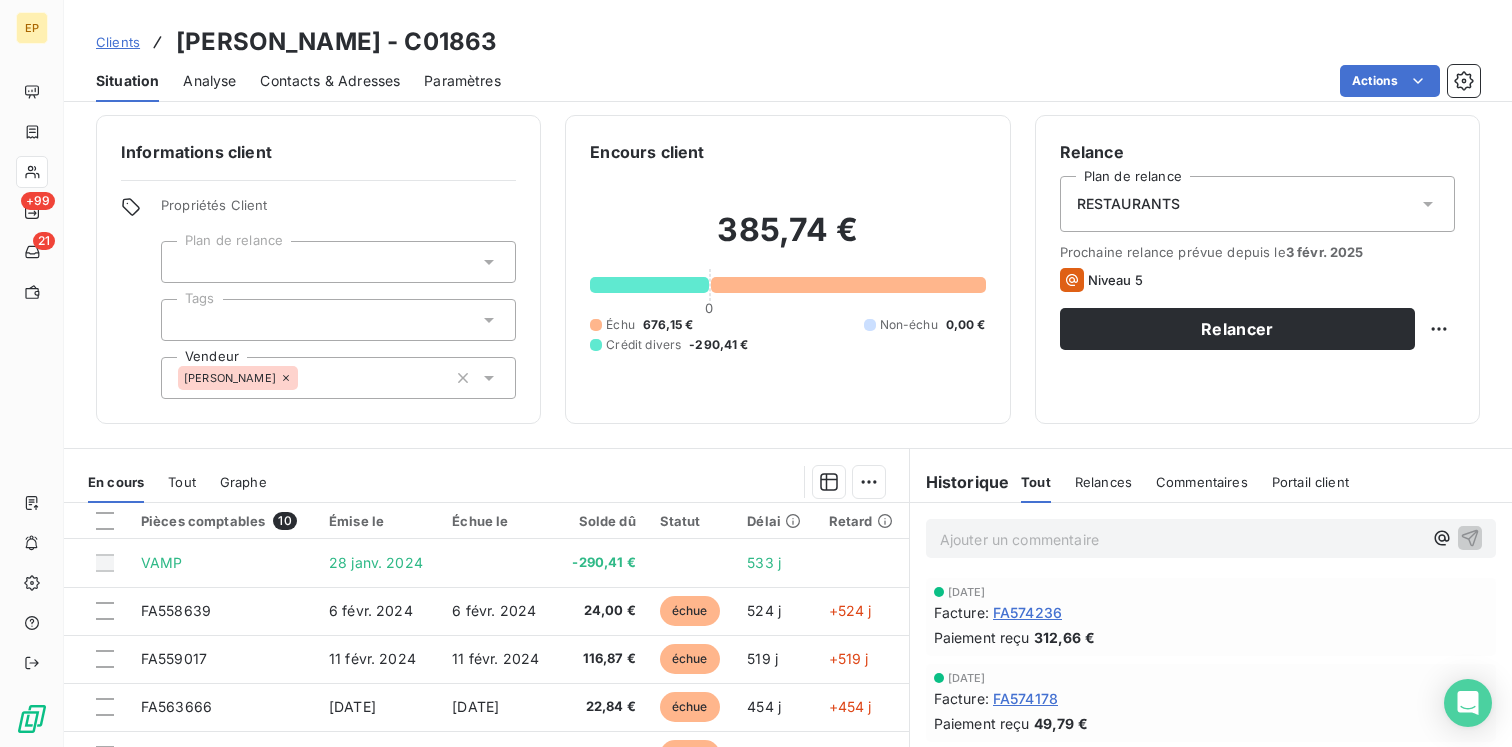 scroll, scrollTop: 1, scrollLeft: 0, axis: vertical 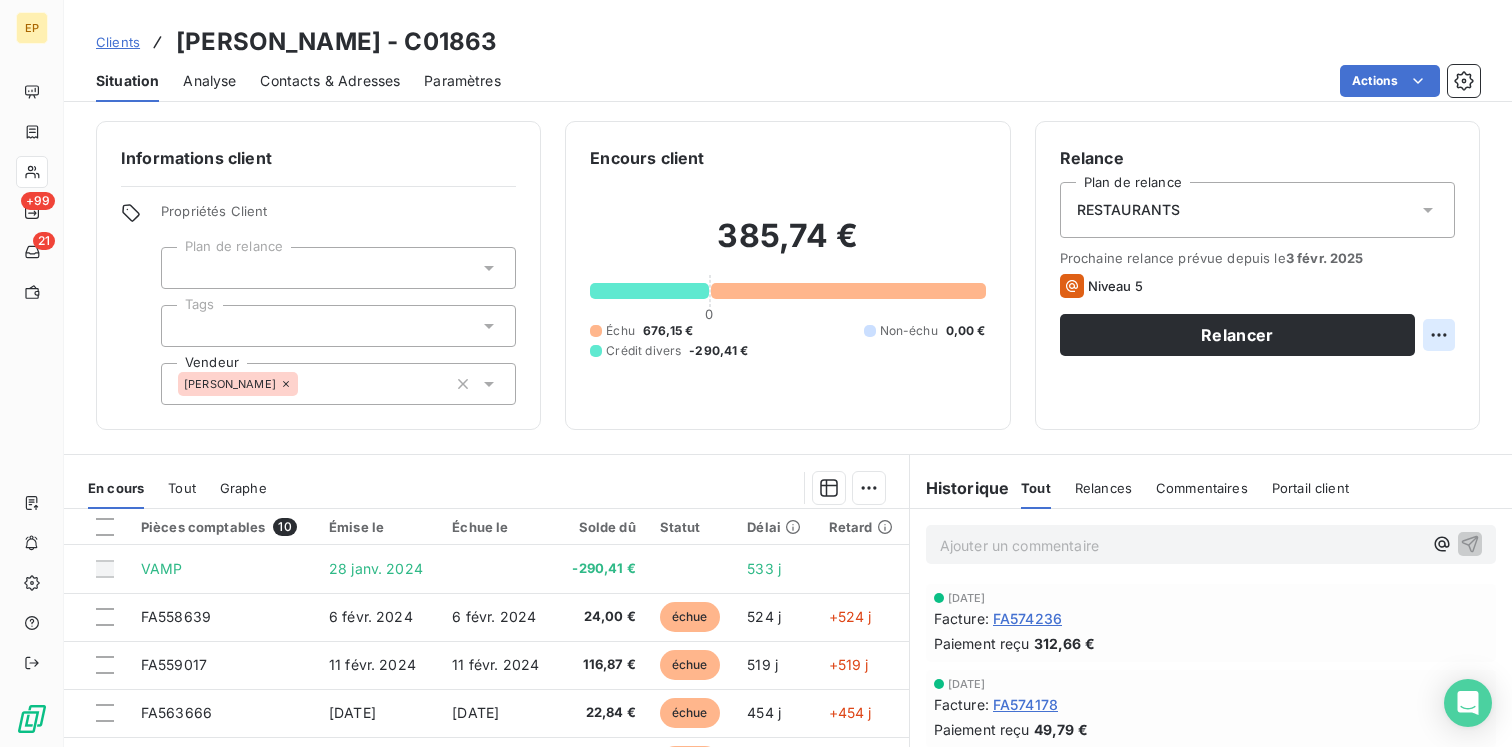 click on "EP +99 21 Clients [PERSON_NAME] - C01863 Situation Analyse Contacts & Adresses Paramètres Actions Informations client Propriétés Client Plan de relance Tags Vendeur [PERSON_NAME] Encours client   385,74 € 0 Échu 676,15 € Non-échu 0,00 €   Crédit divers -290,41 € Relance Plan de relance RESTAURANTS Prochaine relance prévue depuis le  [DATE] Niveau 5 Relancer En cours Tout Graphe Pièces comptables 10 Émise le Échue le Solde dû Statut Délai   Retard   VAMP [DATE] -290,41 € 533 j FA558639 [DATE] [DATE] 24,00 € échue 524 j +524 j FA559017 [DATE] [DATE] 116,87 € échue 519 j +519 j FA563666 [DATE] [DATE] 22,84 € échue 454 j +454 j FA563973 [DATE] [DATE] 242,03 € échue 449 j +449 j FA564967 [DATE] [DATE] 23,65 € échue 435 j +435 j FA565622 [DATE] [DATE] 68,10 € échue 426 j +426 j FA566569 [DATE] [DATE] 134,28 € échue 411 j +411 j FA567239 25 1" at bounding box center [756, 373] 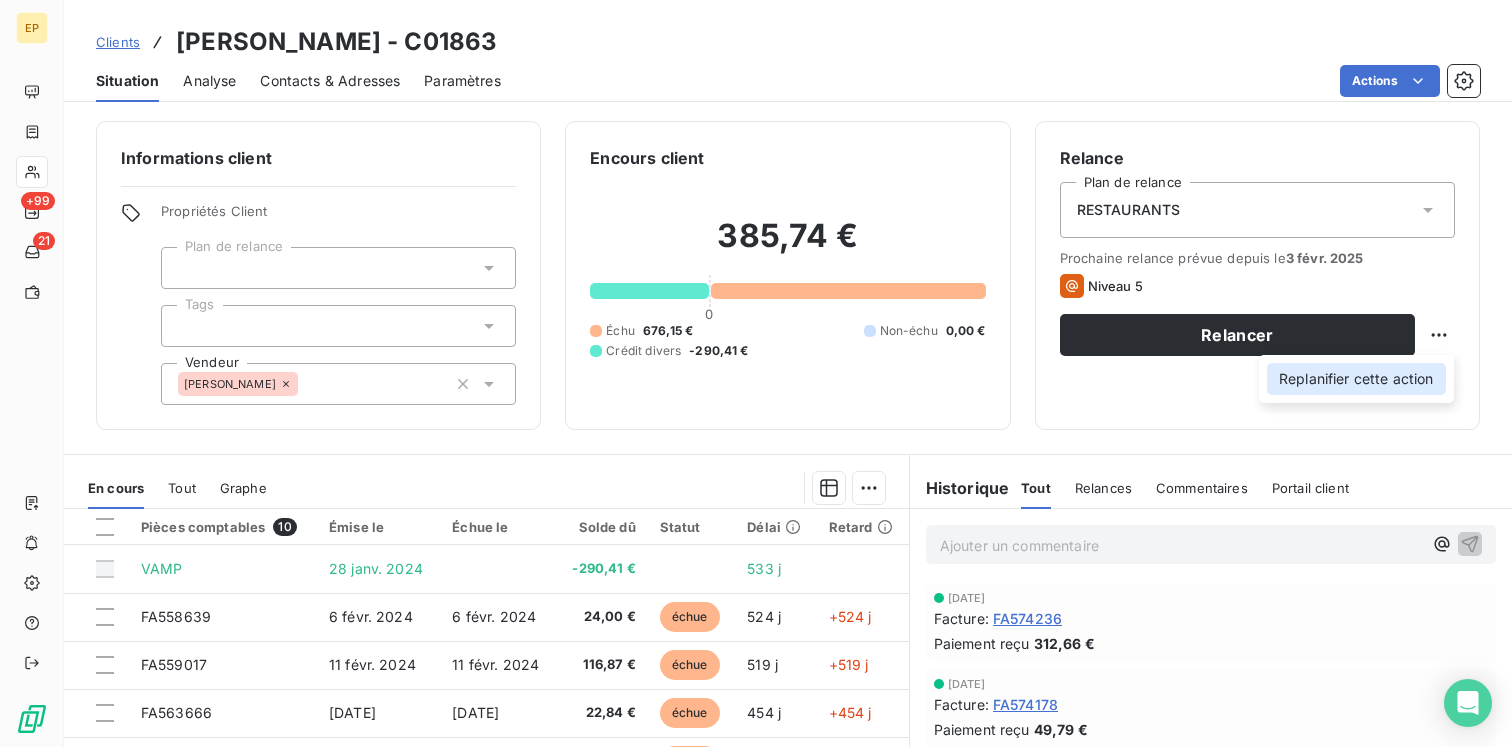 click on "Replanifier cette action" at bounding box center (1356, 379) 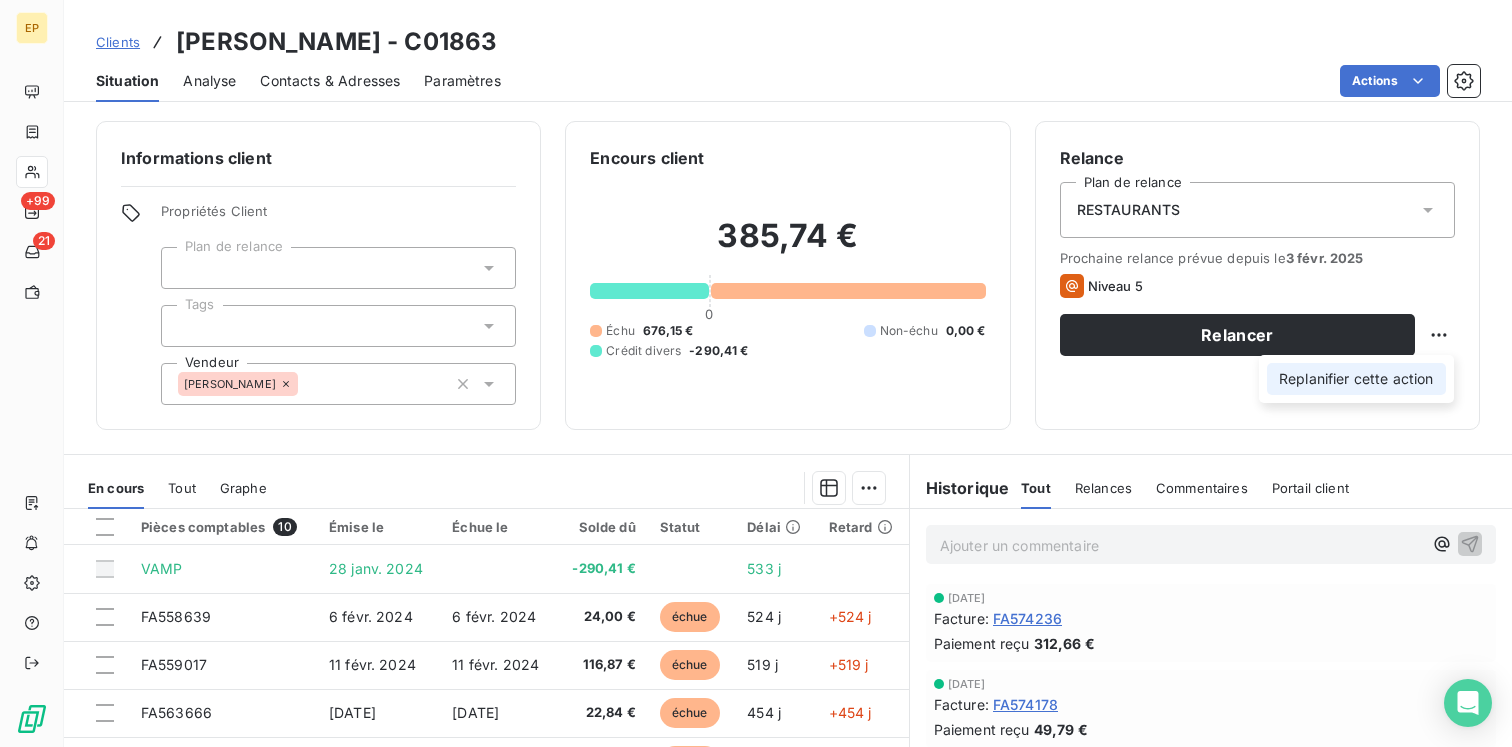 select on "6" 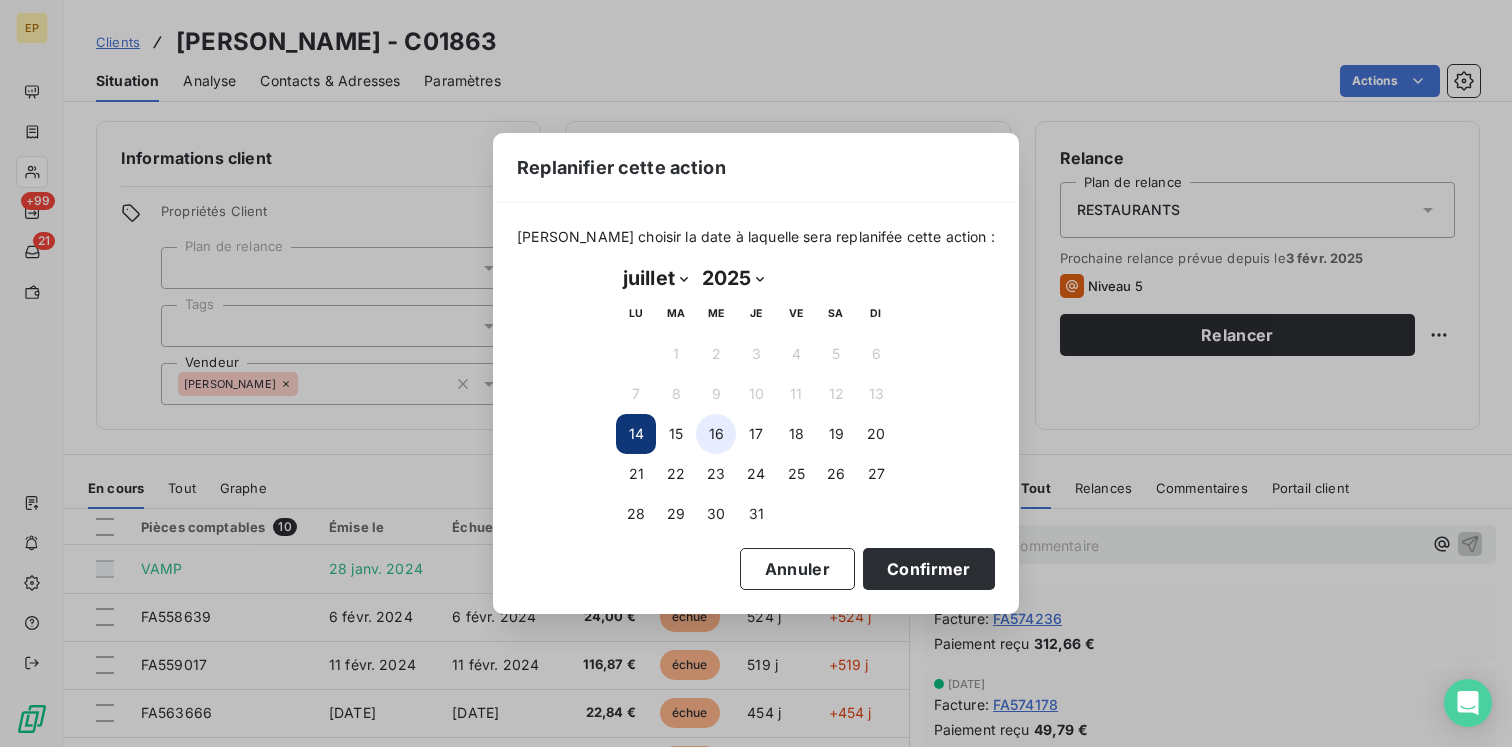 click on "16" at bounding box center [716, 434] 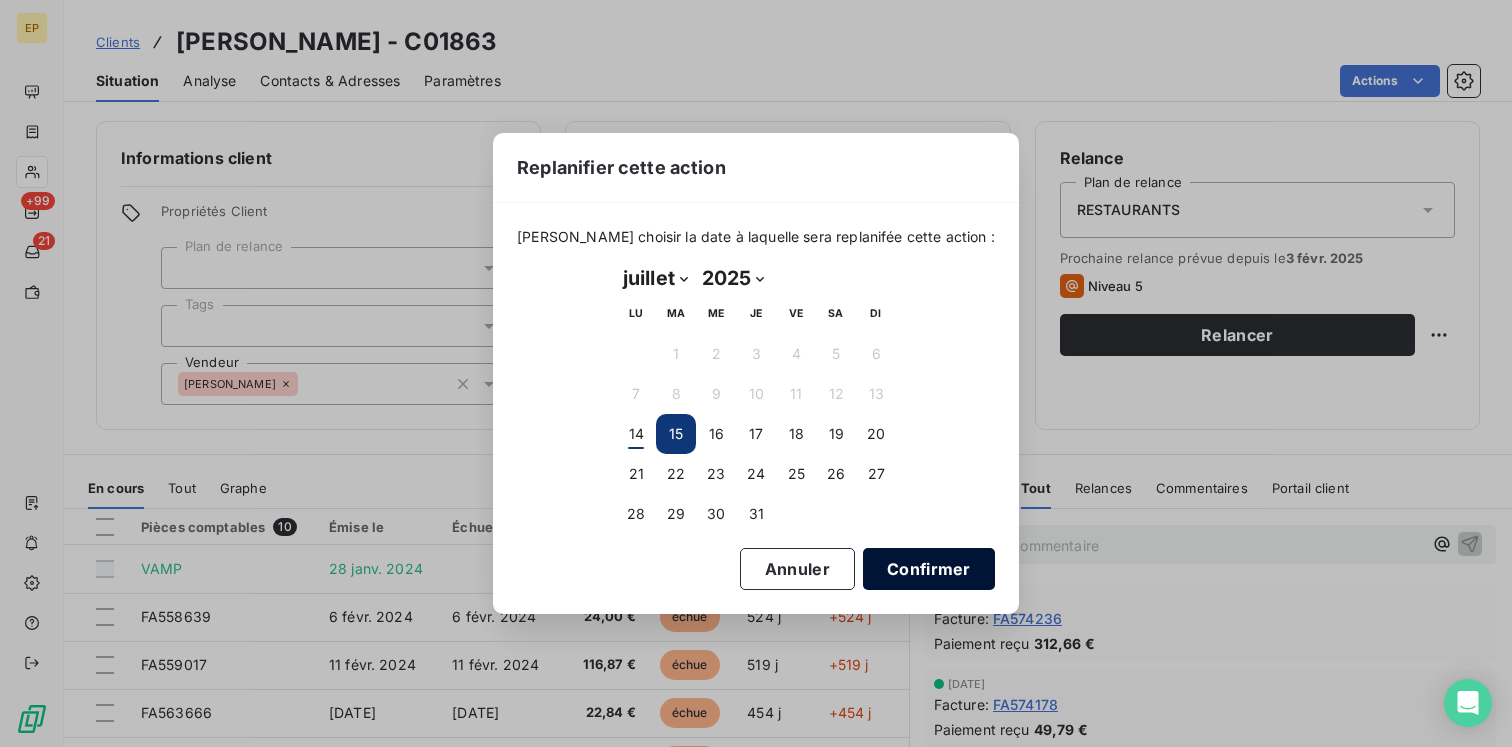 click on "Confirmer" at bounding box center (929, 569) 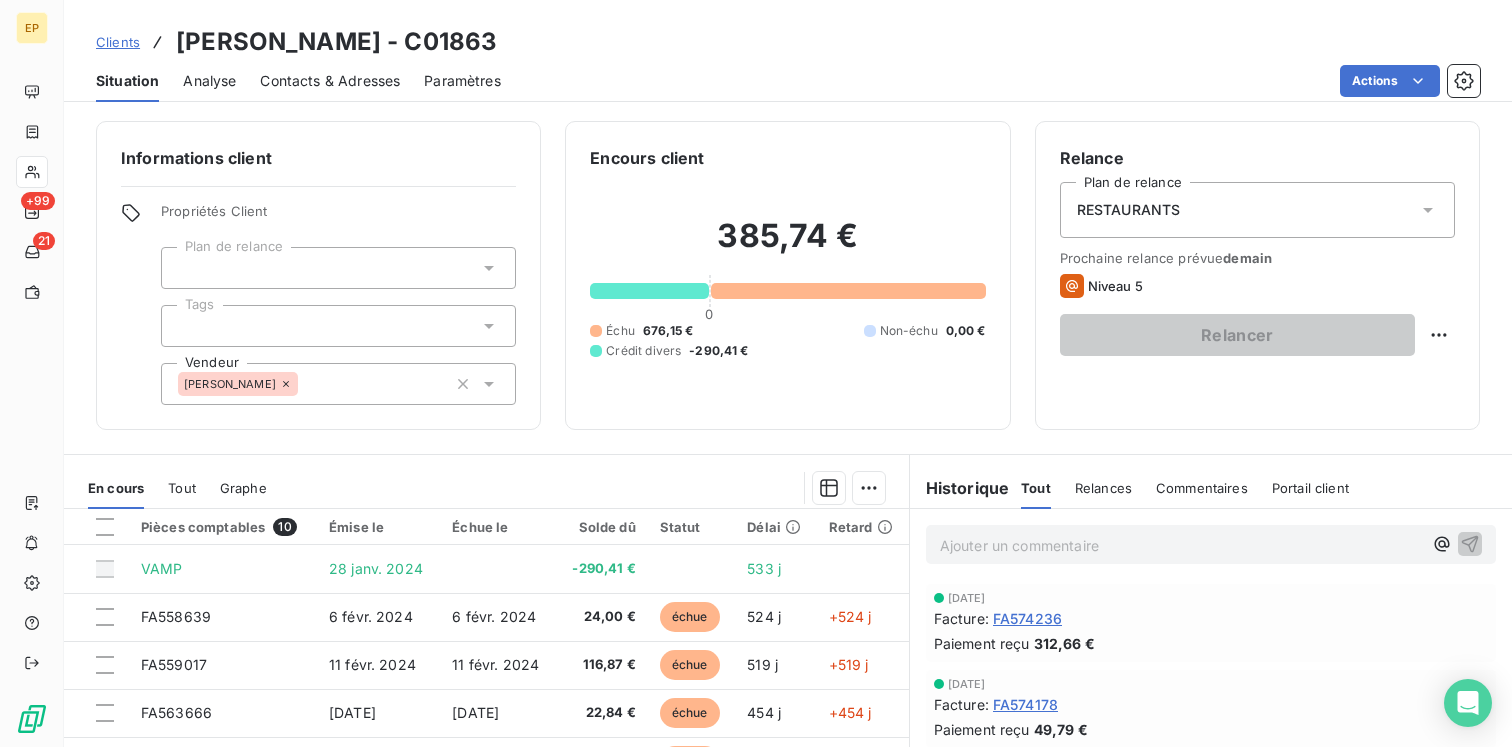 click on "Contacts & Adresses" at bounding box center [330, 81] 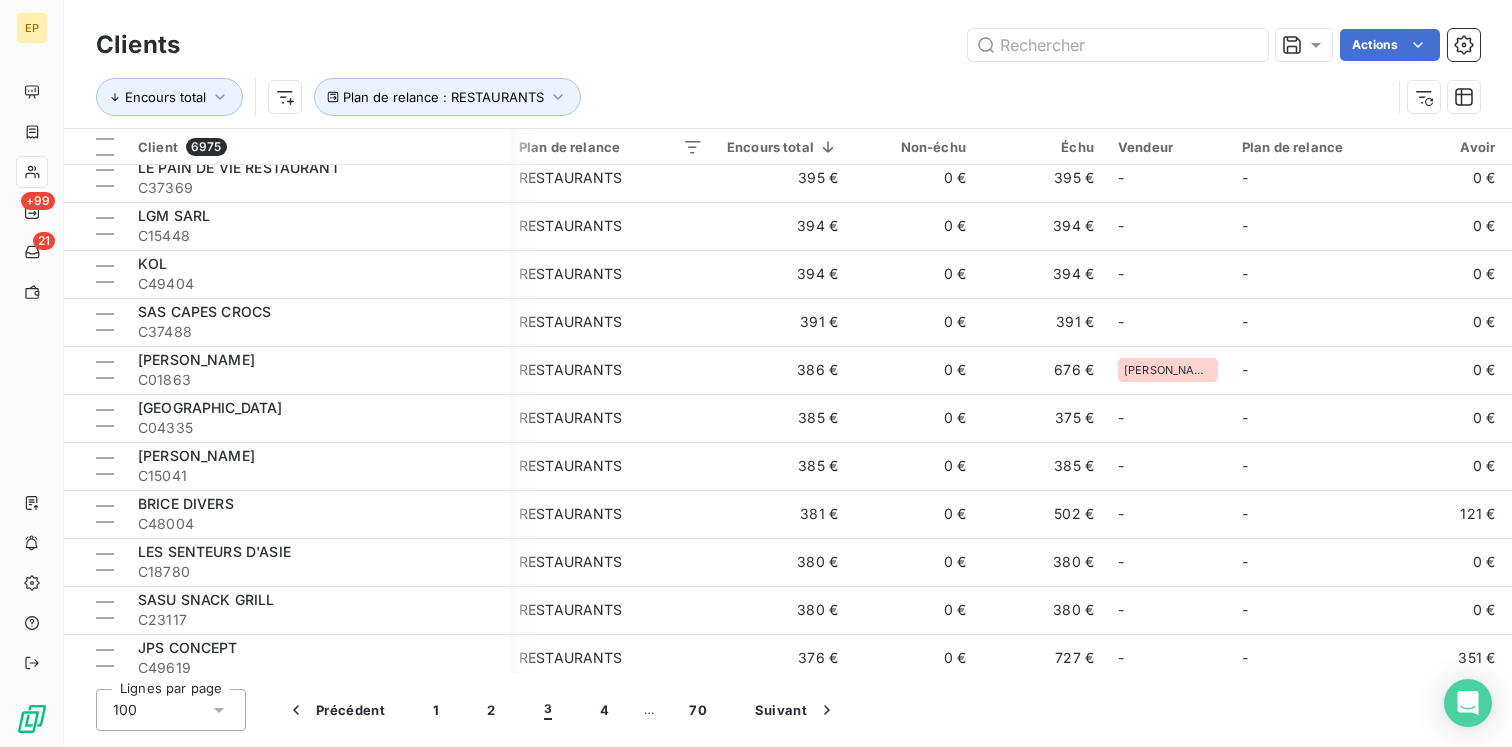 scroll, scrollTop: 2720, scrollLeft: 3, axis: both 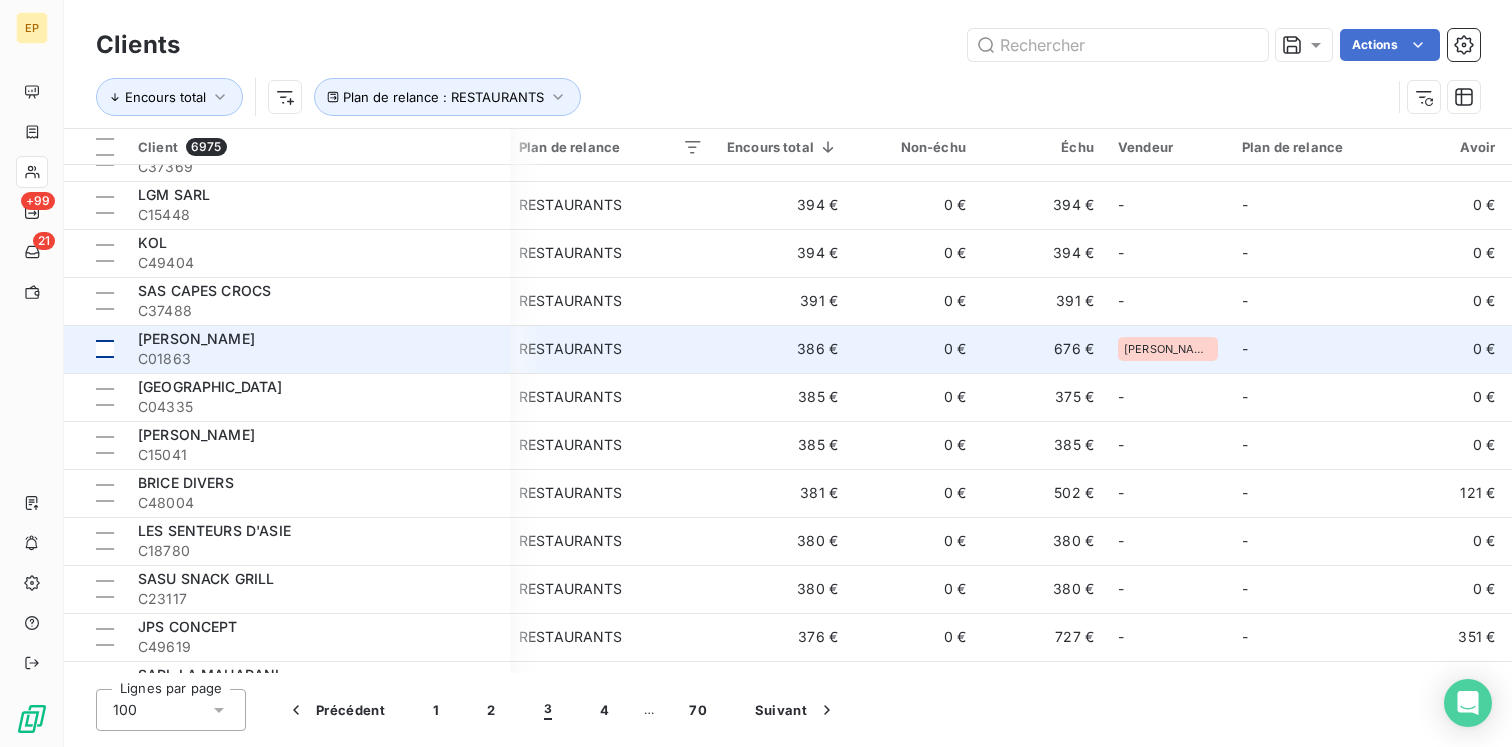 click at bounding box center (95, 349) 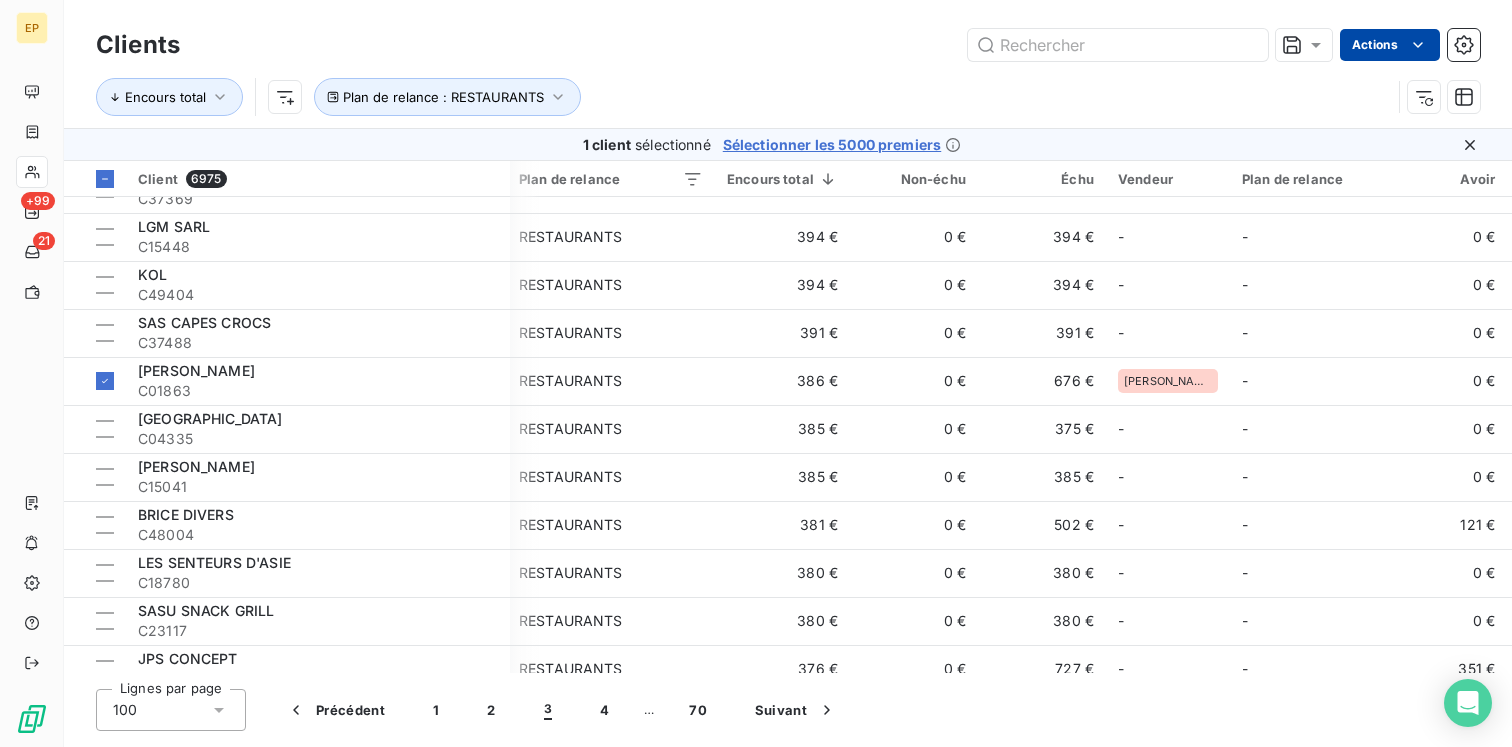 click on "EP +99 21 Clients Actions Encours total Plan de relance  : RESTAURANTS  1 client   sélectionné Sélectionner les 5000 premiers Client 6975 Plan de relance Encours total Non-échu Échu Vendeur Plan de relance Avoir Litige Recouvrement Promesse de paiement Crédit divers Débit divers Limite d’encours Délai moyen de paiement Retard moyen SARL BYRON C25610 RESTAURANTS 605 € 0 € 605 € - - 0 € 0 € 0 € 0 € 0 € 0 € - SCI PATMAR C35073 RESTAURANTS 602 € 0 € 602 € - - 0 € 0 € 0 € 0 € 0 € 0 € - CHEZ [PERSON_NAME] C09945 RESTAURANTS 595 € 0 € 595 € - - 0 € 0 € 0 € 0 € 0 € 0 € - PONCHO GRILL C16630 RESTAURANTS 591 € 0 € 591 € - - 0 € 0 € 0 € 0 € 0 € 0 € - SARL MERCIER C16718 RESTAURANTS 585 € 0 € 585 € - - 0 € 0 € 0 € 0 € 0 € 0 € - INSTITUT CULINAIRE PRUDENCE C38208 RESTAURANTS 582 € 0 € 582 € - - 0 € 0 € 0 € 0 € 0 € 0 € - SODAF C48112 - - -" at bounding box center [756, 373] 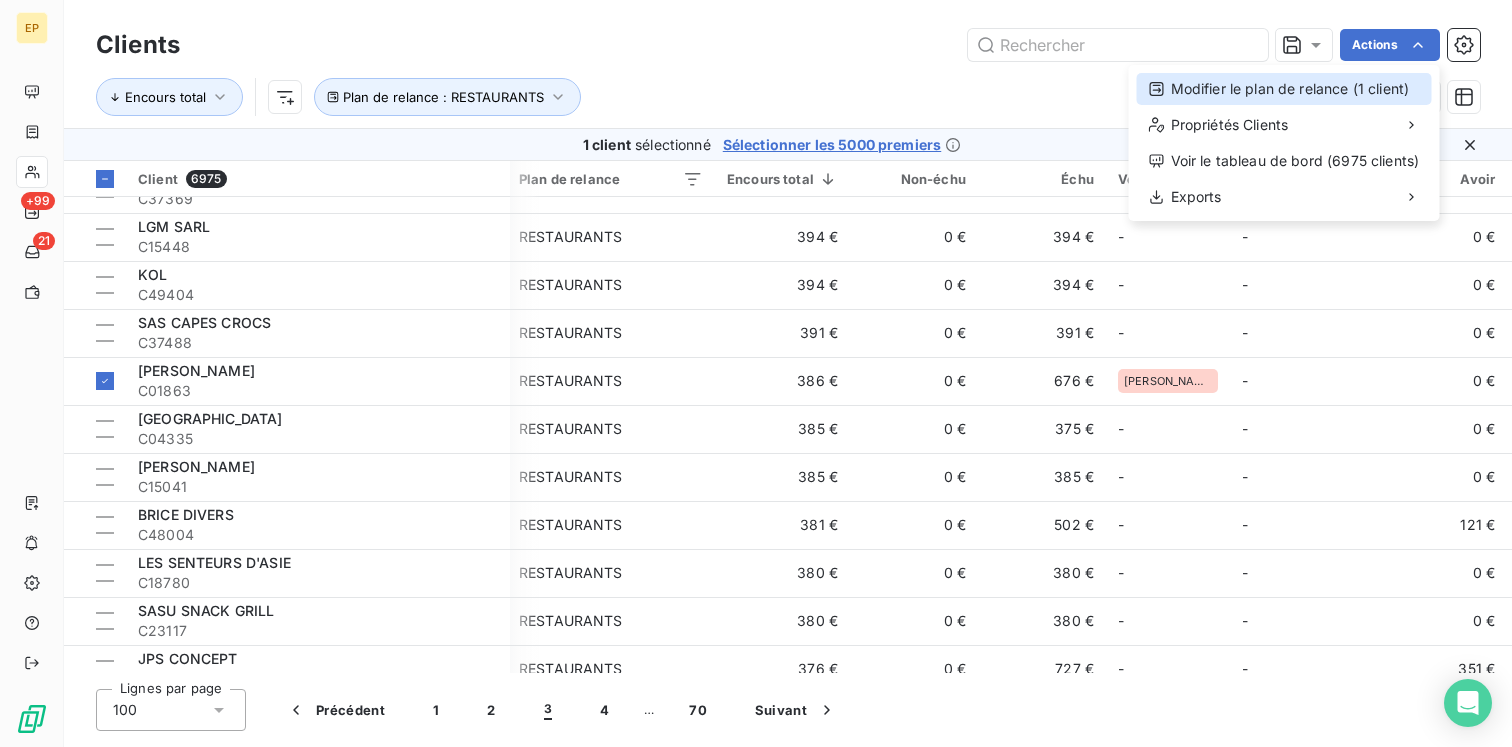 click on "Modifier le plan de relance (1 client)" at bounding box center [1284, 89] 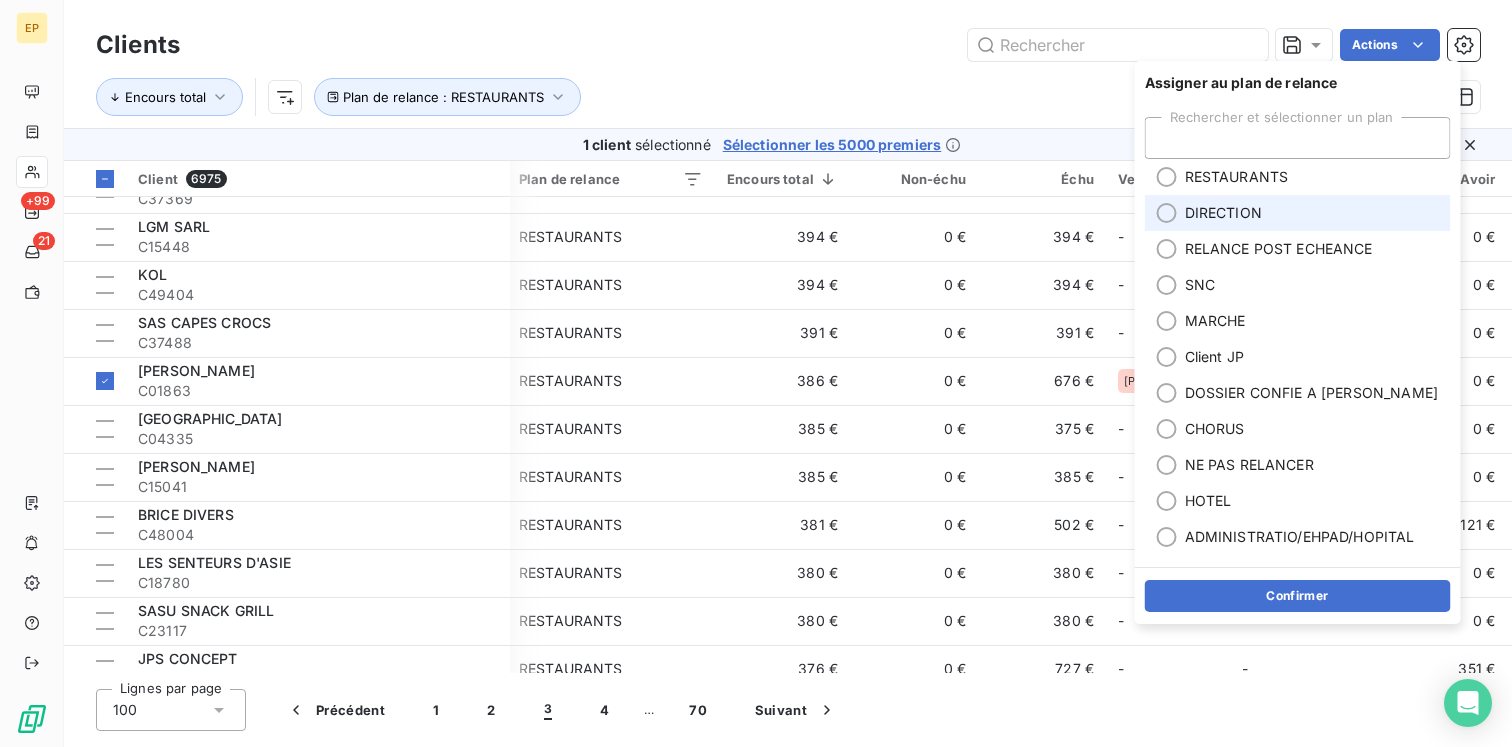 click on "DIRECTION" at bounding box center [1223, 213] 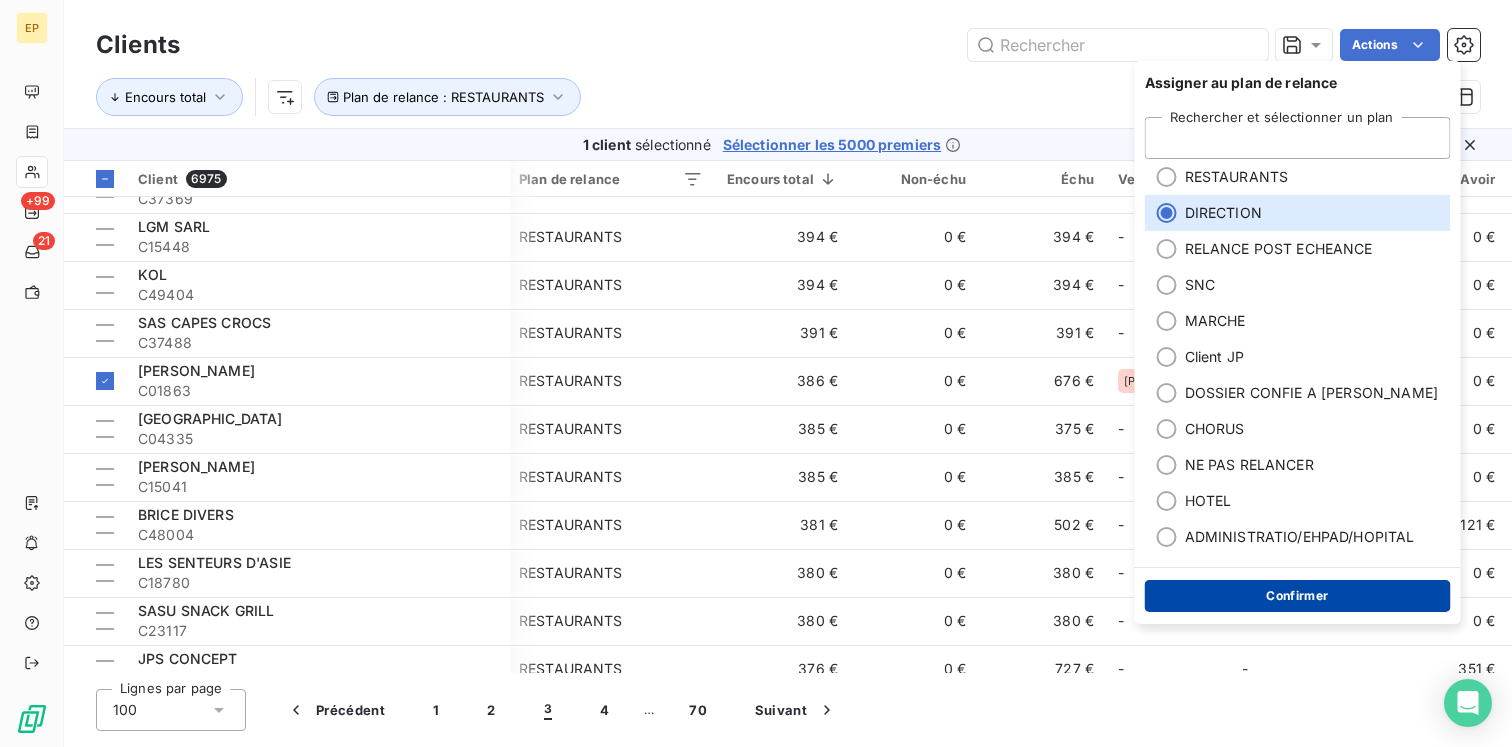 click on "Confirmer" at bounding box center (1298, 596) 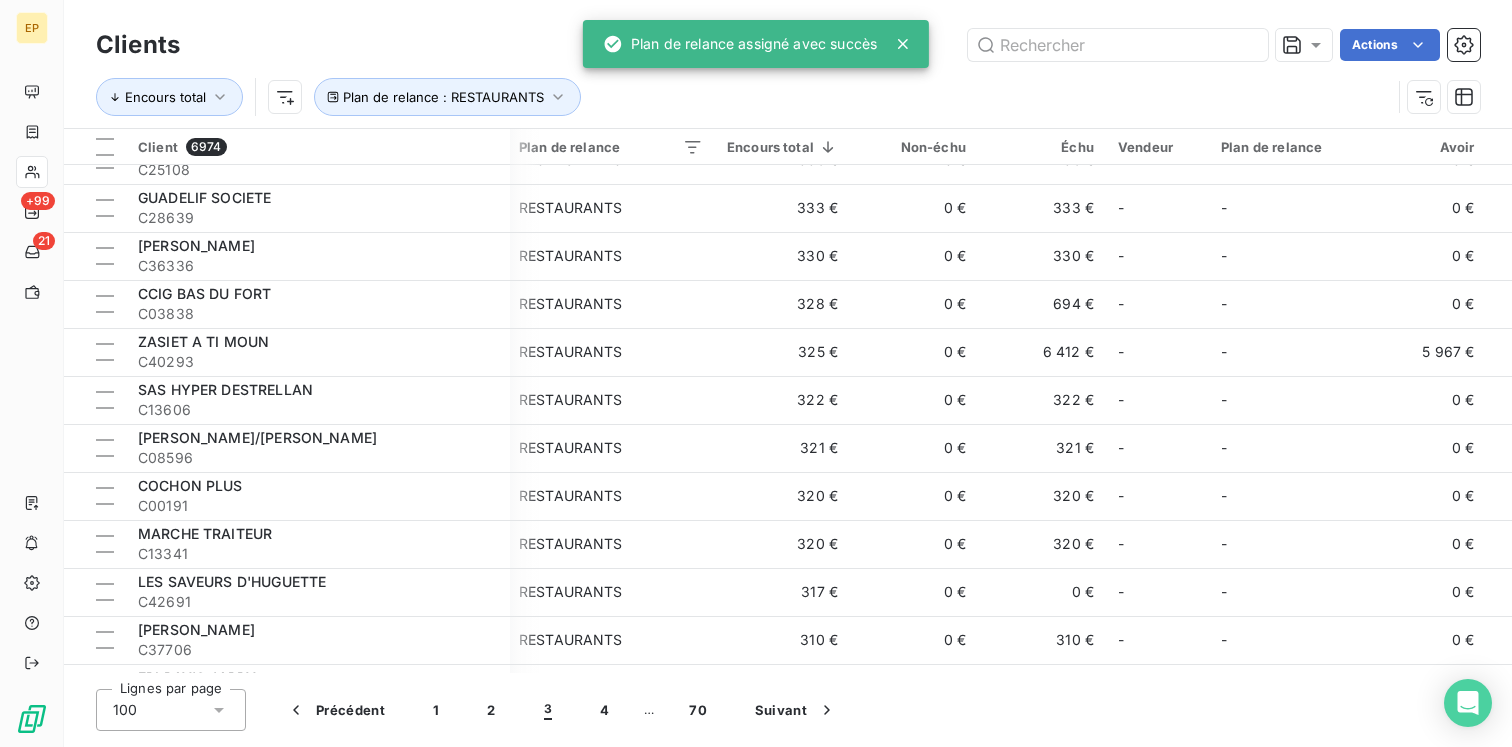 scroll, scrollTop: 4300, scrollLeft: 3, axis: both 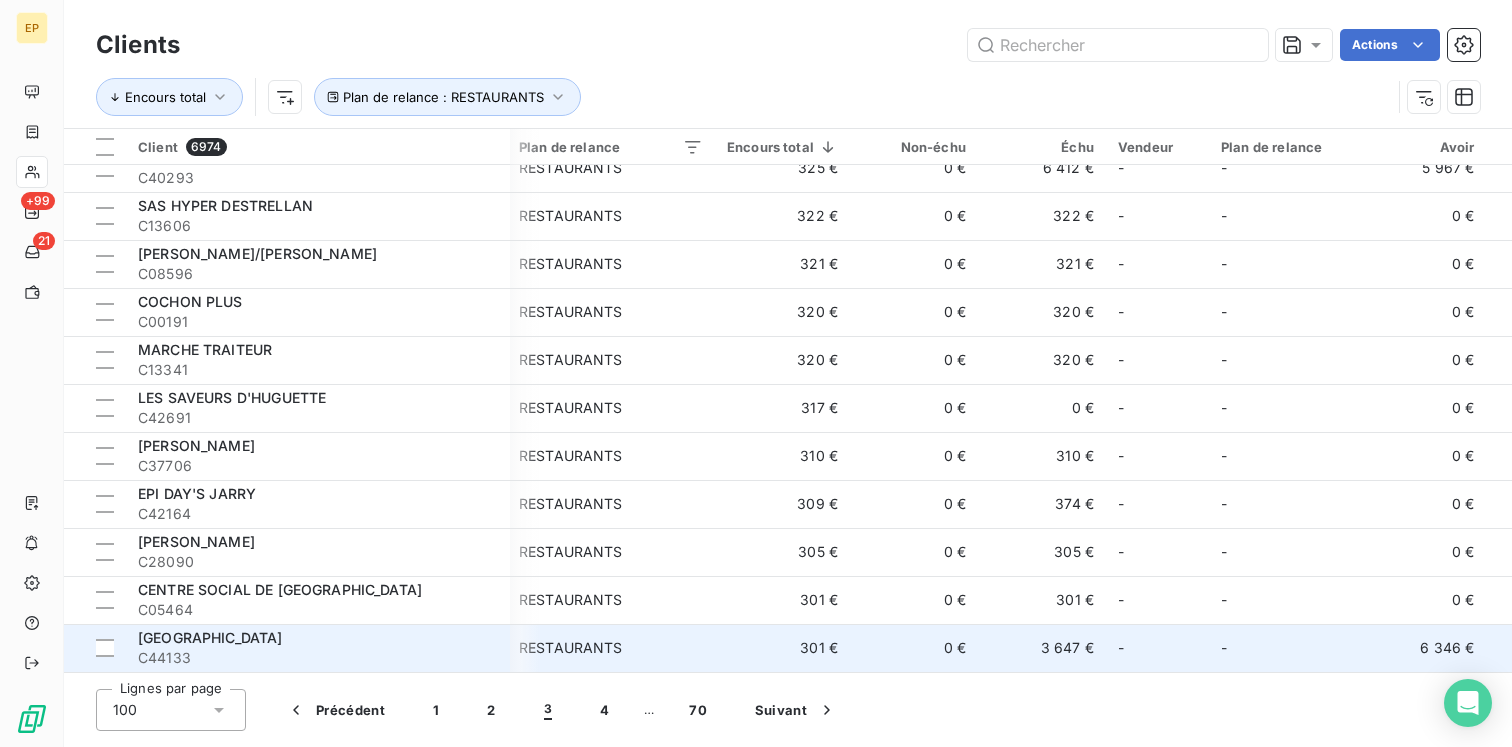 click on "C44133" at bounding box center [318, 658] 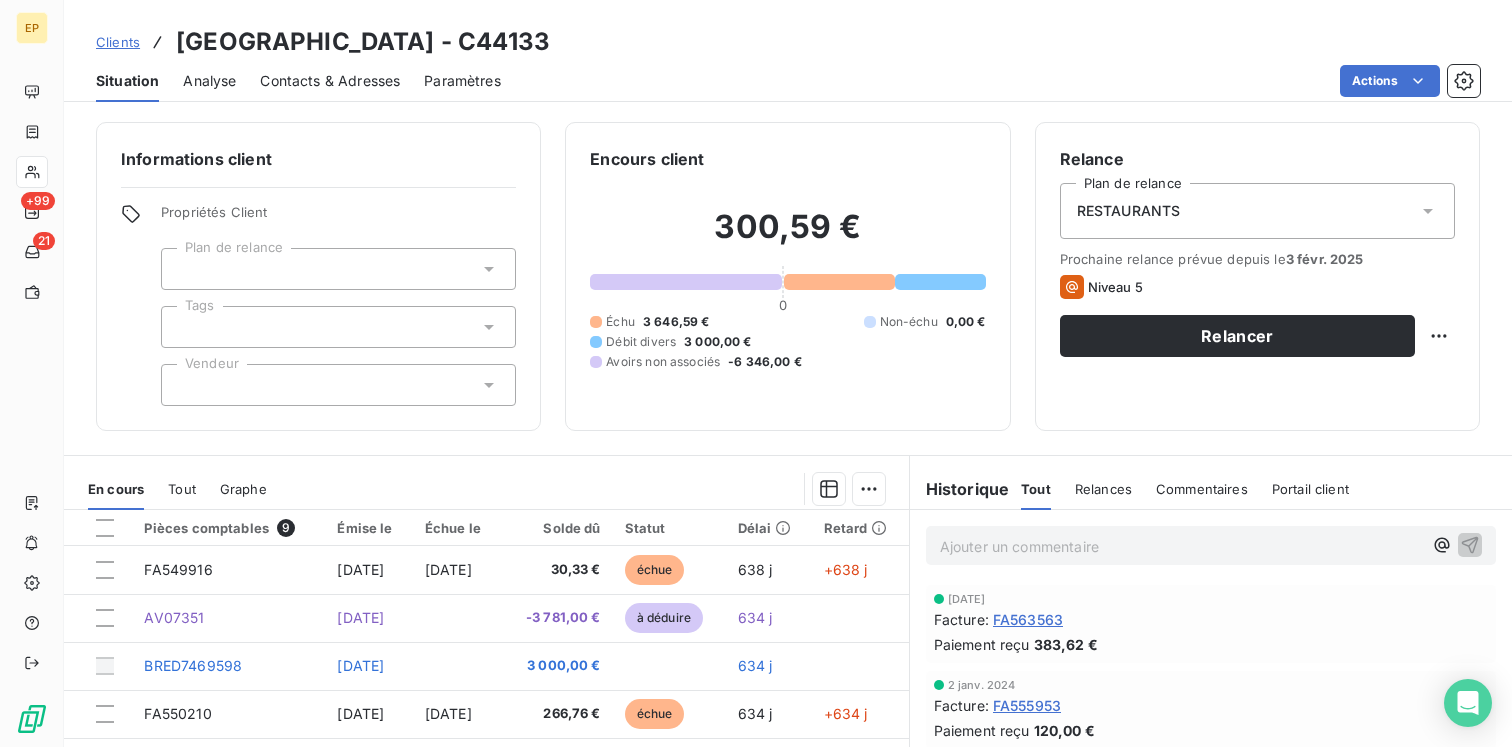 scroll, scrollTop: 83, scrollLeft: 0, axis: vertical 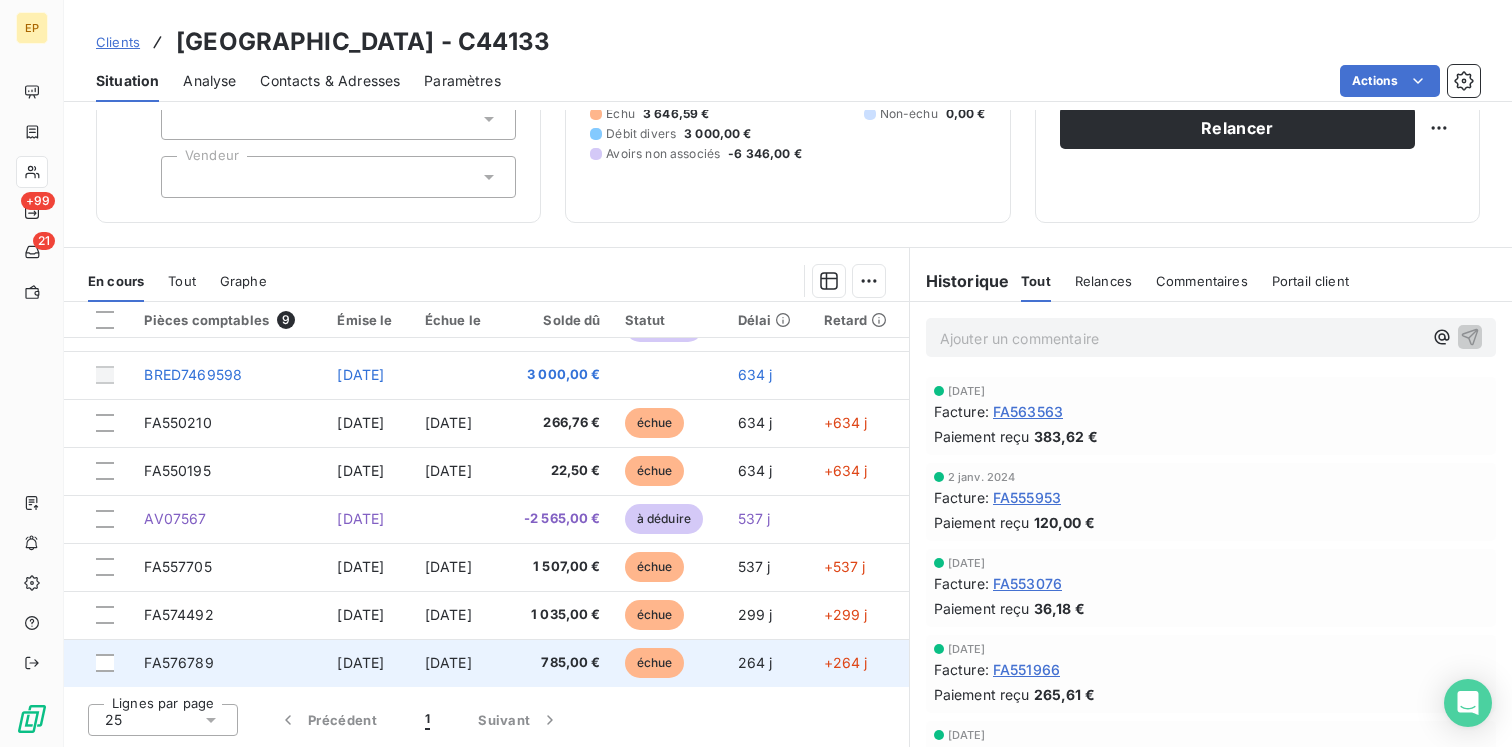 click on "[DATE]" at bounding box center [457, 663] 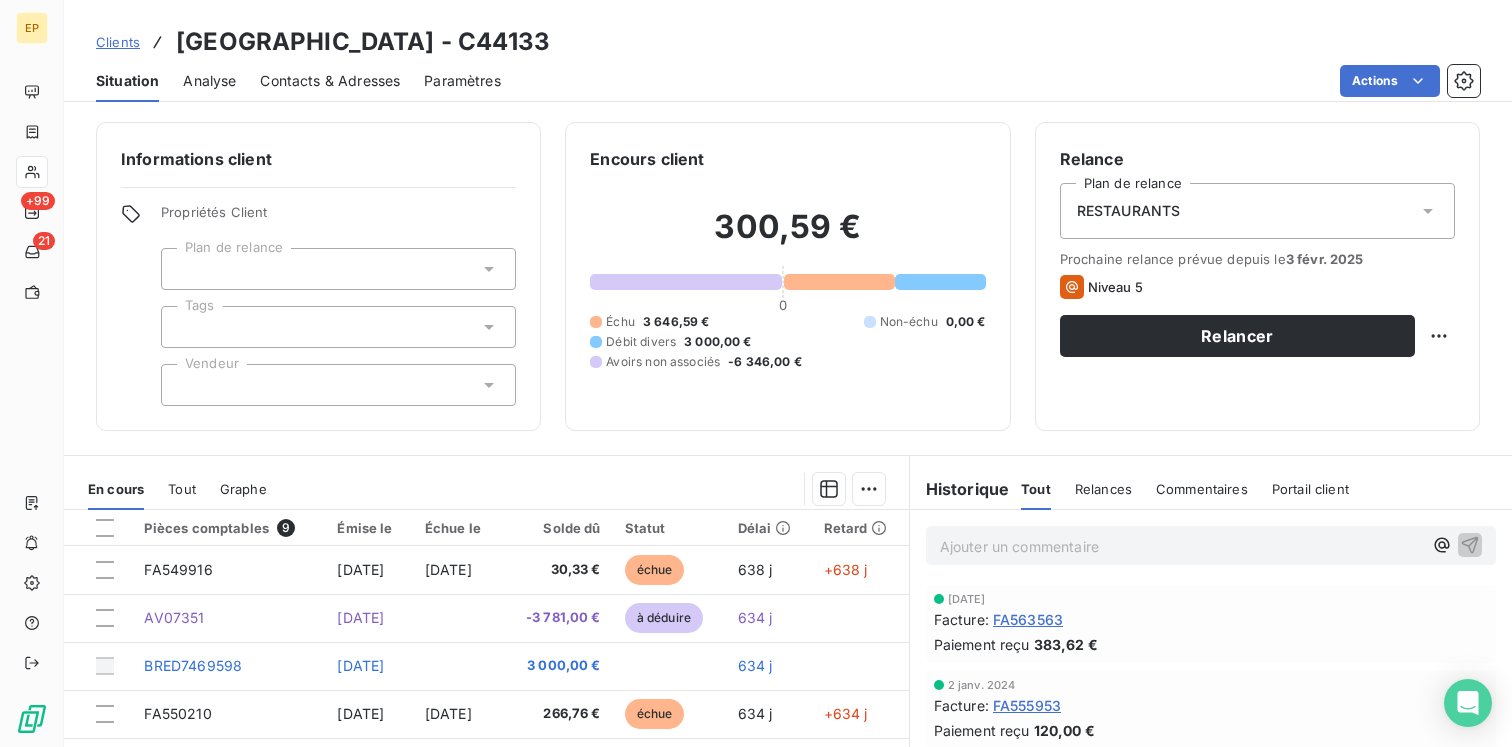 scroll, scrollTop: 83, scrollLeft: 0, axis: vertical 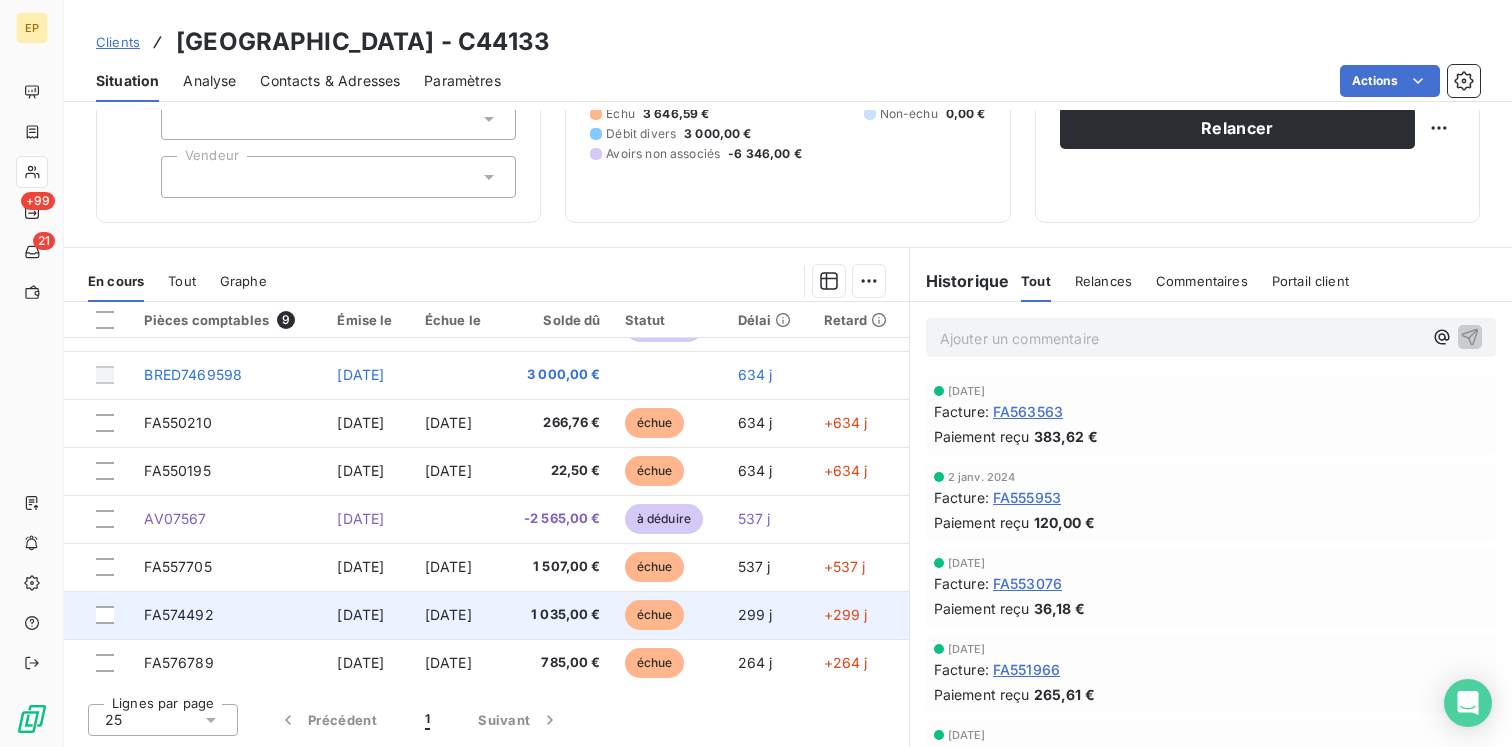 click on "FA574492" at bounding box center (228, 615) 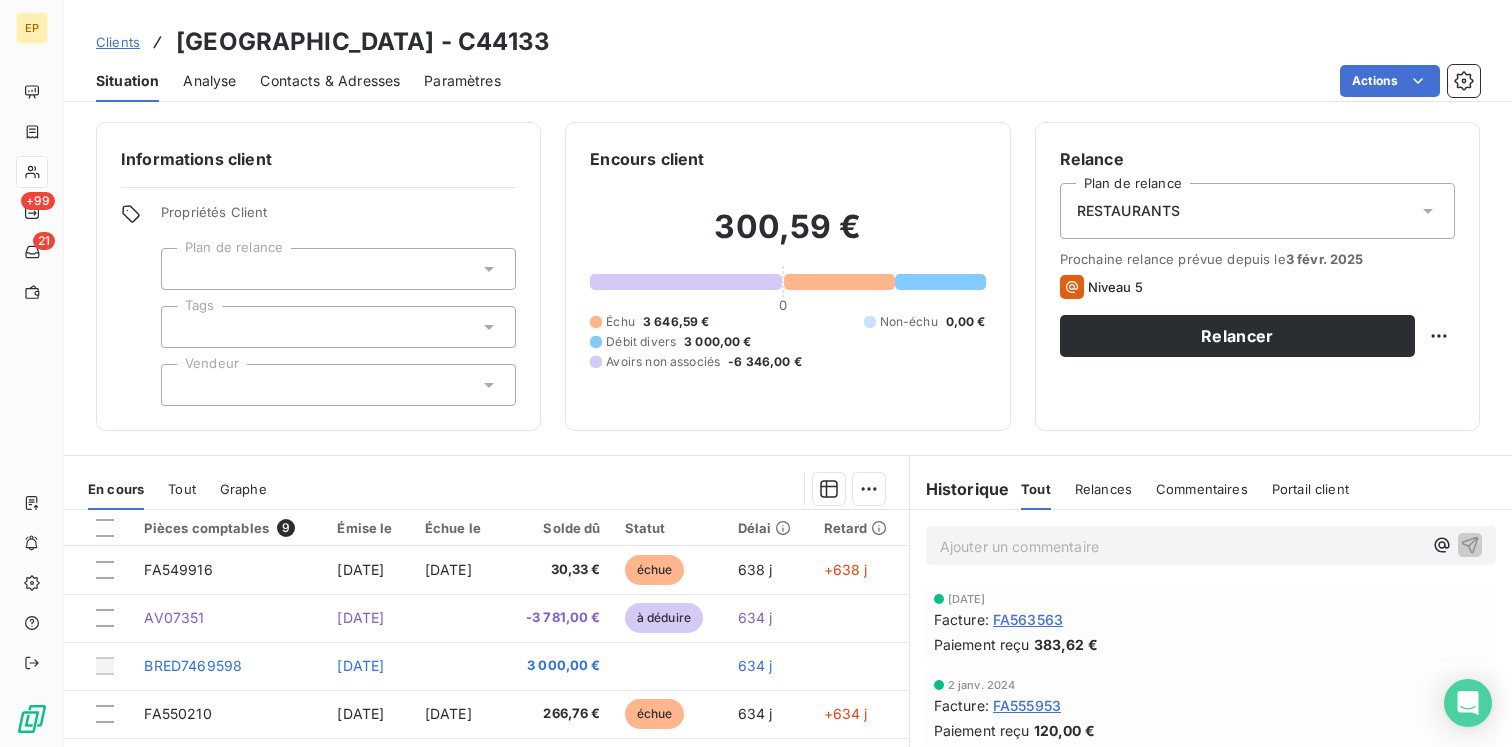 scroll, scrollTop: 208, scrollLeft: 0, axis: vertical 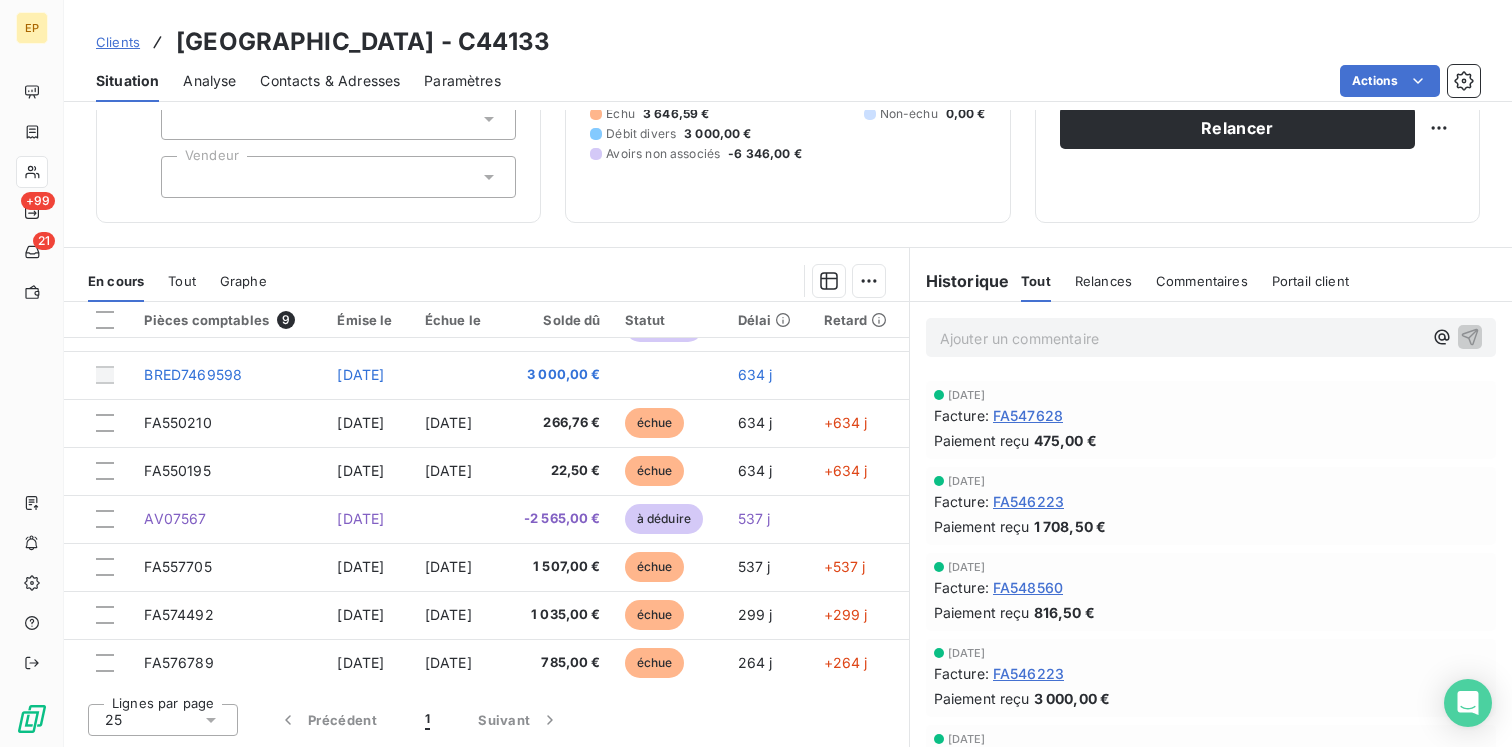 click at bounding box center (338, 177) 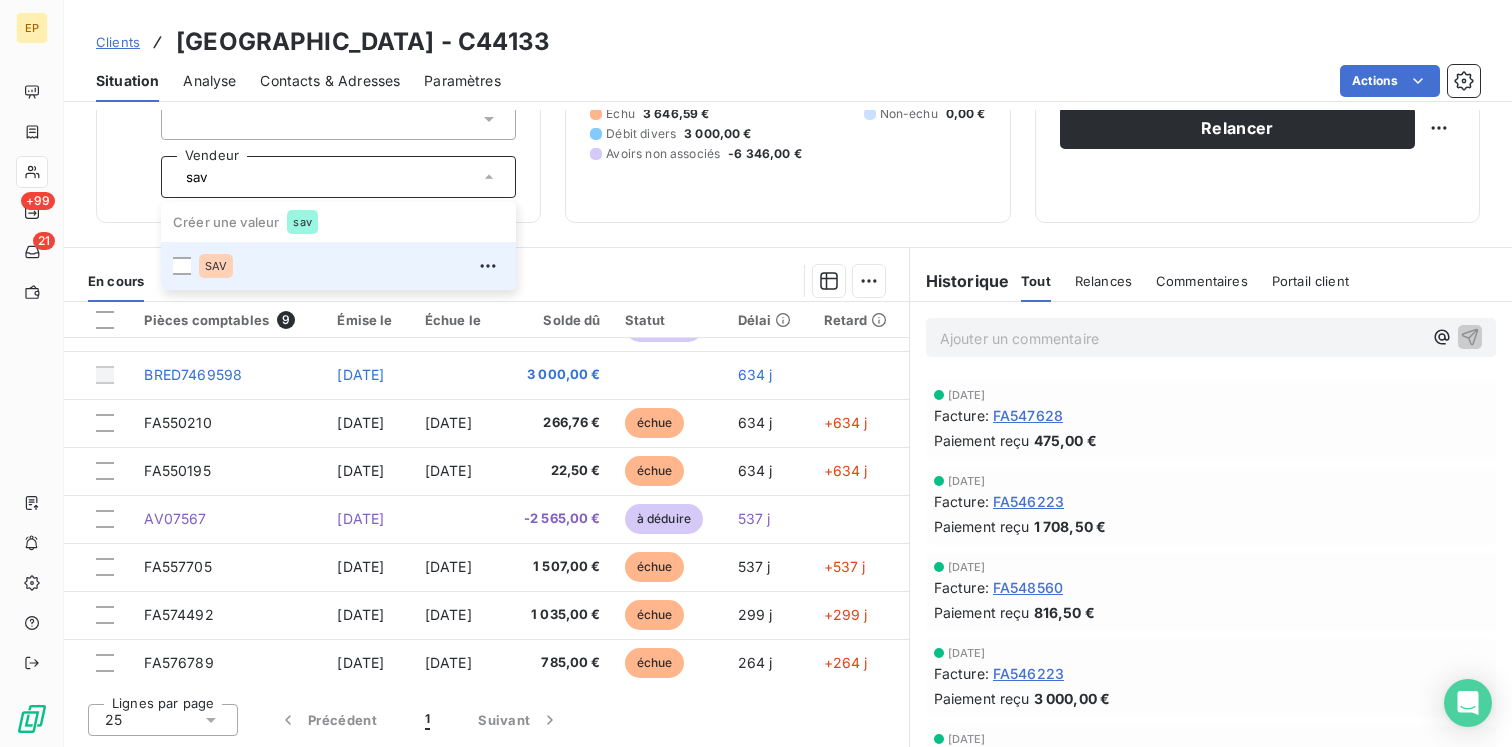 click at bounding box center [588, 281] 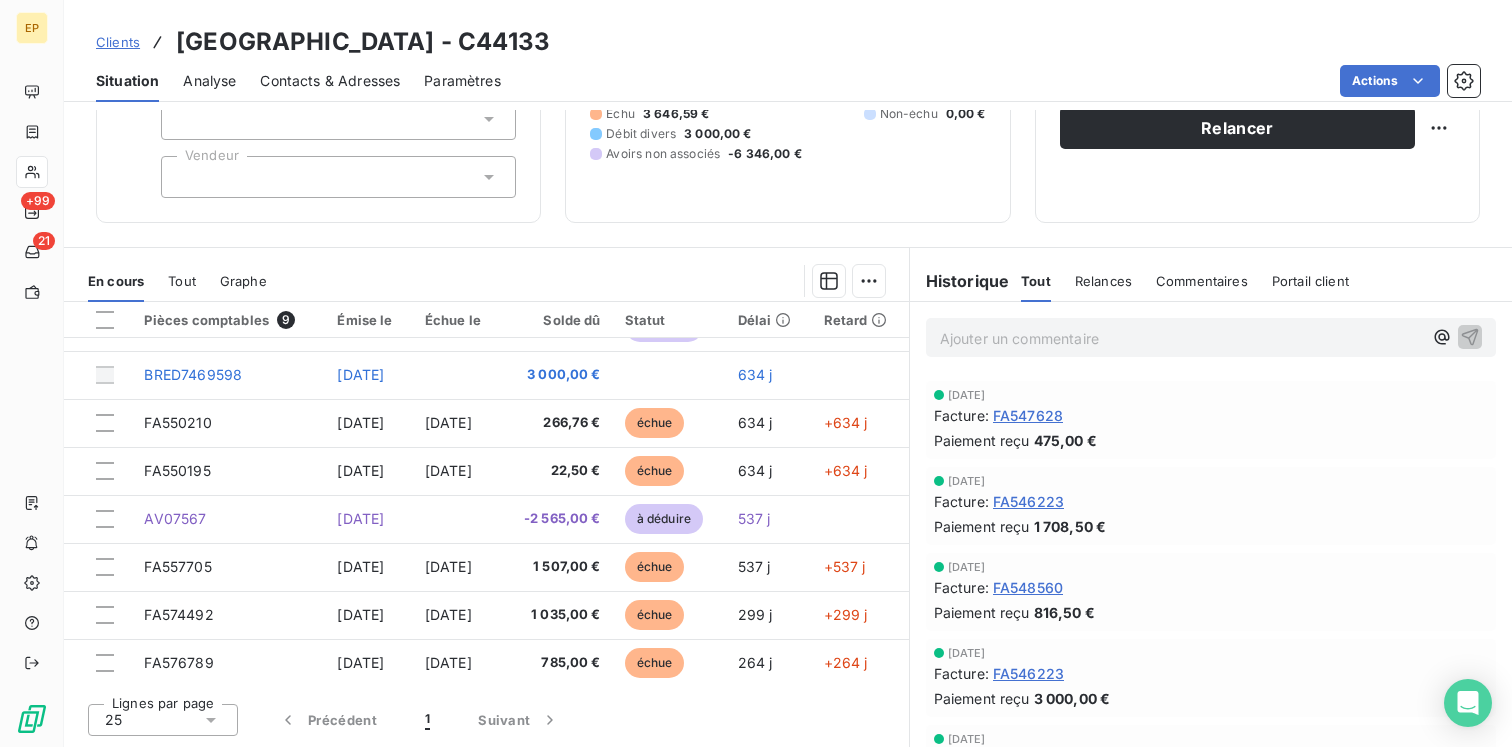 click on "sav" at bounding box center [338, 177] 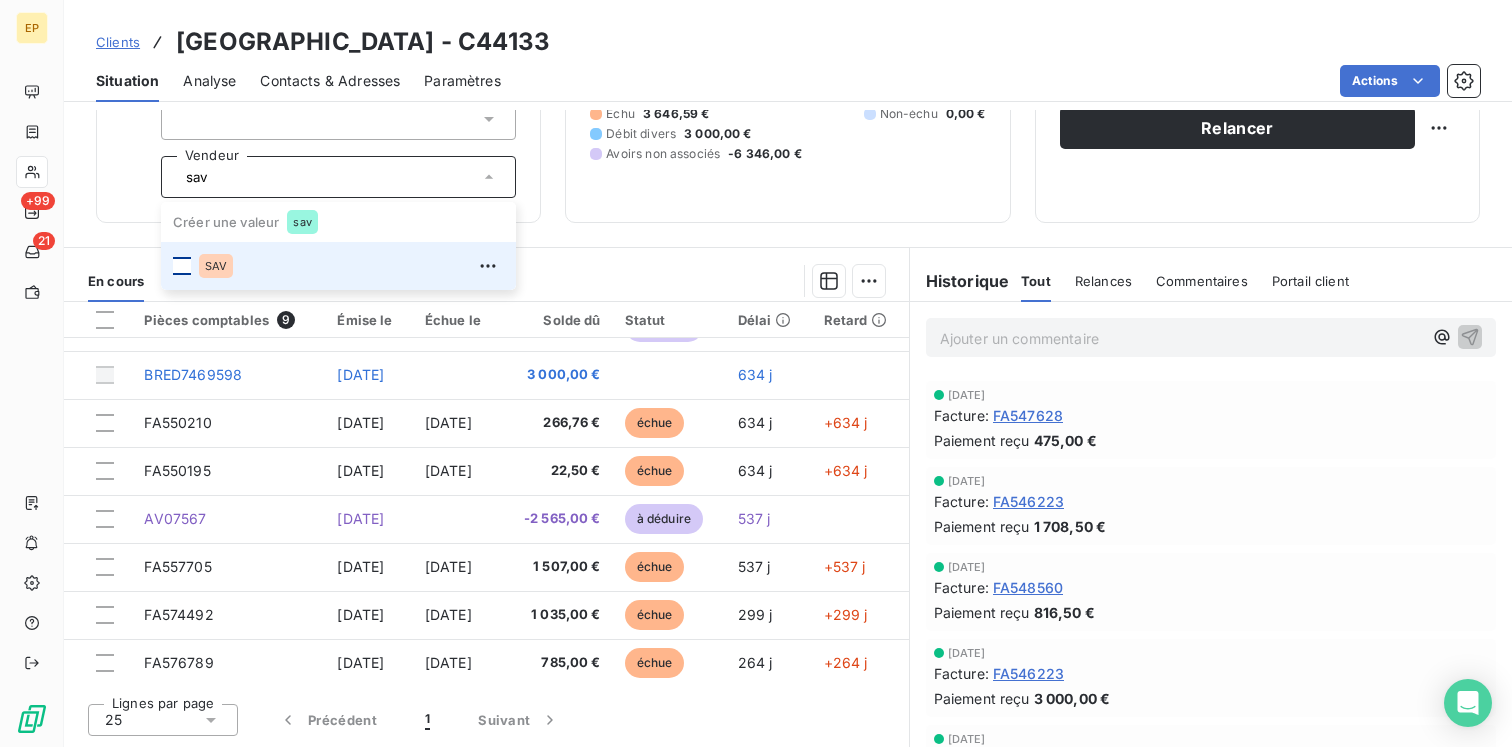 click at bounding box center (182, 266) 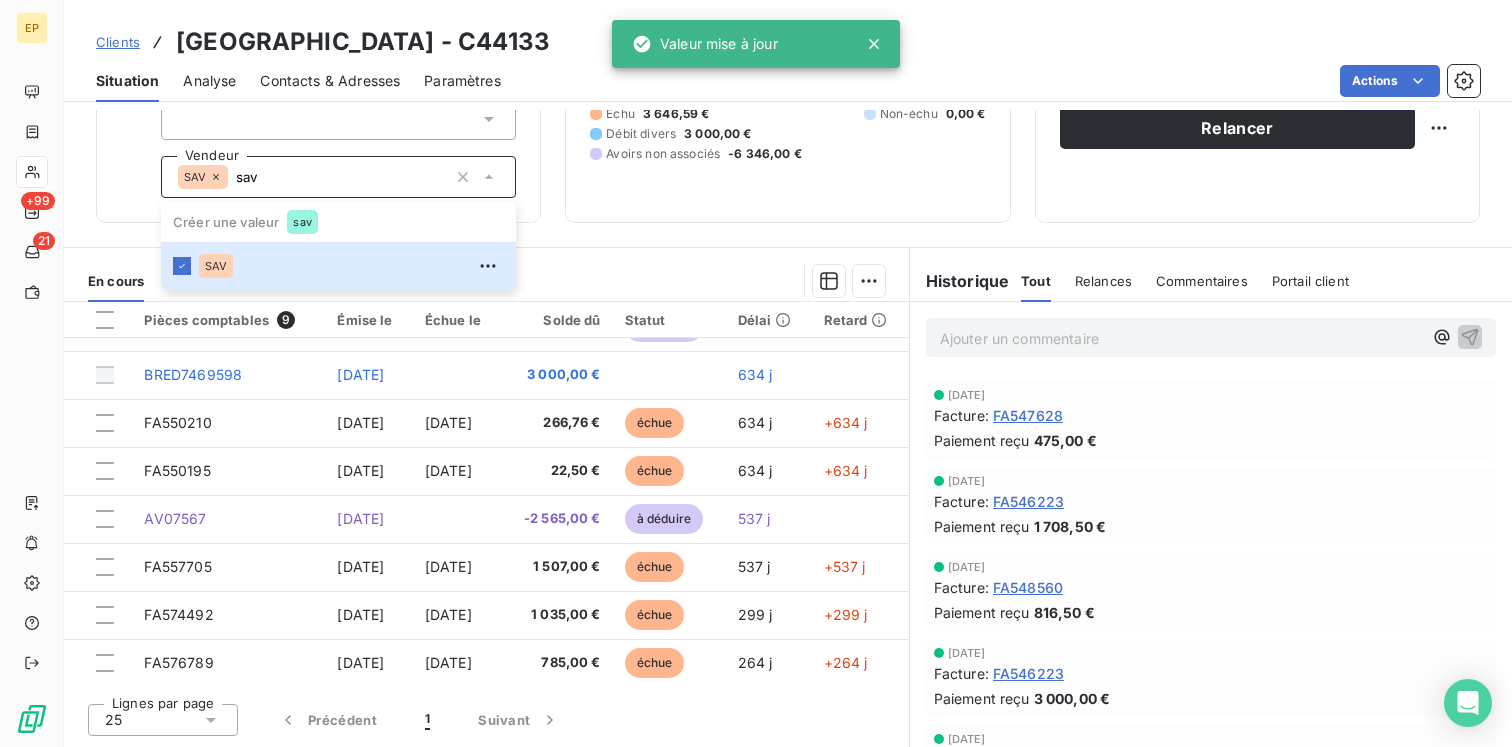 click on "sav" at bounding box center (337, 177) 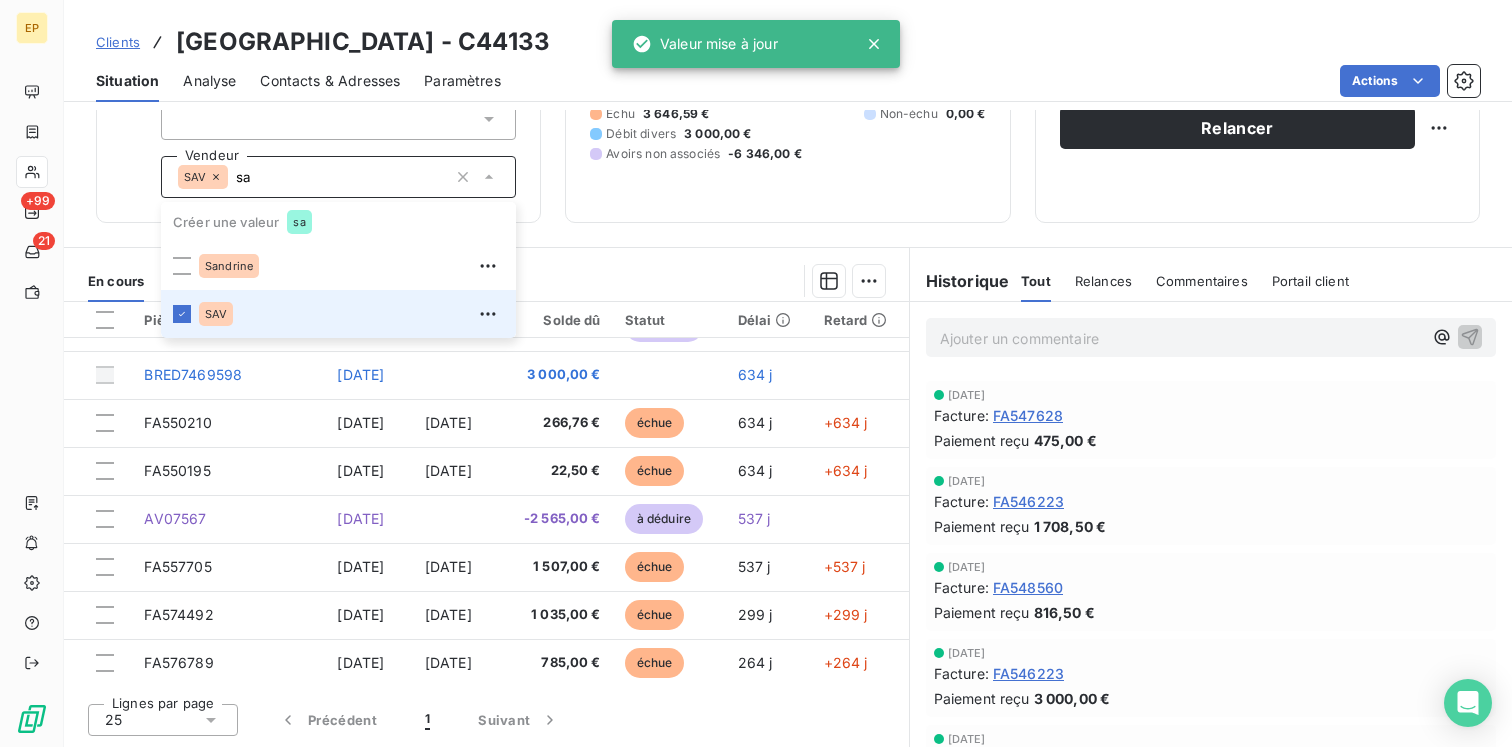 type on "s" 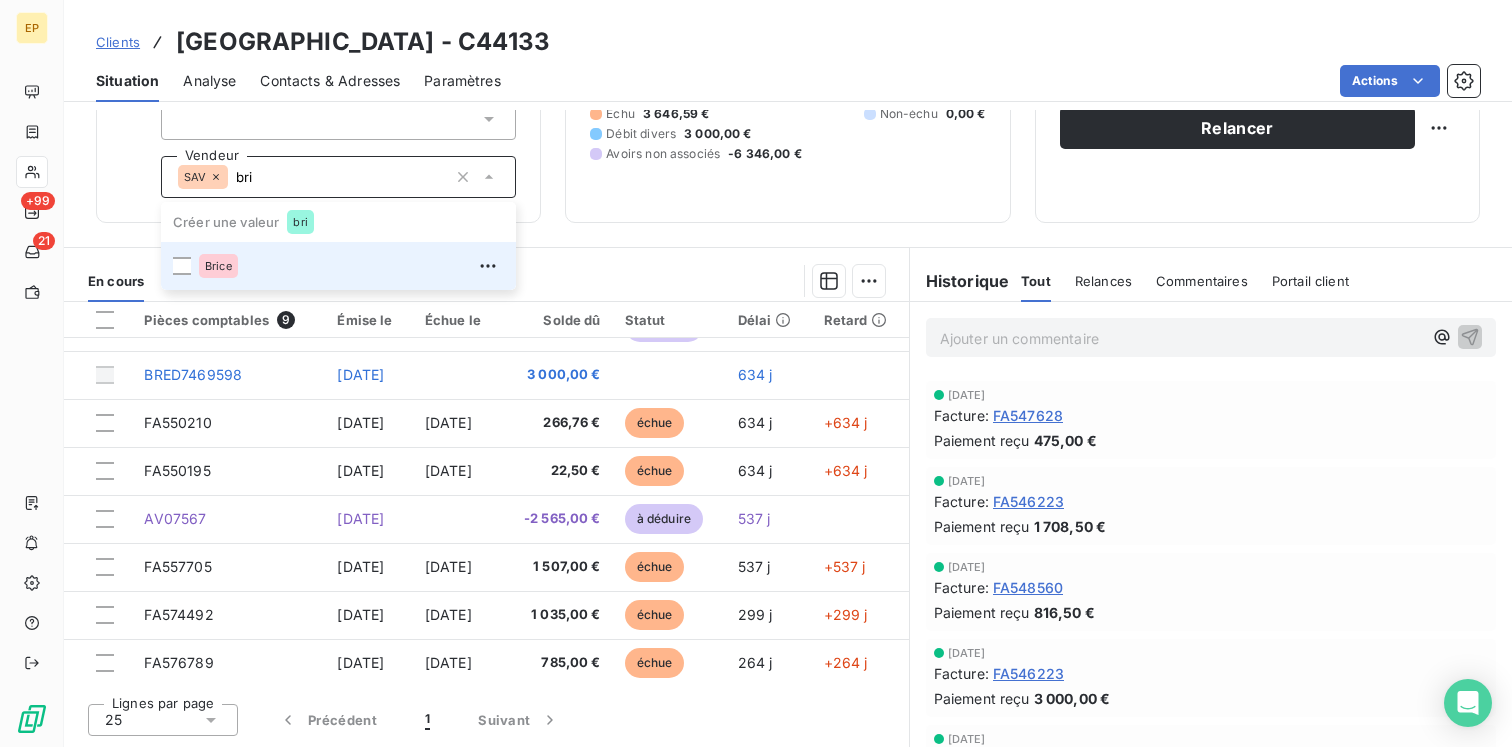 click on "Brice" at bounding box center [218, 266] 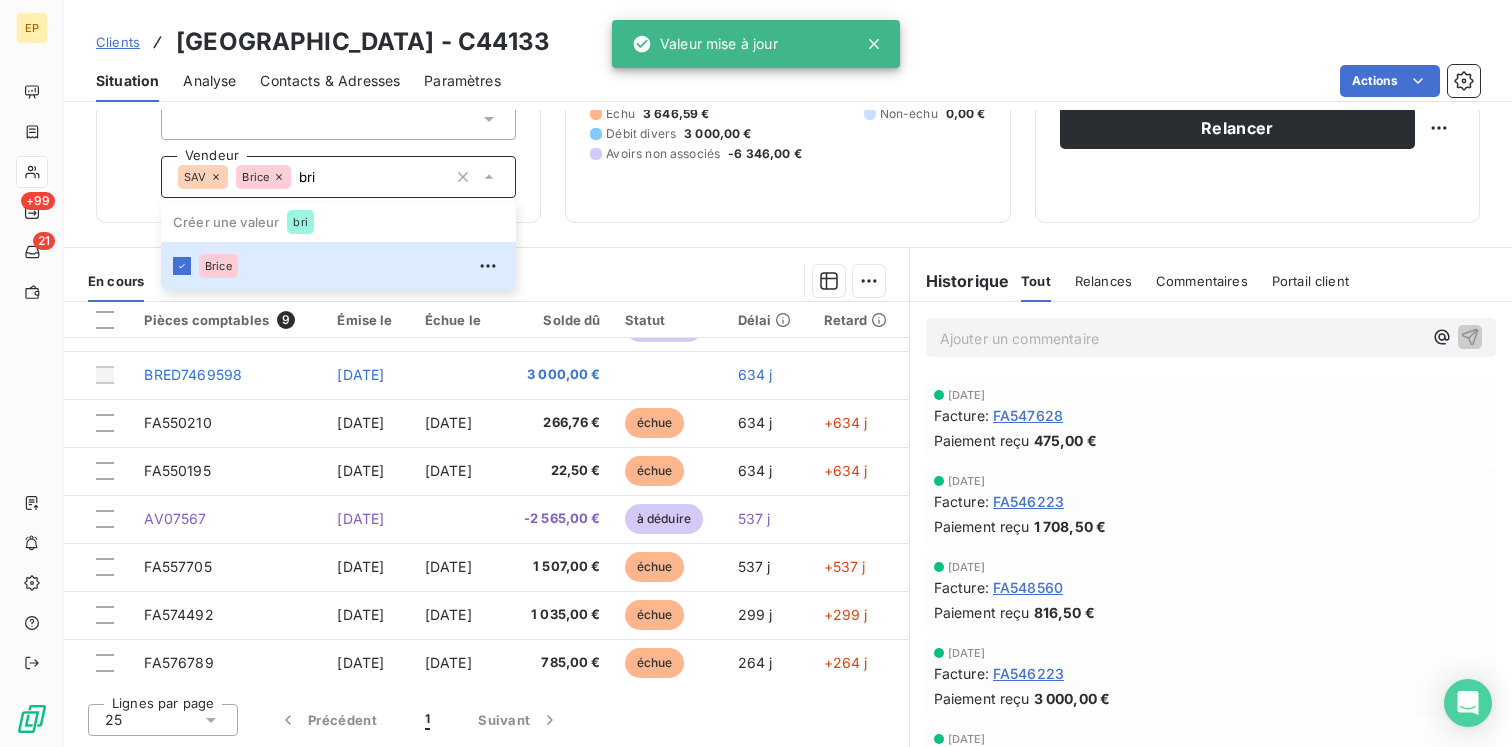 click on "En cours Tout Graphe Pièces comptables 9 Émise le Échue le Solde dû Statut Délai   Retard   FA549916 [DATE] [DATE] 30,33 € échue 638 j +638 j AV07351 [DATE] -3 781,00 € à déduire 634 j BRED7469598 [DATE] 3 000,00 € 634 j FA550210 [DATE] [DATE] 266,76 € échue 634 j +634 j FA550195 [DATE] [DATE] 22,50 € échue 634 j +634 j AV07567 [DATE] -2 565,00 € à déduire 537 j FA557705 [DATE] [DATE] 1 507,00 € échue 537 j +537 j FA574492 [DATE] [DATE] 1 035,00 € échue 299 j +299 j FA576789 [DATE] [DATE] 785,00 € échue 264 j +264 j Lignes par page 25 Précédent 1 Suivant" at bounding box center [486, 497] 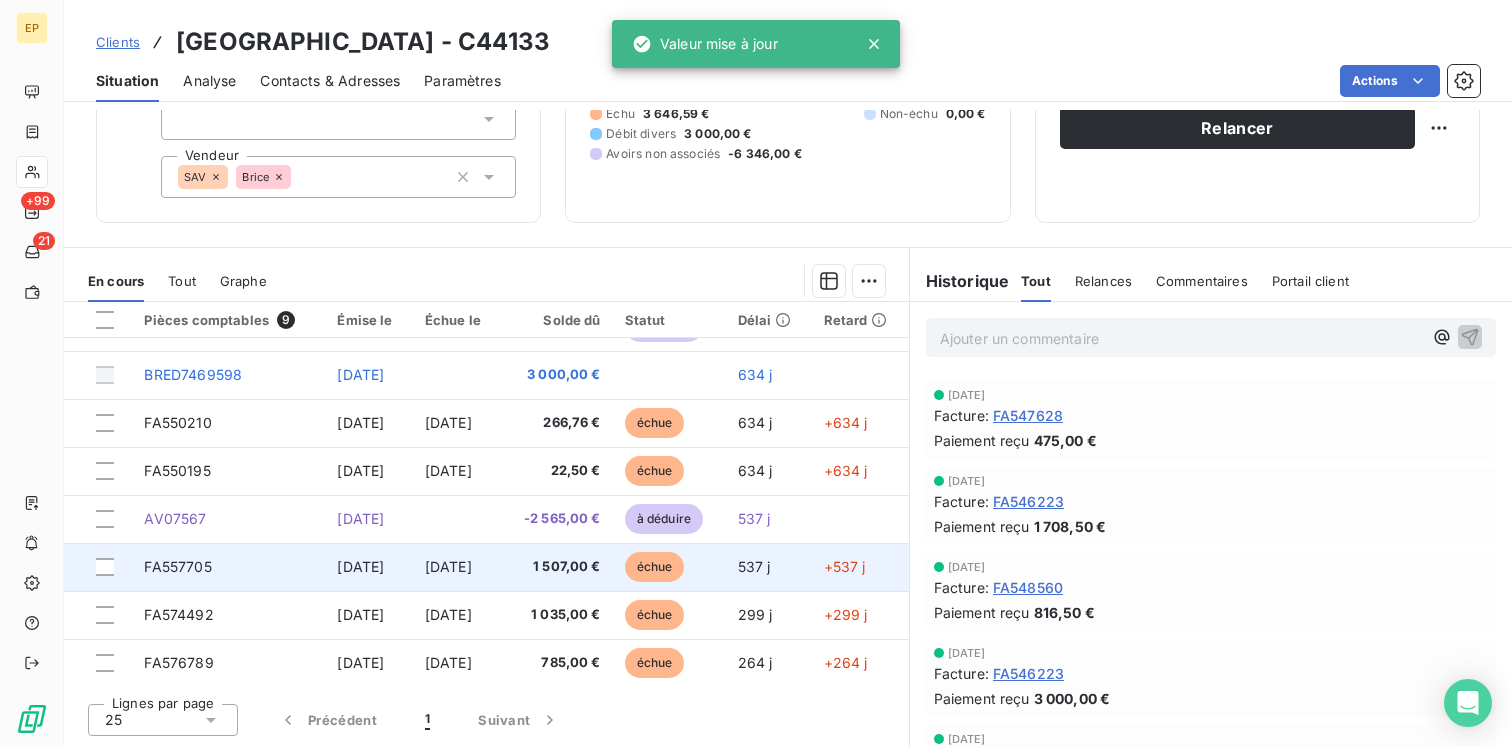 click on "FA557705" at bounding box center [177, 566] 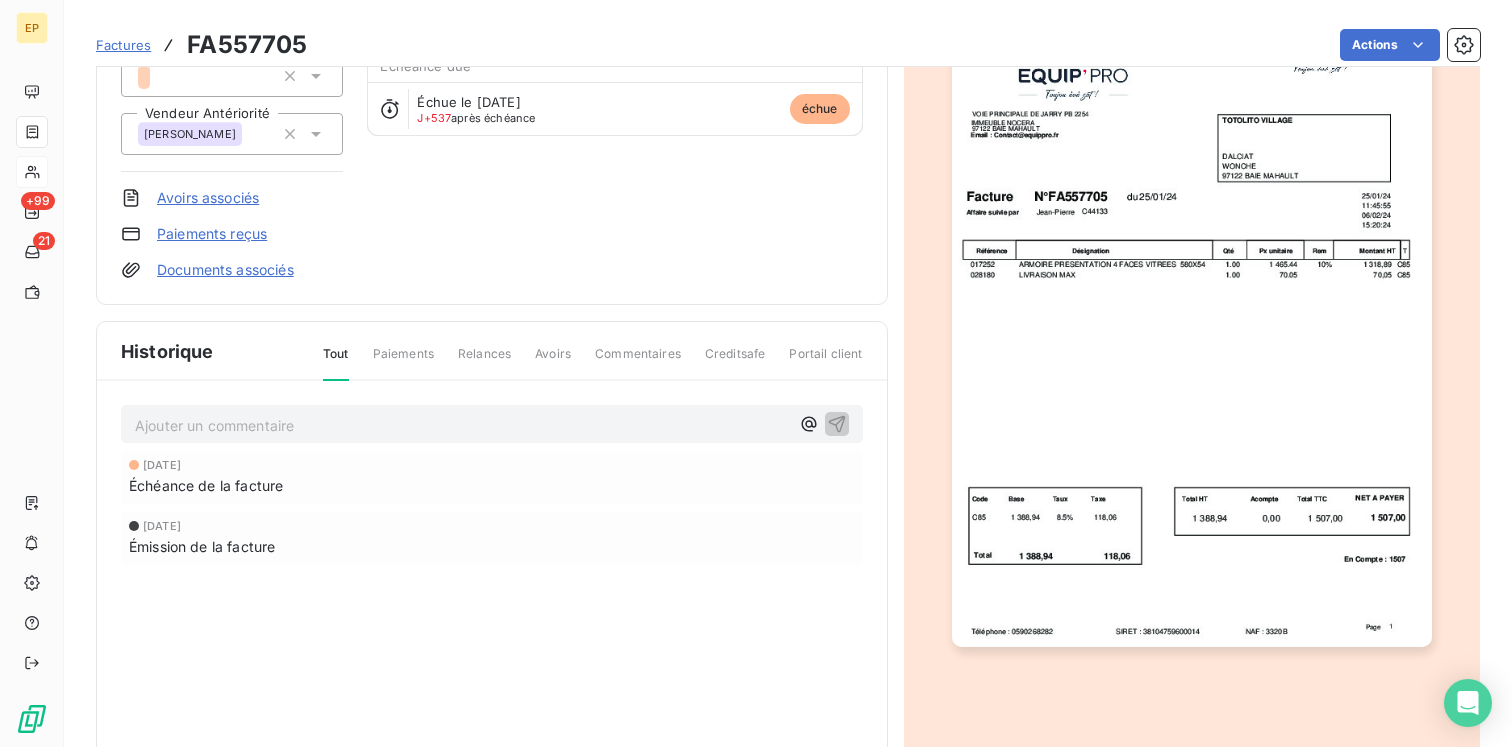scroll, scrollTop: 301, scrollLeft: 0, axis: vertical 